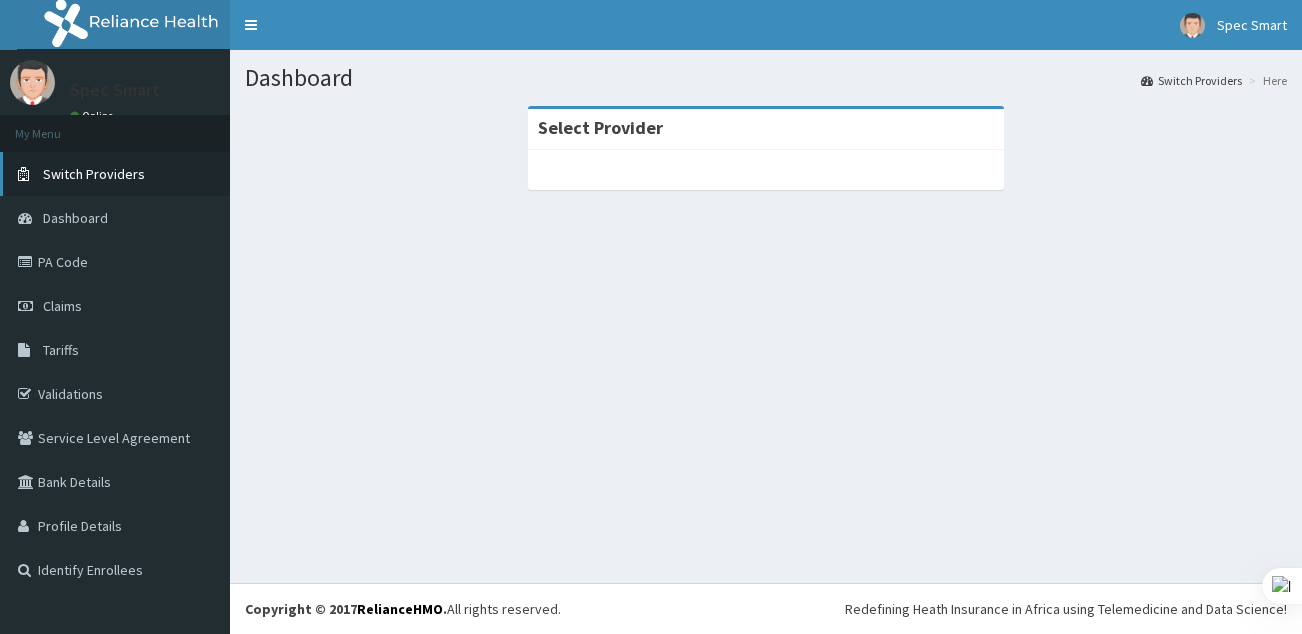 scroll, scrollTop: 0, scrollLeft: 0, axis: both 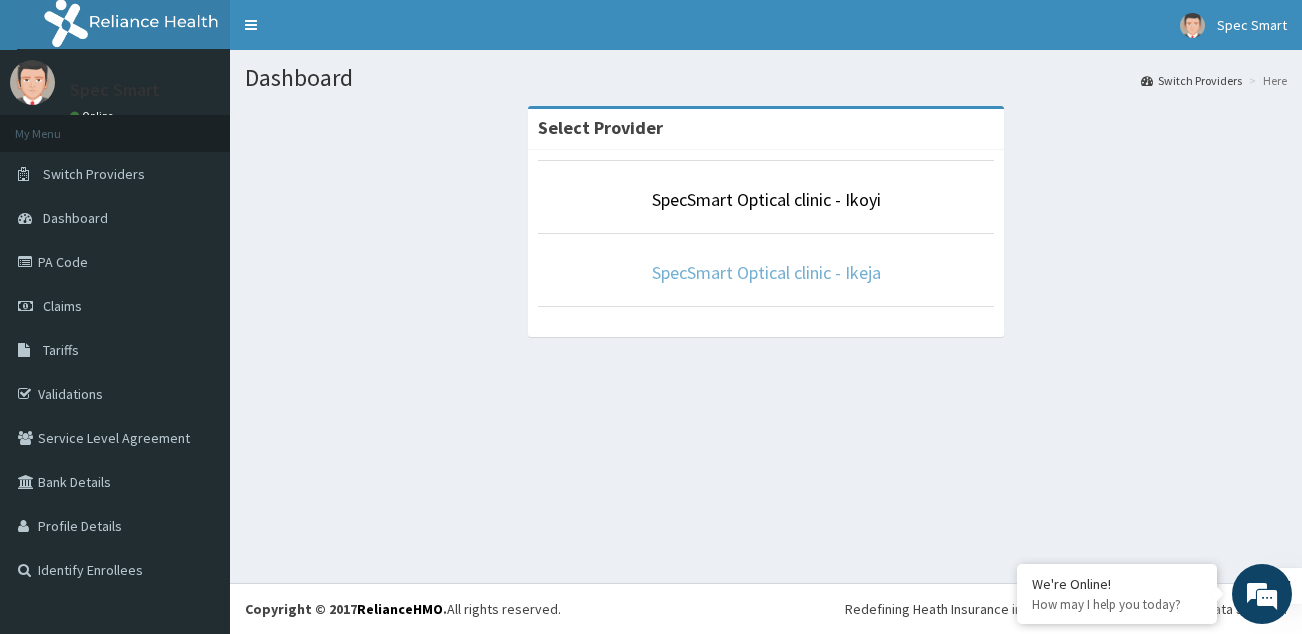 click on "SpecSmart Optical clinic - Ikeja" at bounding box center (766, 272) 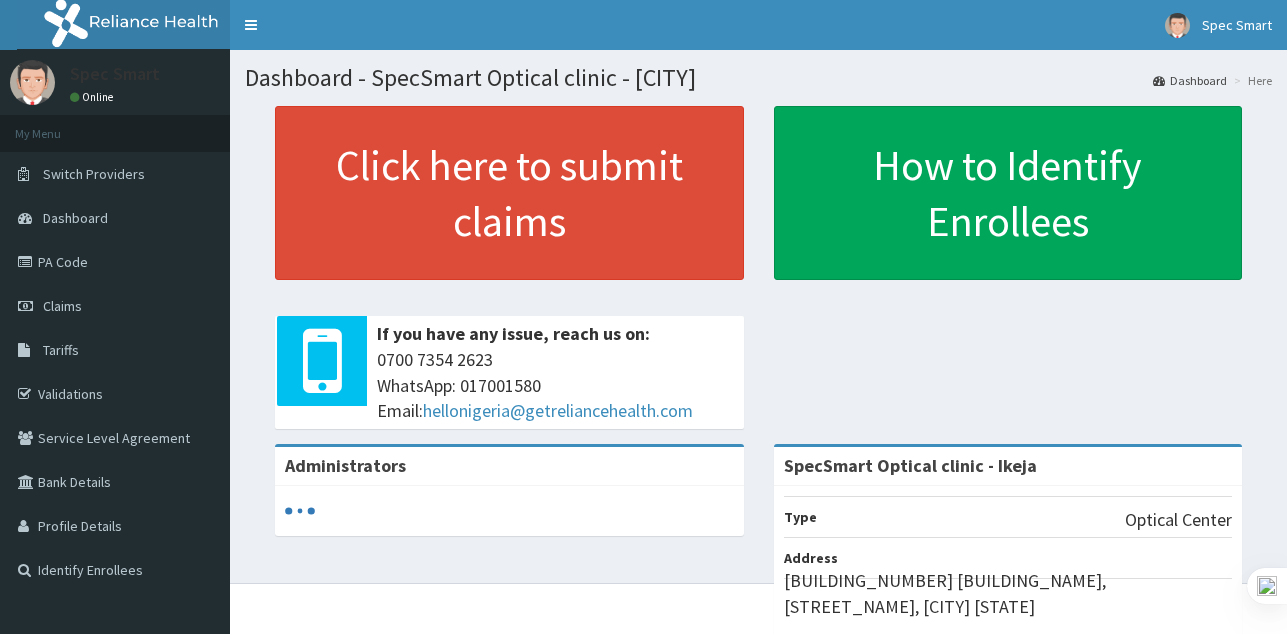 scroll, scrollTop: 0, scrollLeft: 0, axis: both 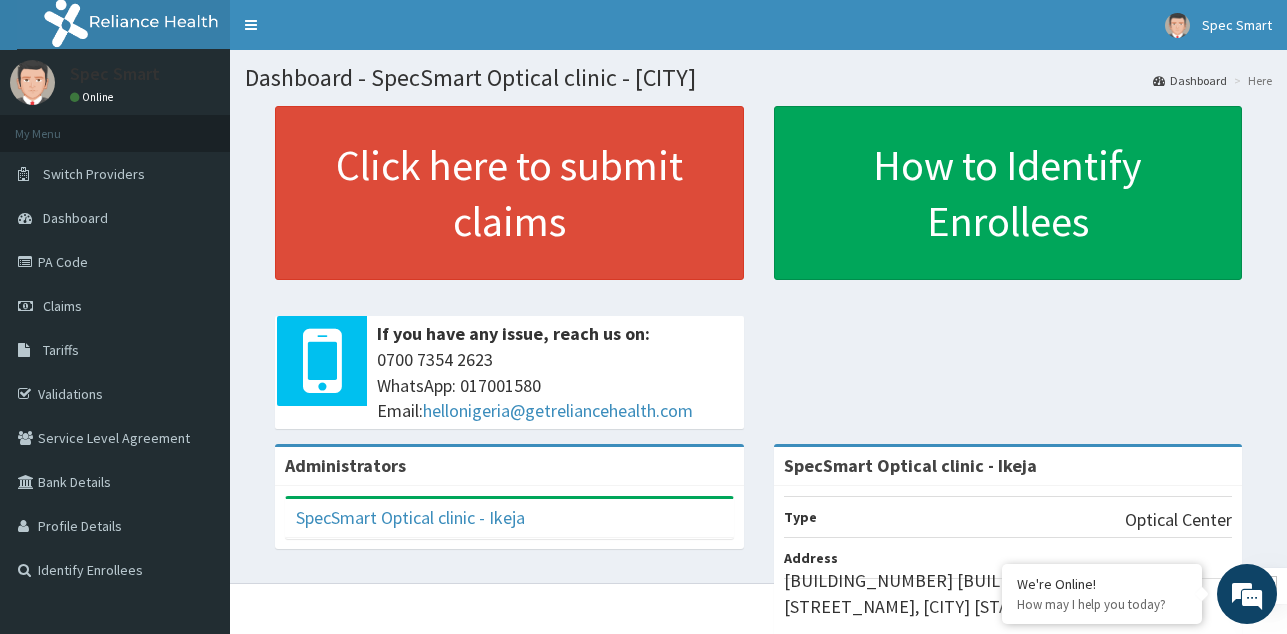 click on "Toggle navigation
Spec Smart Spec Smart - info@specsmart.ng Member since  September 20, 2022 at 1:59:45 PM   Profile Sign out" at bounding box center [758, 25] 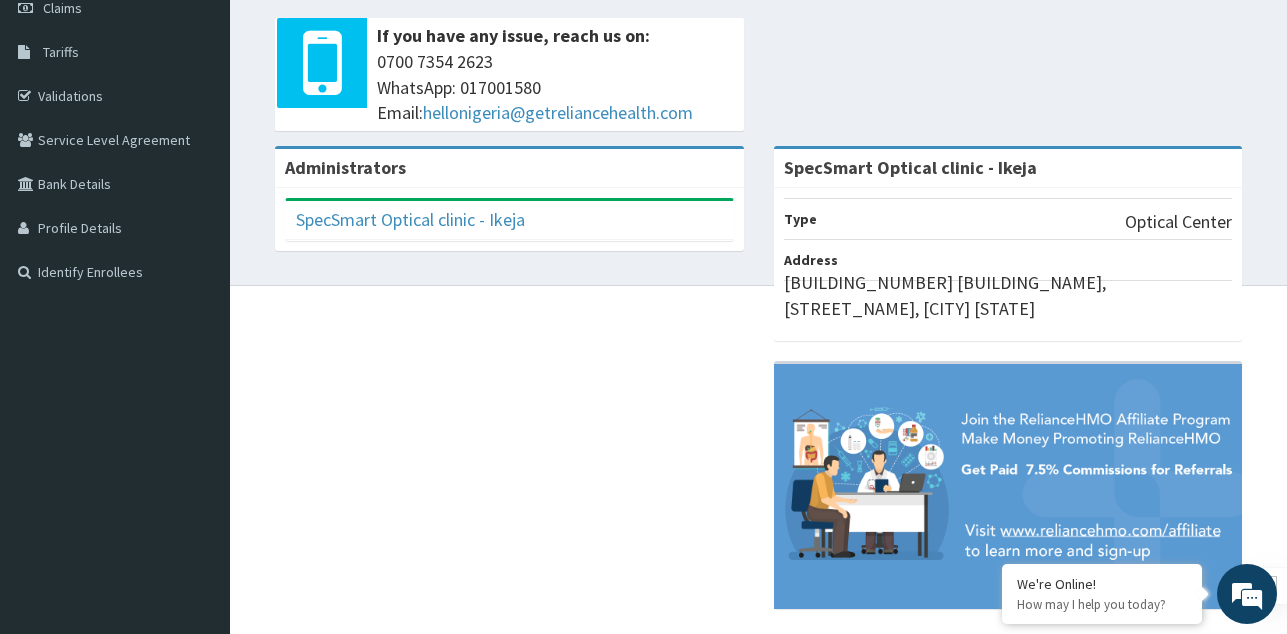 scroll, scrollTop: 0, scrollLeft: 0, axis: both 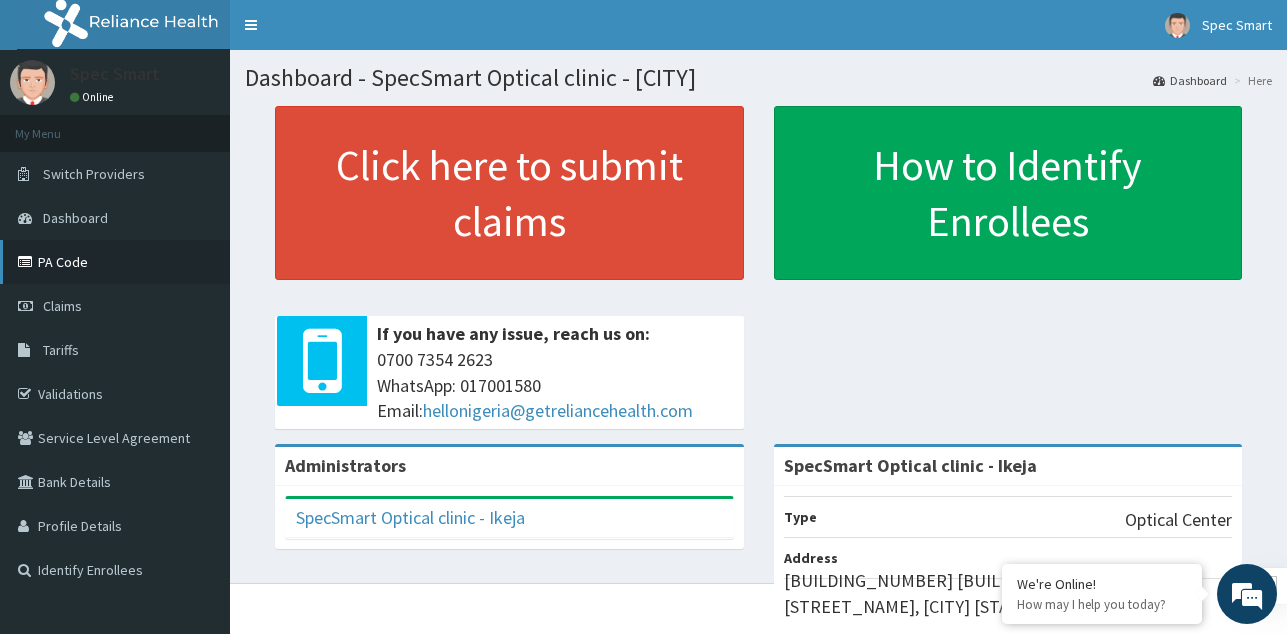 click on "PA Code" at bounding box center (115, 262) 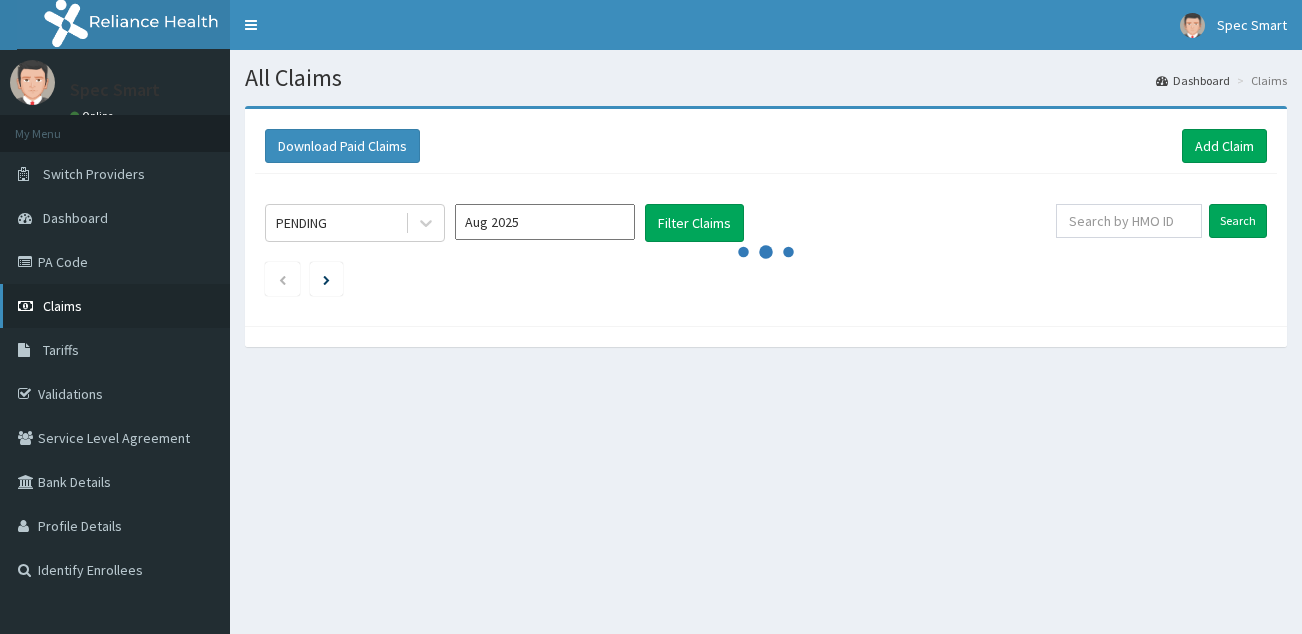 scroll, scrollTop: 0, scrollLeft: 0, axis: both 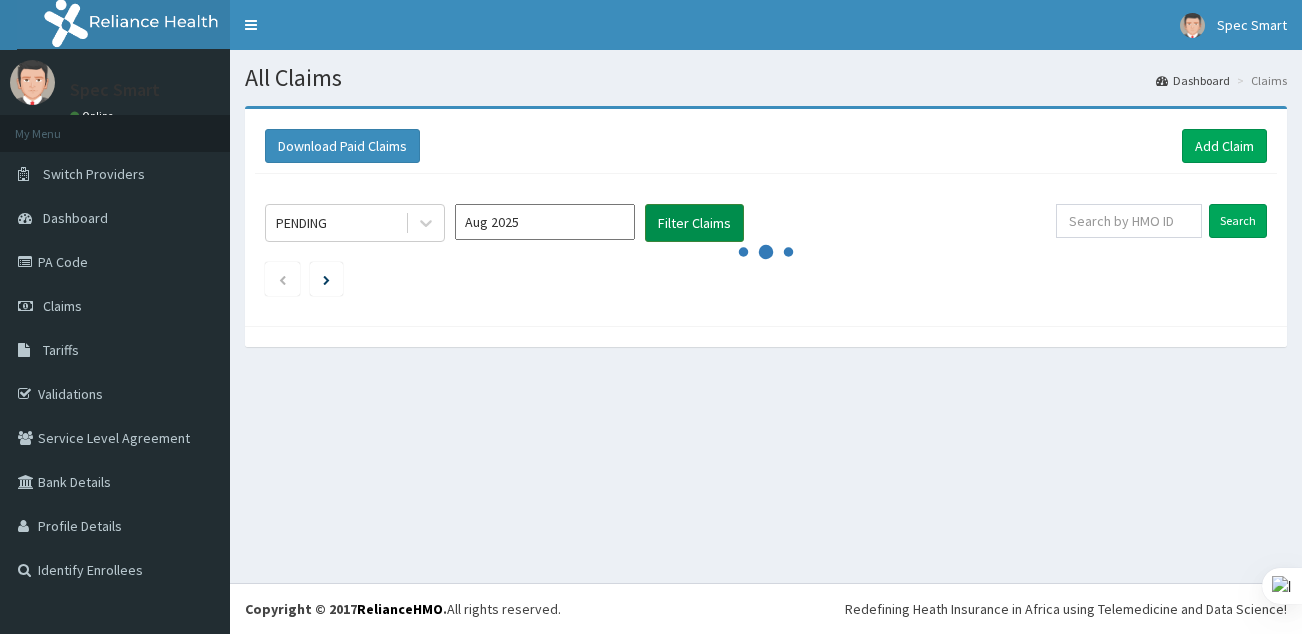 click on "Filter Claims" at bounding box center (694, 223) 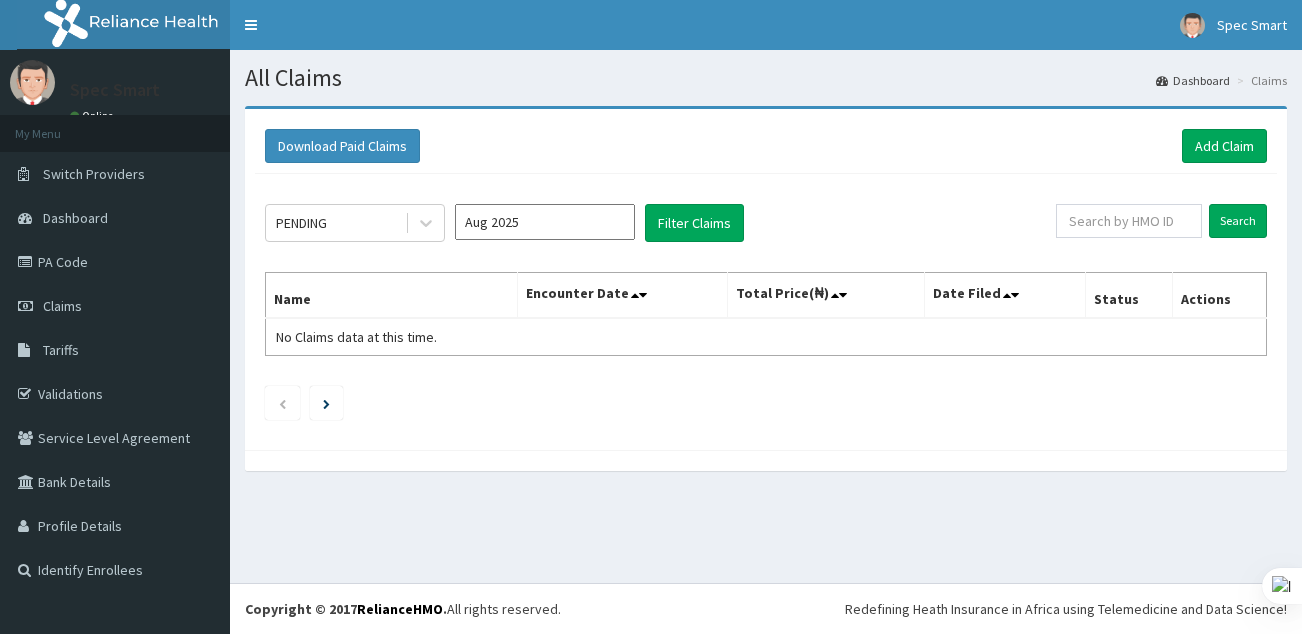 click on "Aug 2025" at bounding box center (545, 222) 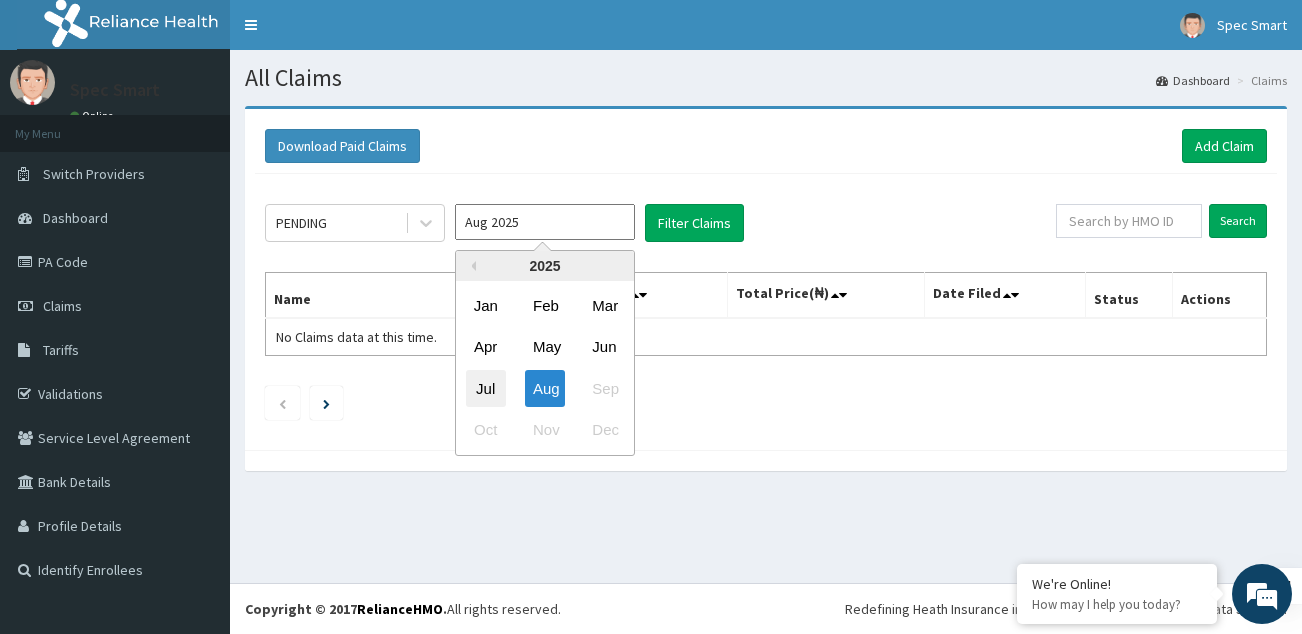 click on "Jul" at bounding box center (486, 388) 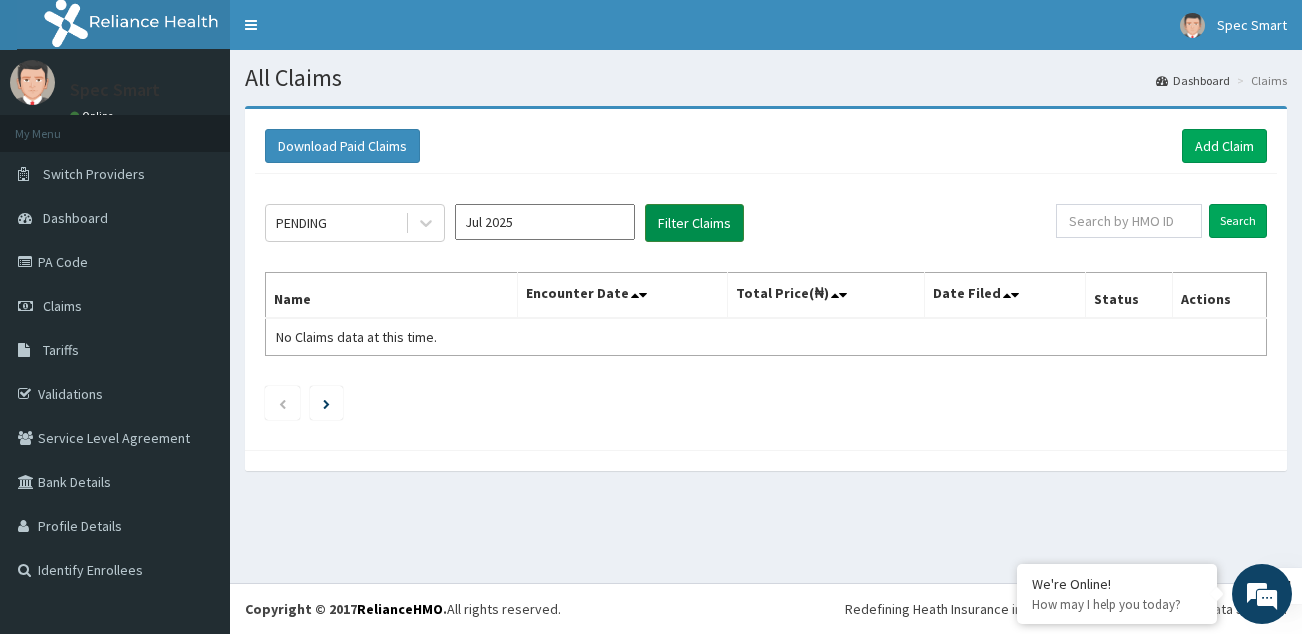 click on "Filter Claims" at bounding box center (694, 223) 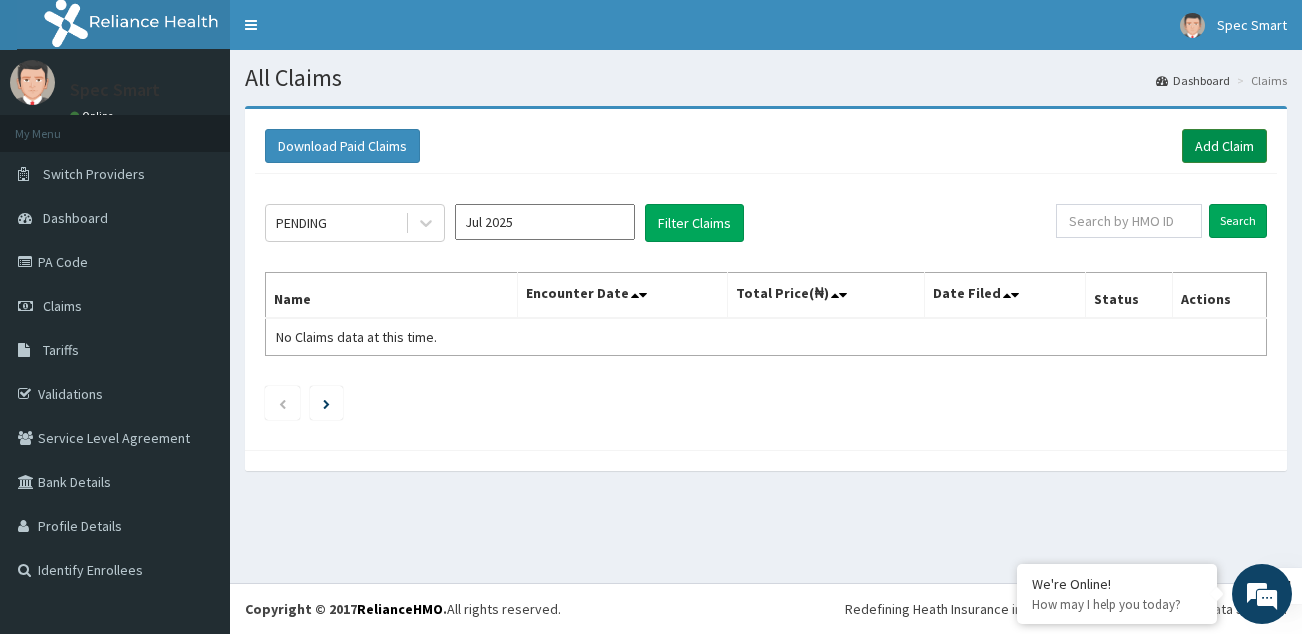 click on "Add Claim" at bounding box center [1224, 146] 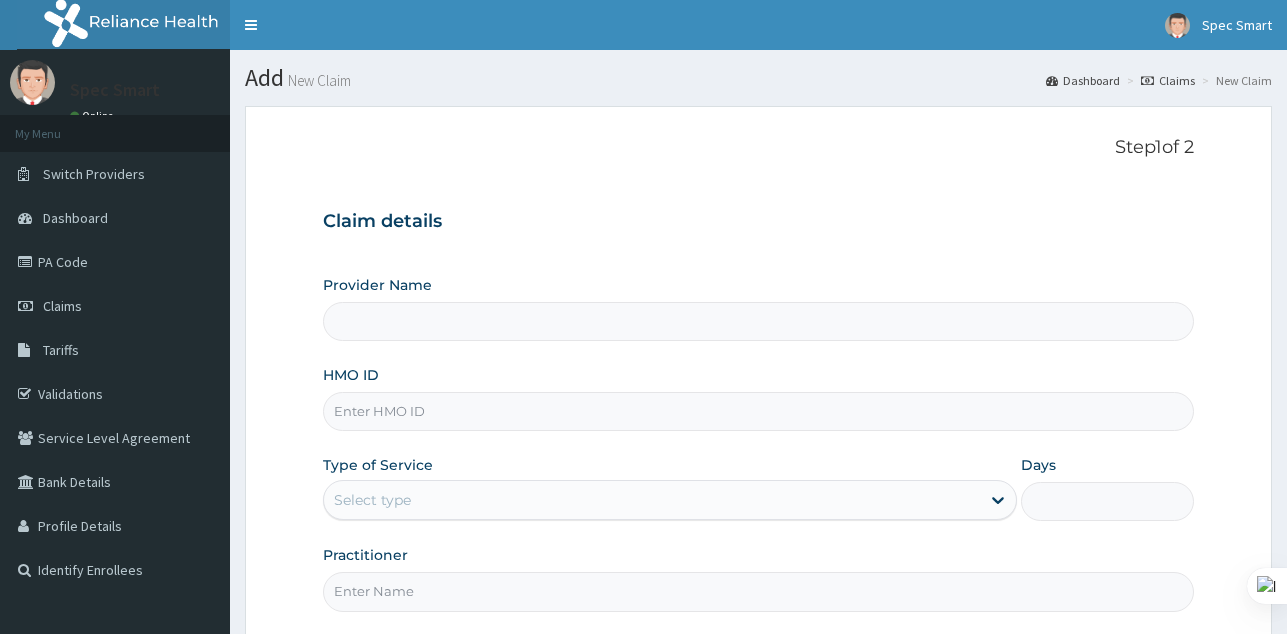 scroll, scrollTop: 0, scrollLeft: 0, axis: both 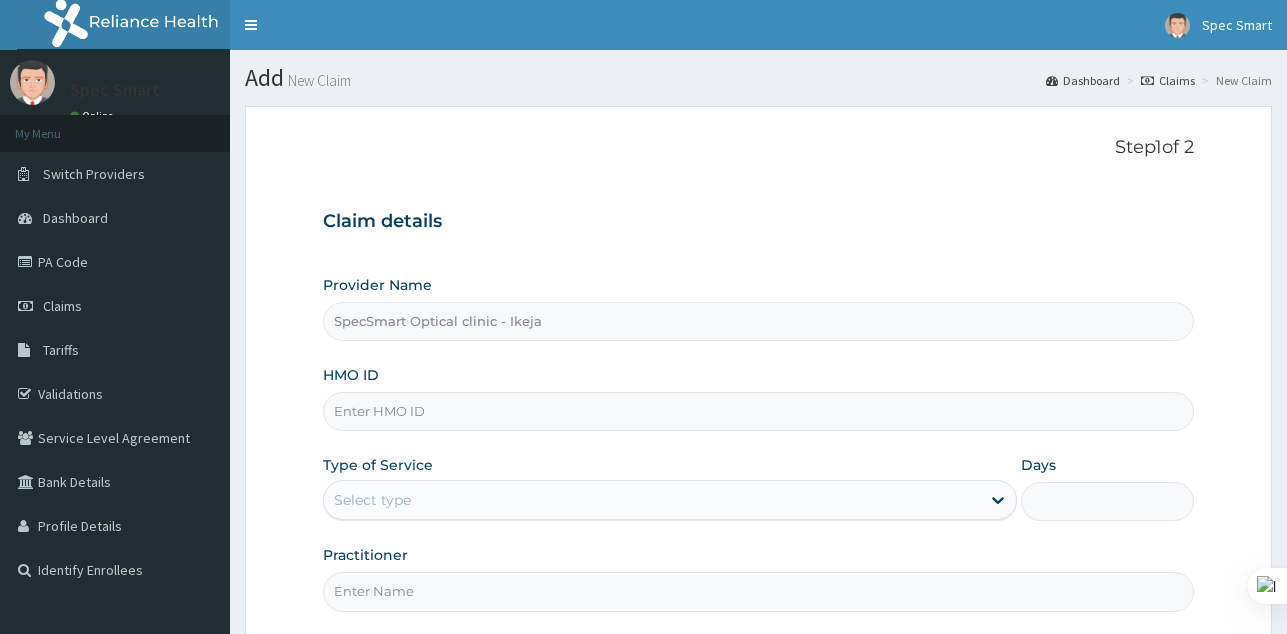 click on "HMO ID" at bounding box center (758, 411) 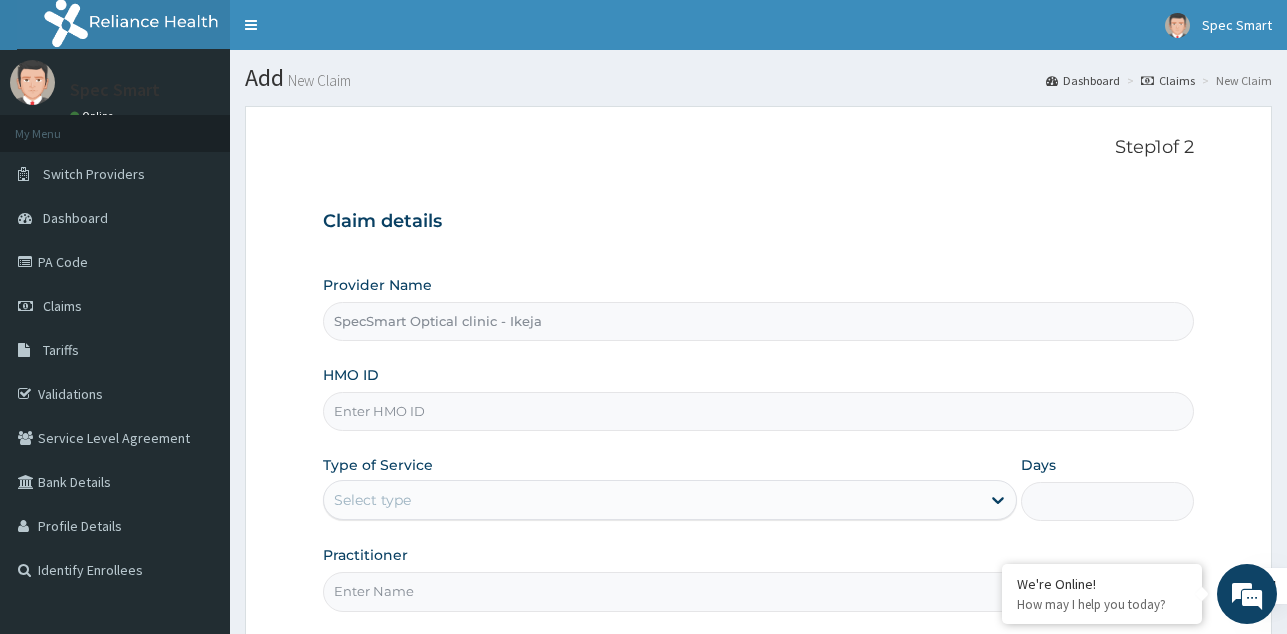 scroll, scrollTop: 0, scrollLeft: 0, axis: both 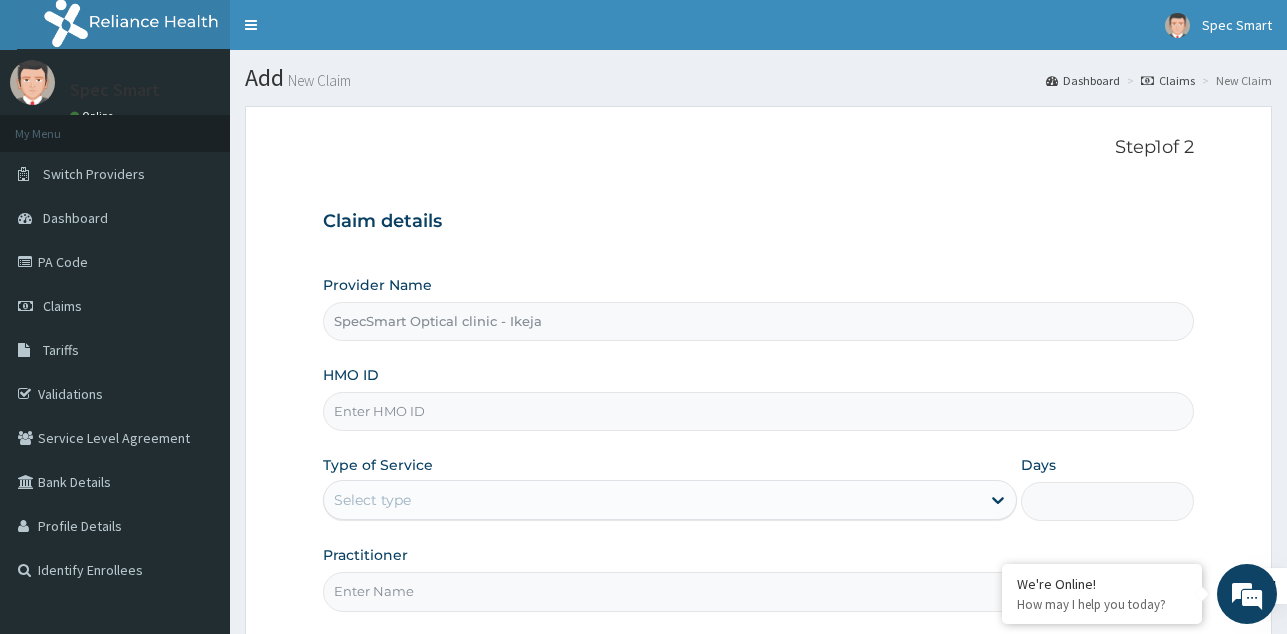 click on "HMO ID" at bounding box center (758, 411) 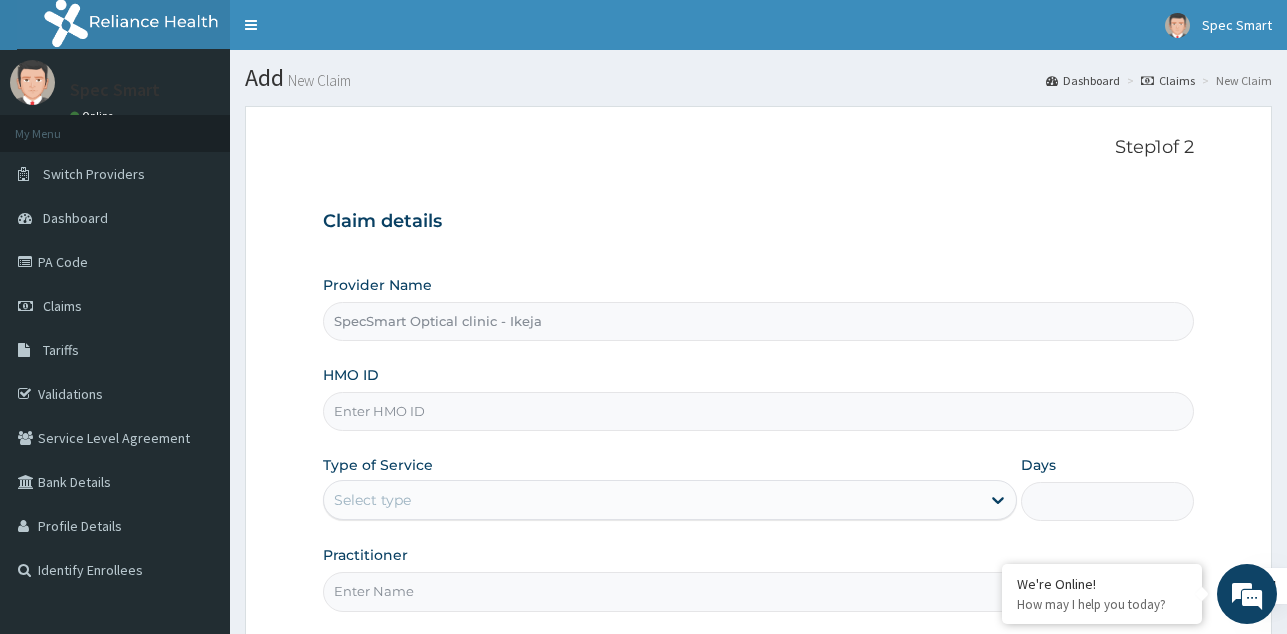 paste on "ALP/10073/B" 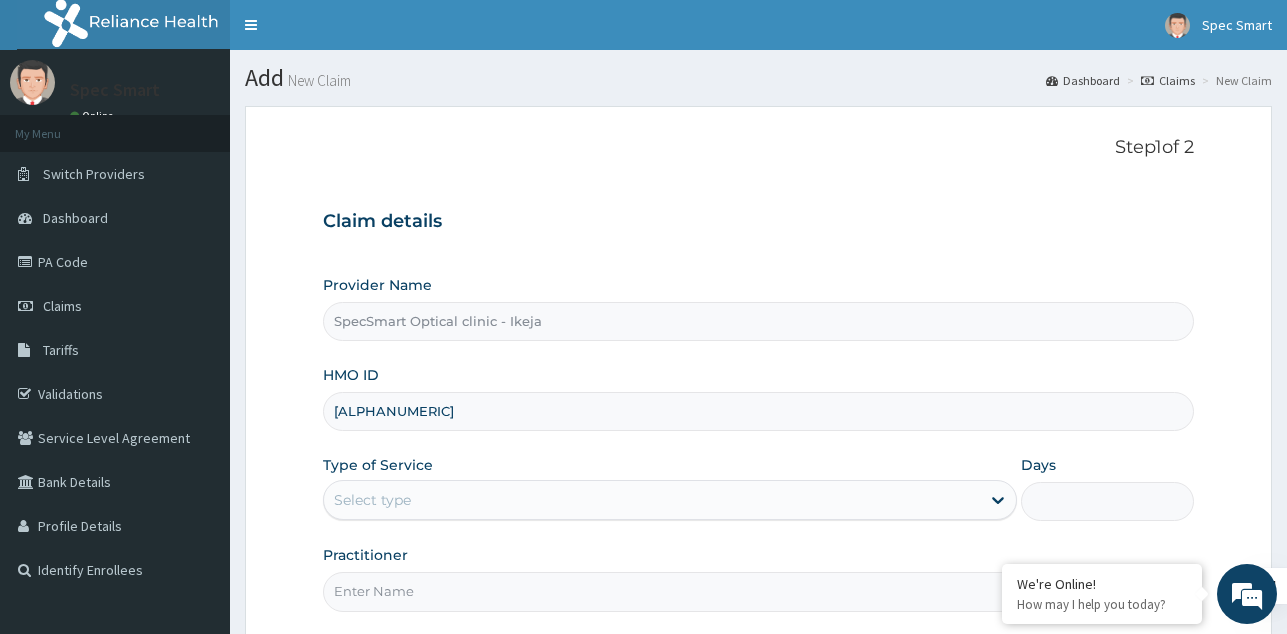type on "ALP/10073/B" 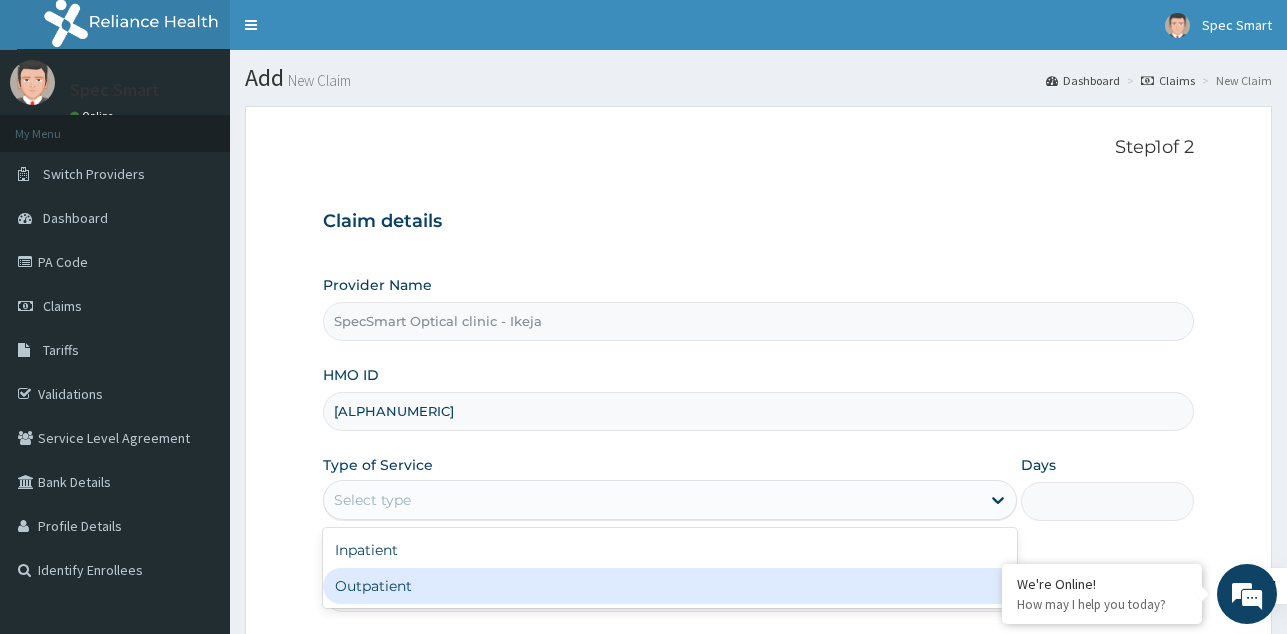 click on "Outpatient" at bounding box center [670, 586] 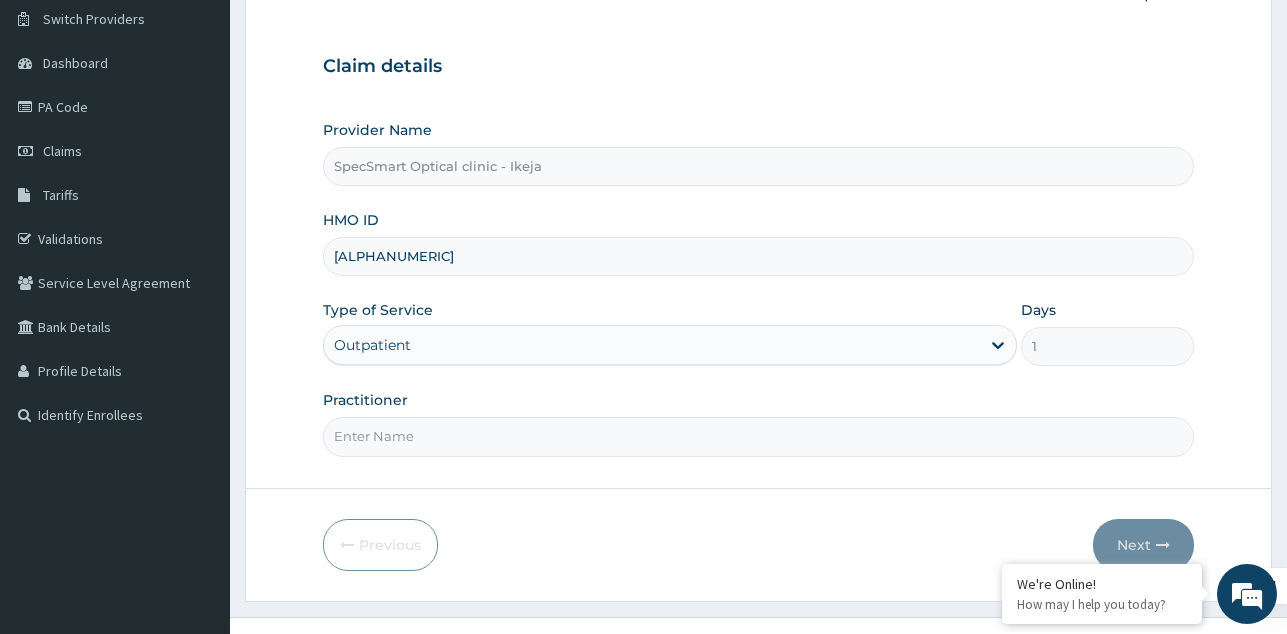 scroll, scrollTop: 189, scrollLeft: 0, axis: vertical 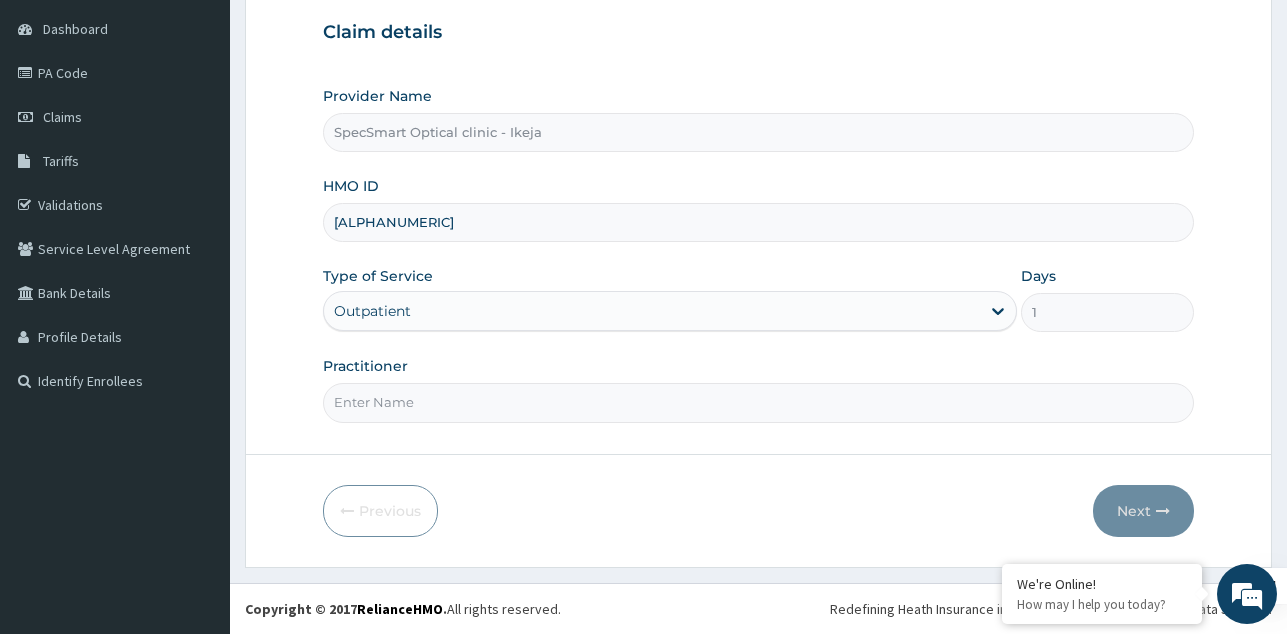 click on "Practitioner" at bounding box center (758, 402) 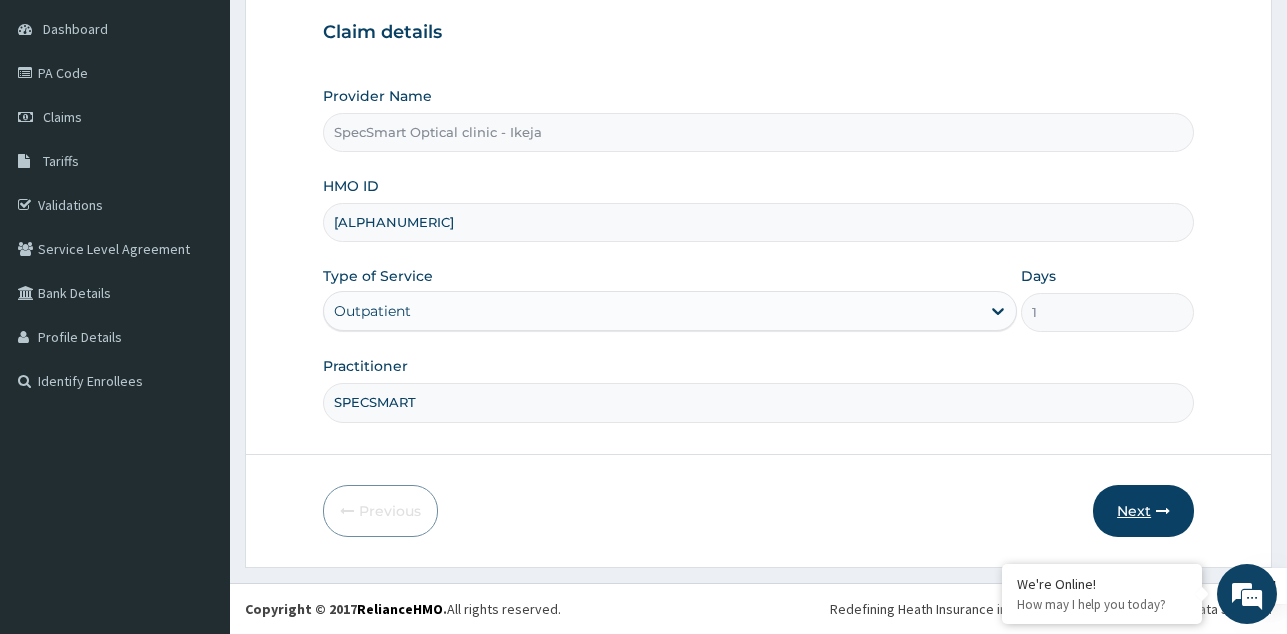 click on "Next" at bounding box center [1143, 511] 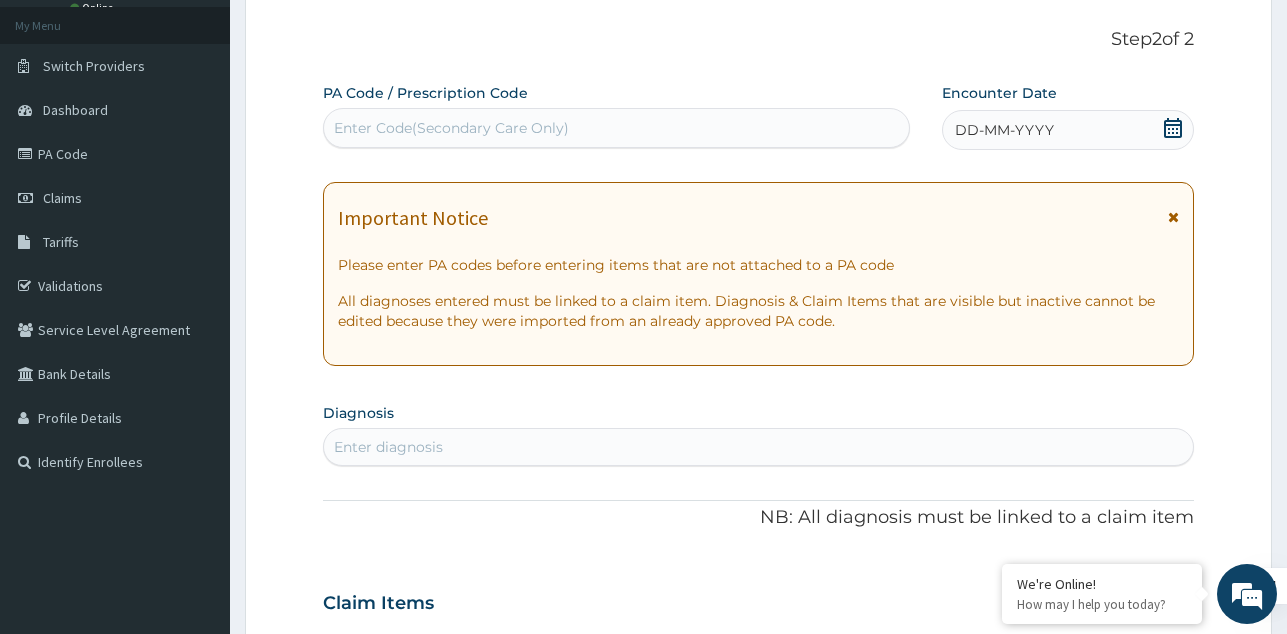 scroll, scrollTop: 0, scrollLeft: 0, axis: both 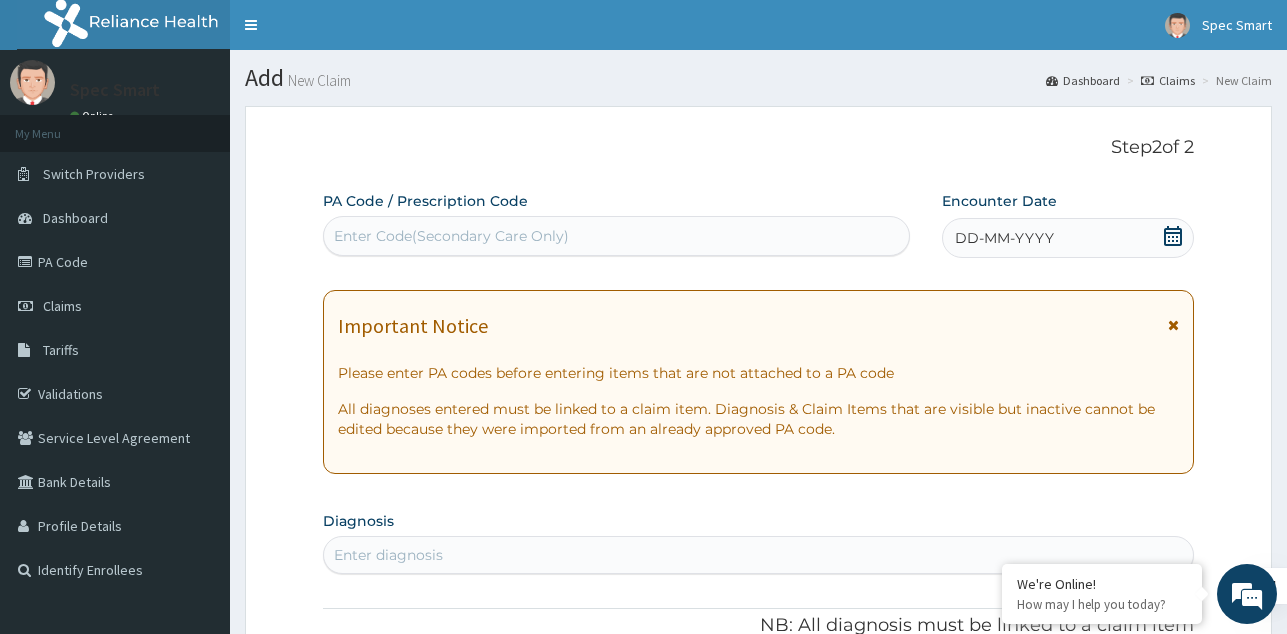 click on "Enter Code(Secondary Care Only)" at bounding box center [451, 236] 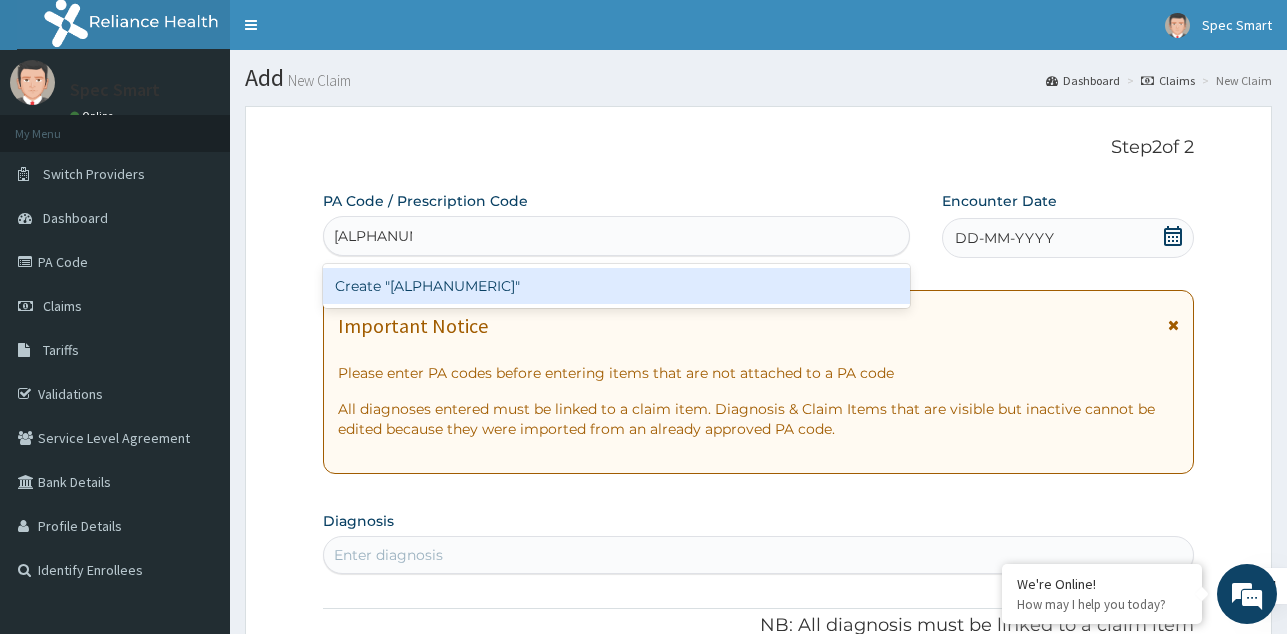 click on "Create "PA/57C3EF"" at bounding box center [616, 286] 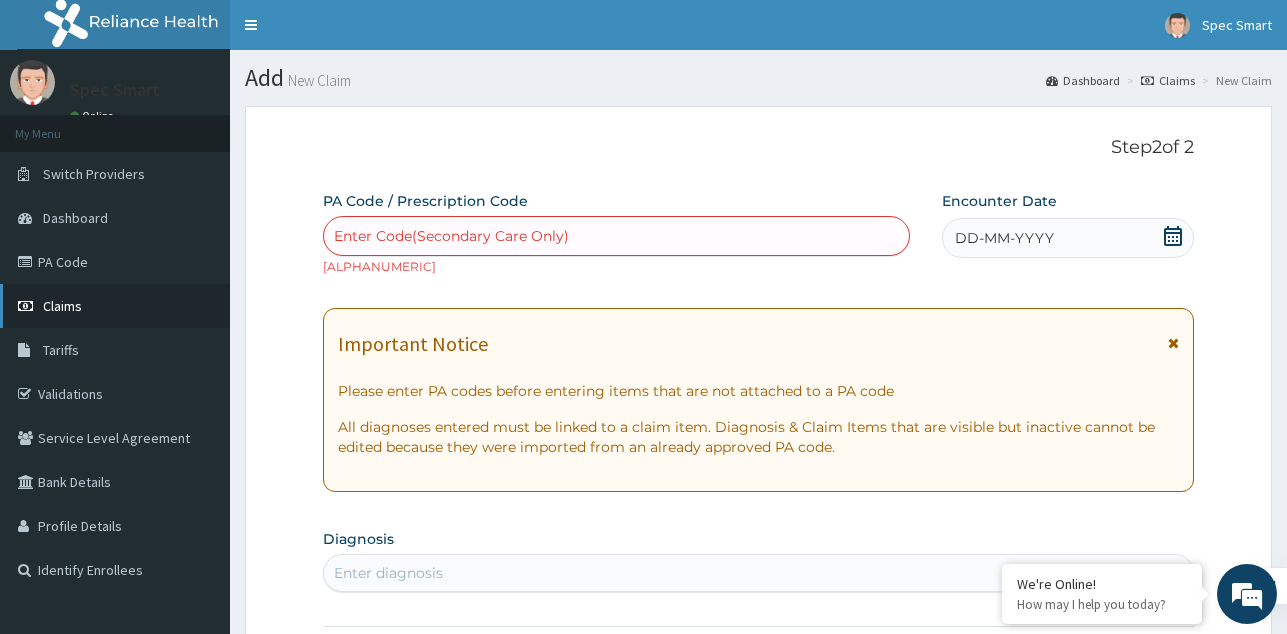 click on "Claims" at bounding box center [115, 306] 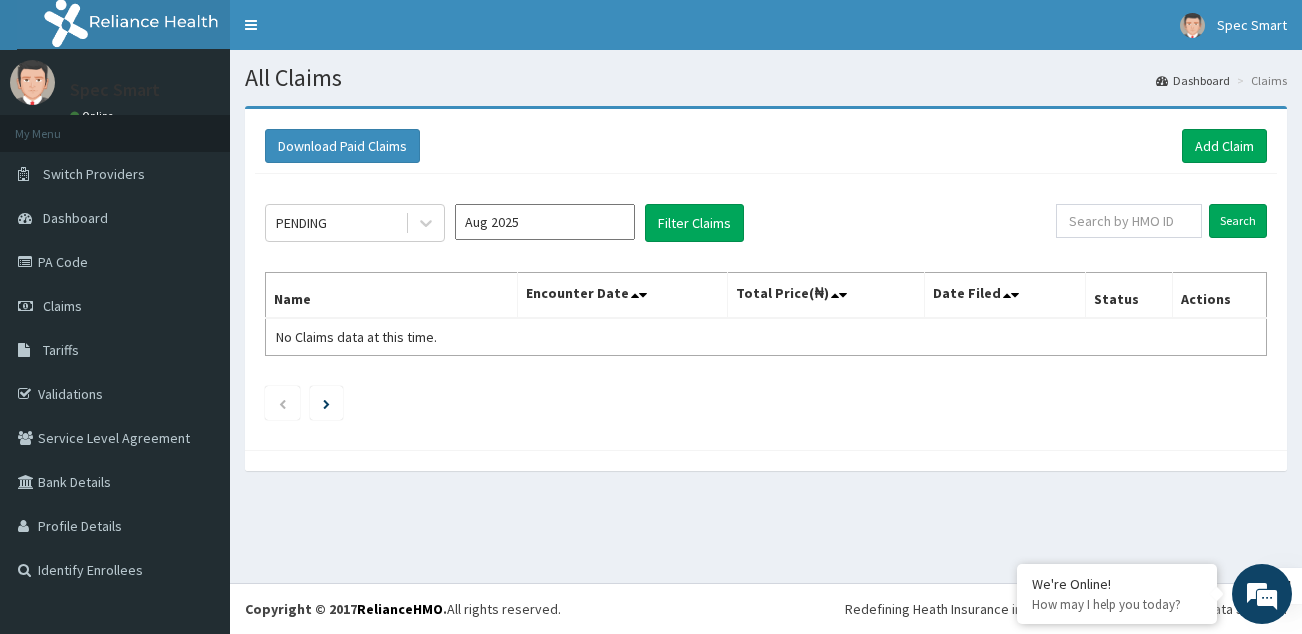 scroll, scrollTop: 0, scrollLeft: 0, axis: both 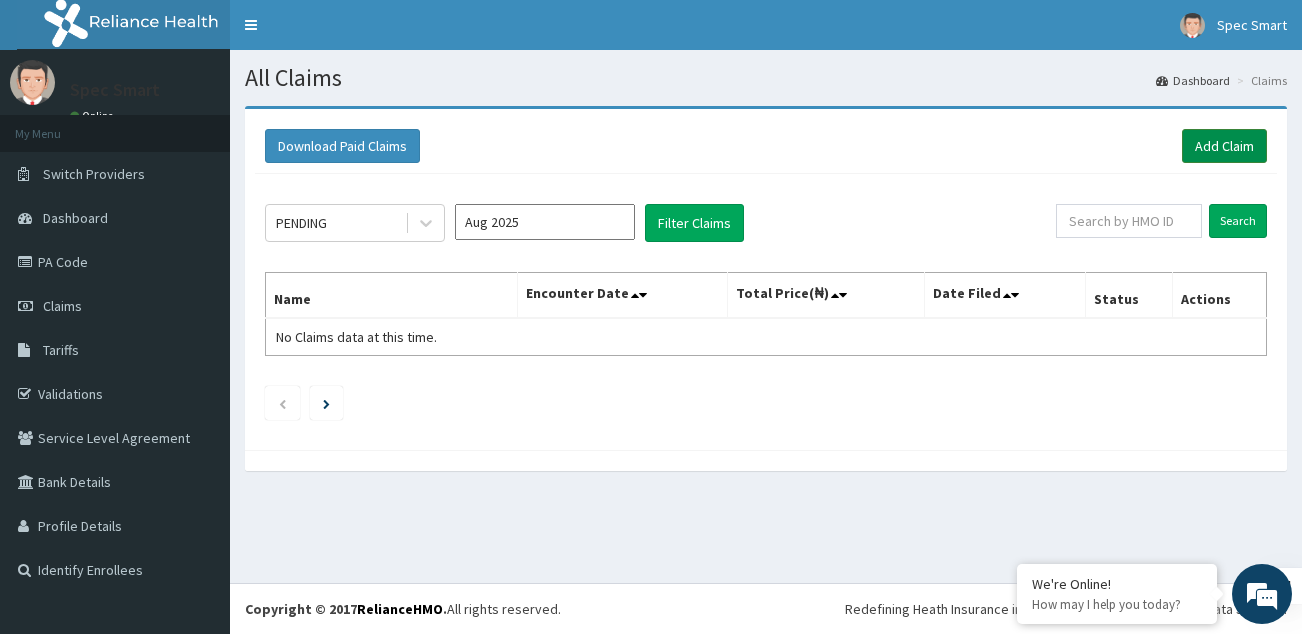 click on "Add Claim" at bounding box center [1224, 146] 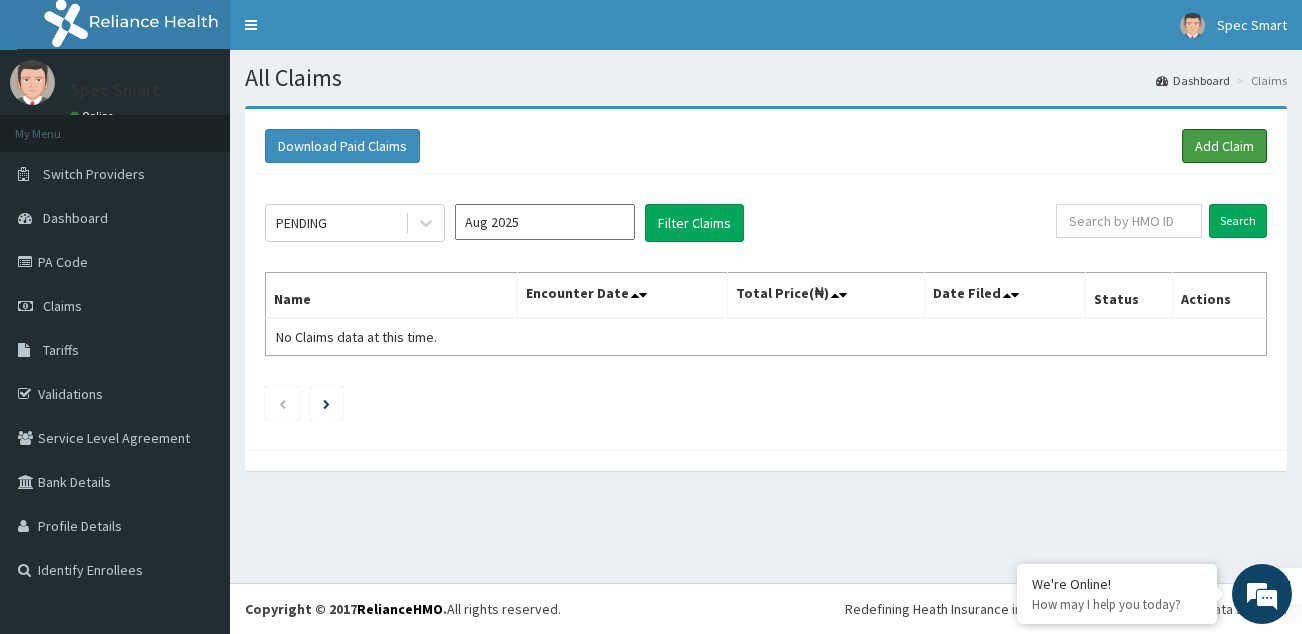 scroll, scrollTop: 0, scrollLeft: 0, axis: both 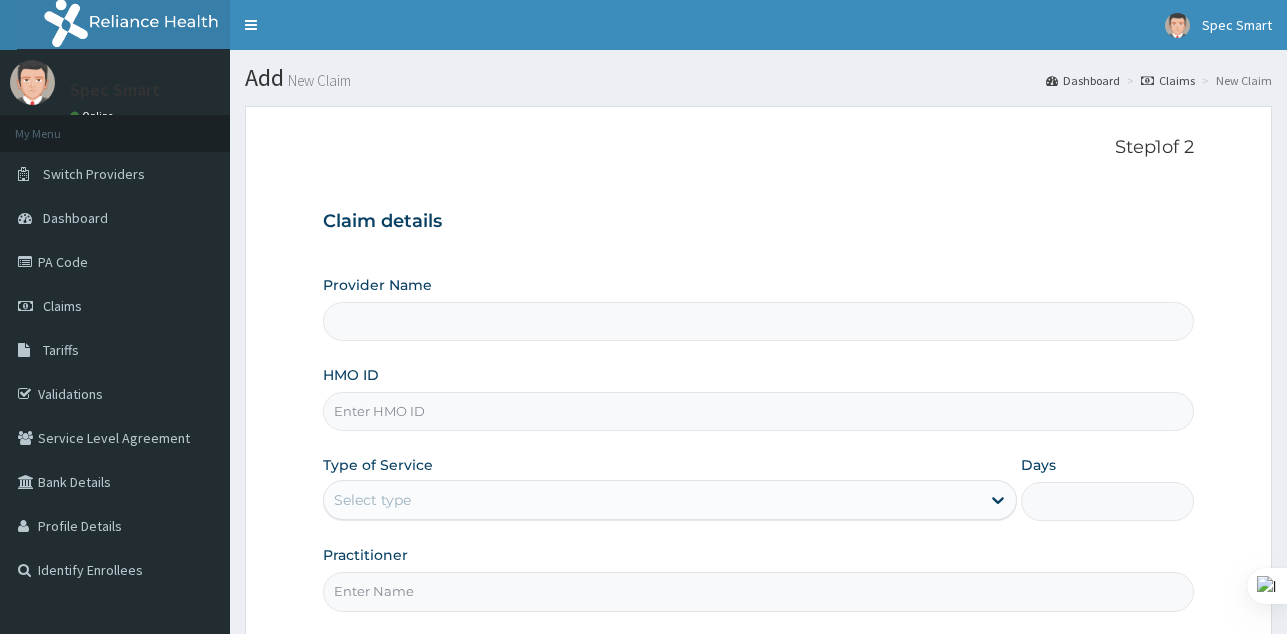 type on "SpecSmart Optical clinic - Ikeja" 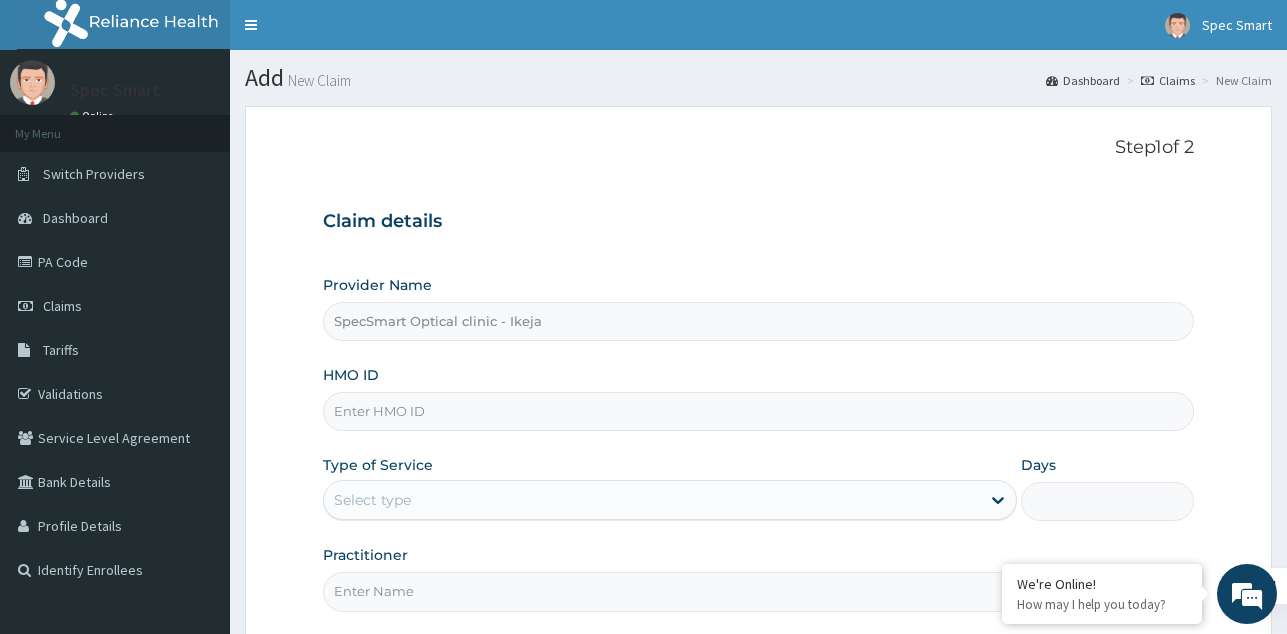 click on "HMO ID" at bounding box center (758, 411) 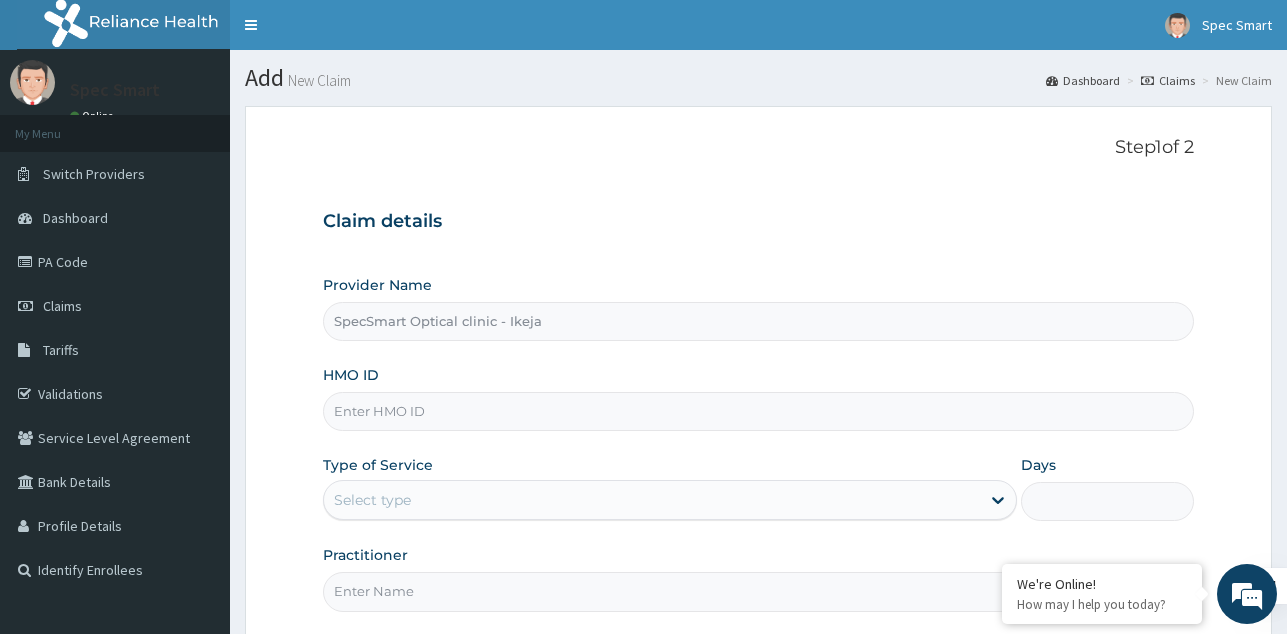 paste on "DCC/10047/B" 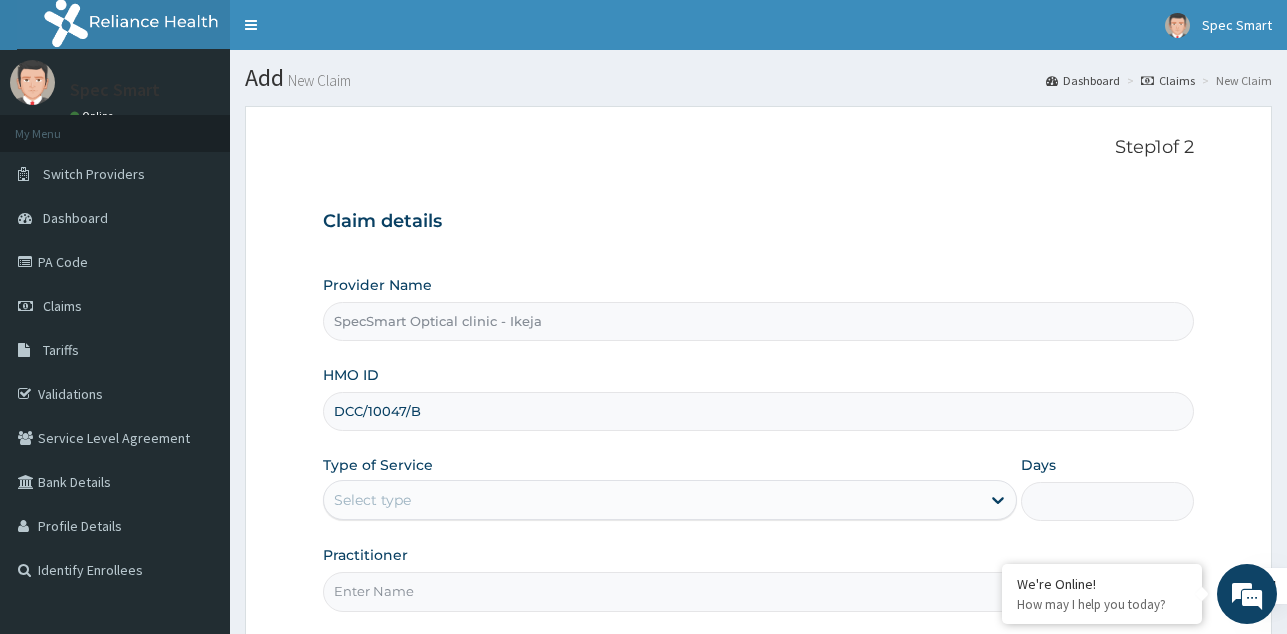 type on "DCC/10047/B" 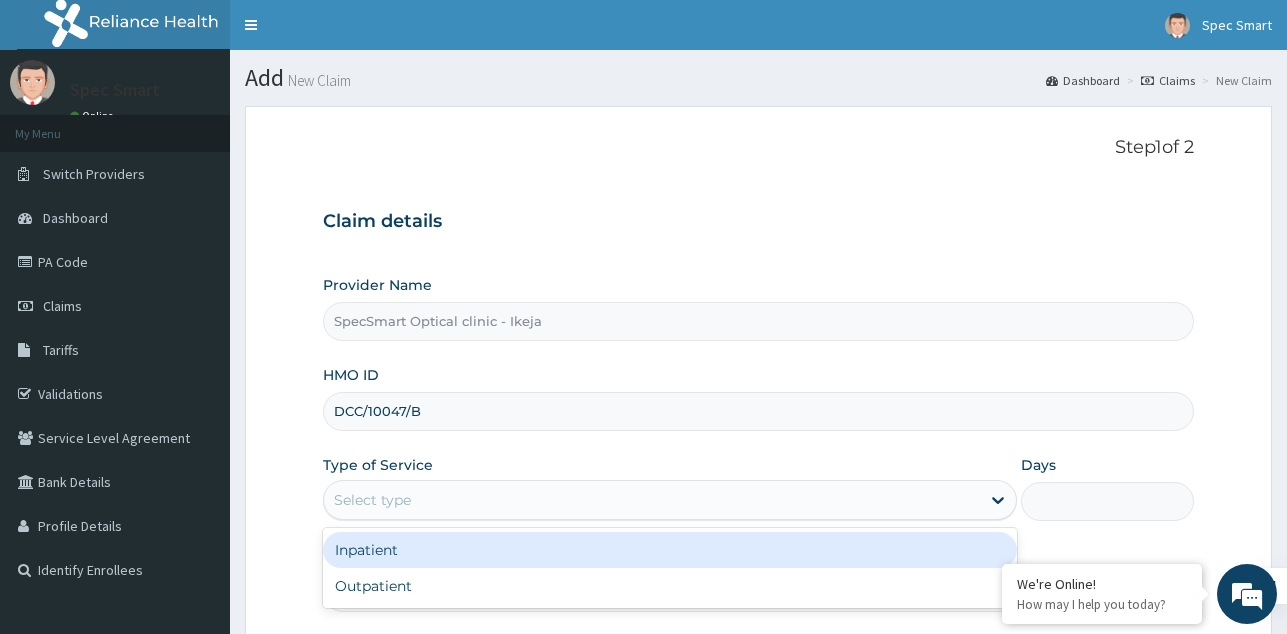 click on "Select type" at bounding box center (652, 500) 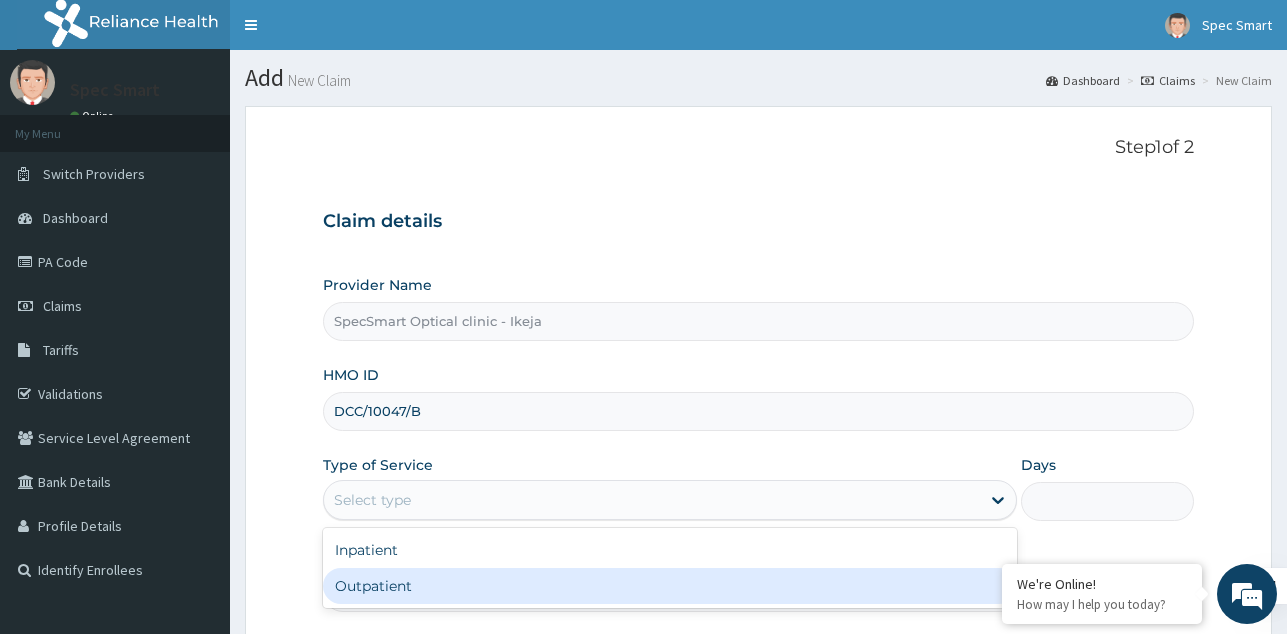 click on "Outpatient" at bounding box center [670, 586] 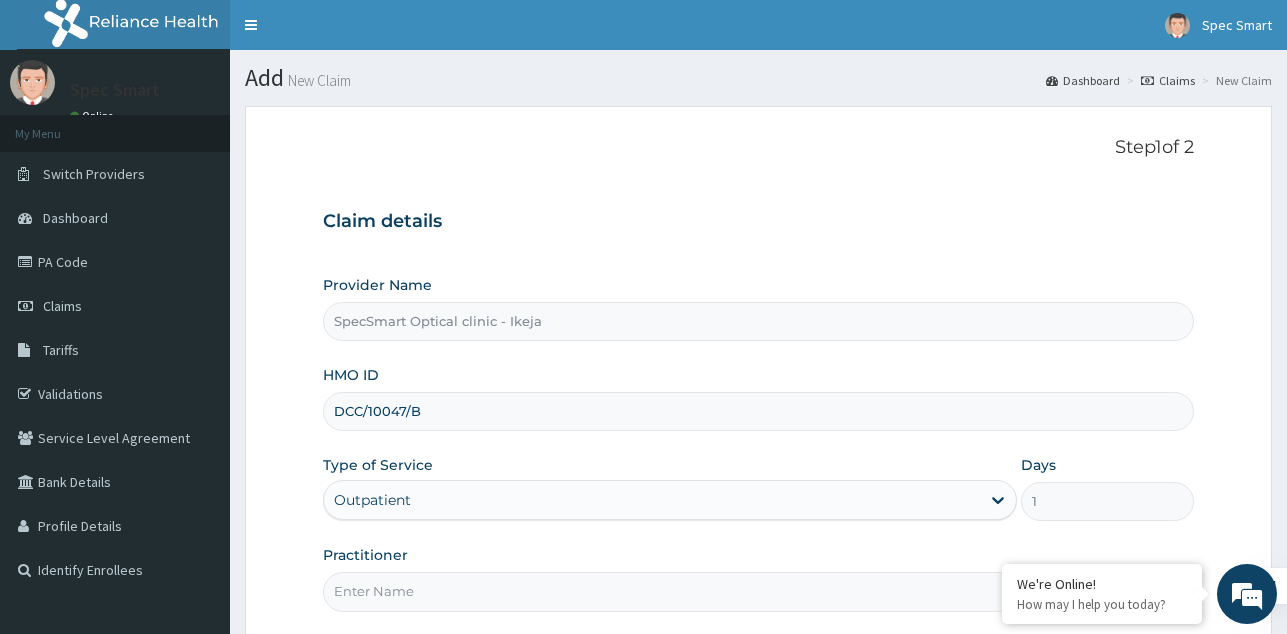 click on "Practitioner" at bounding box center (758, 591) 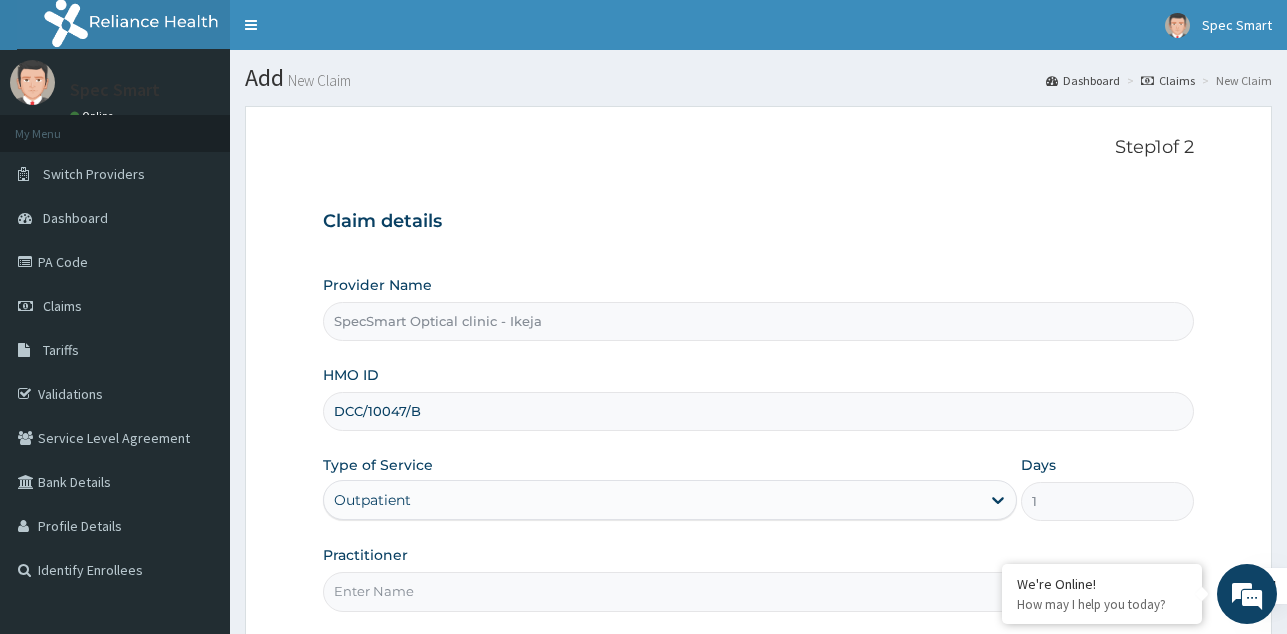 type on "SPECSMART" 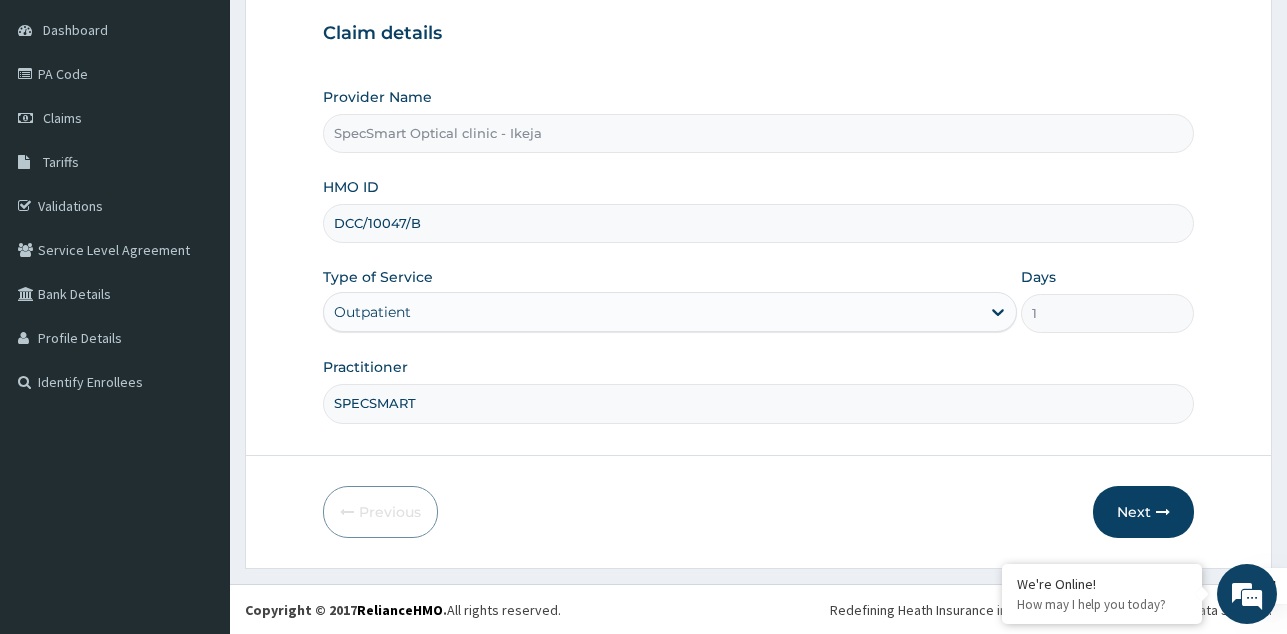 scroll, scrollTop: 189, scrollLeft: 0, axis: vertical 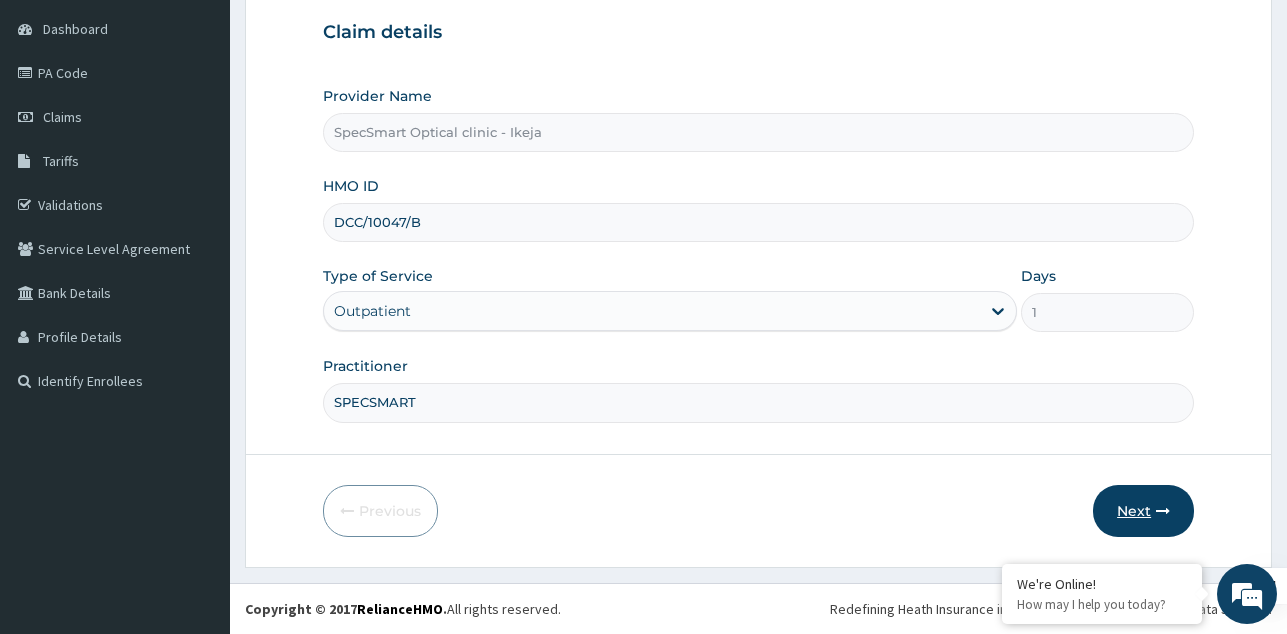click on "Next" at bounding box center (1143, 511) 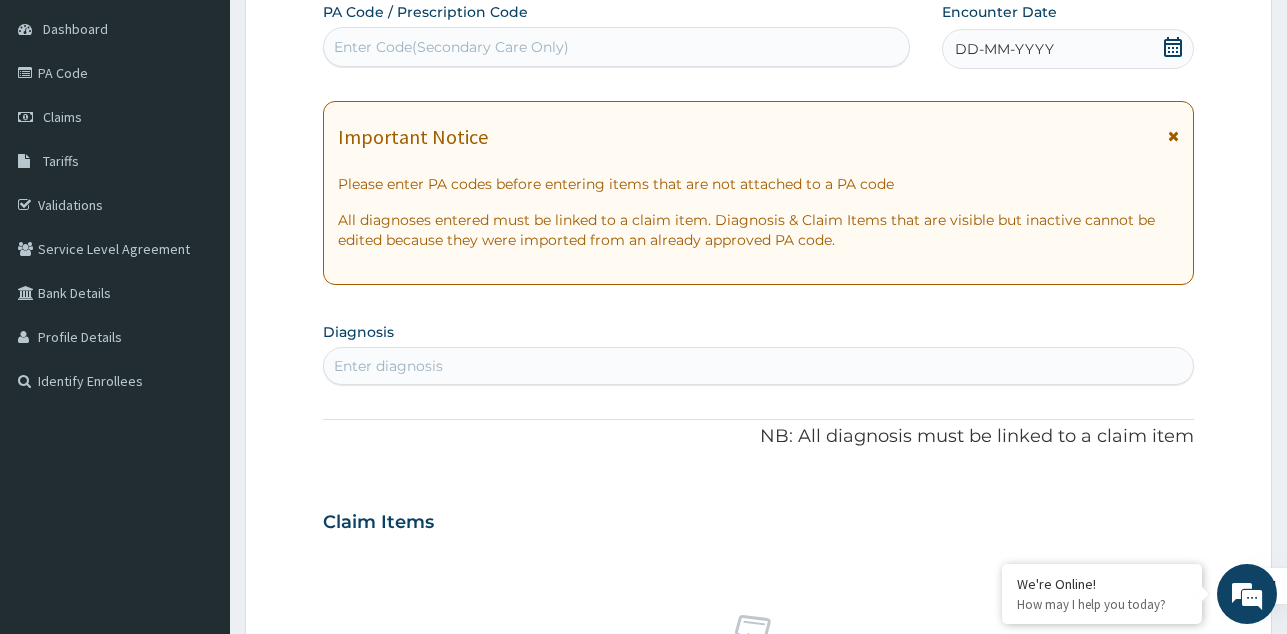 scroll, scrollTop: 0, scrollLeft: 0, axis: both 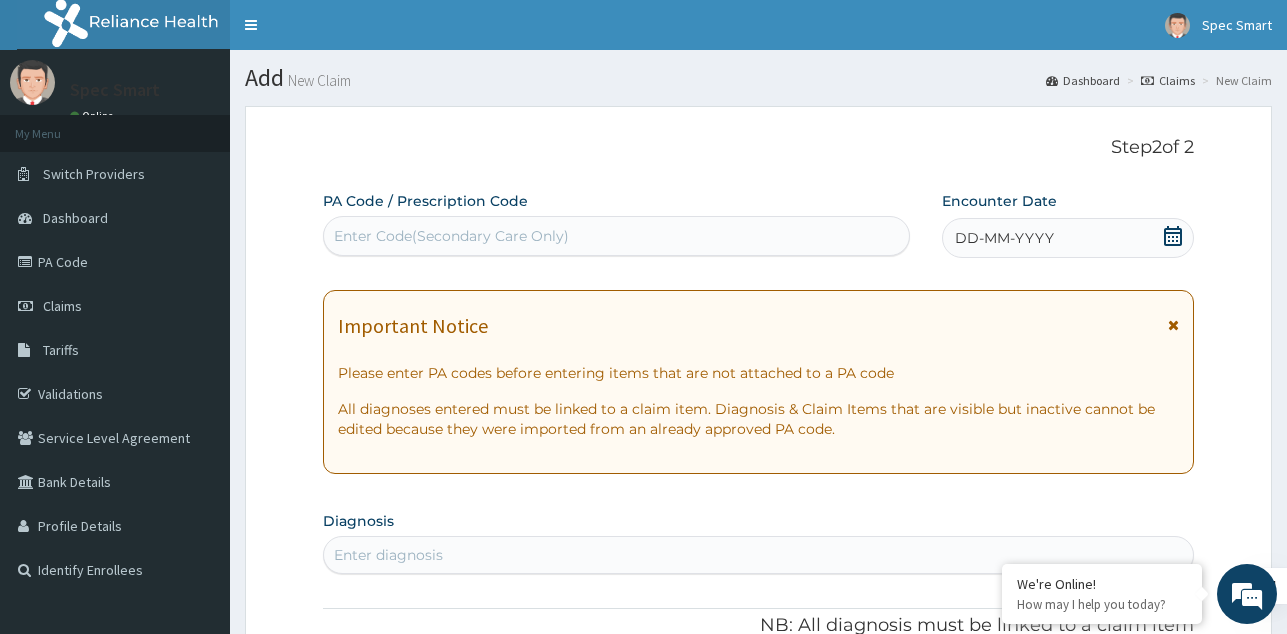click on "Enter Code(Secondary Care Only)" at bounding box center [616, 236] 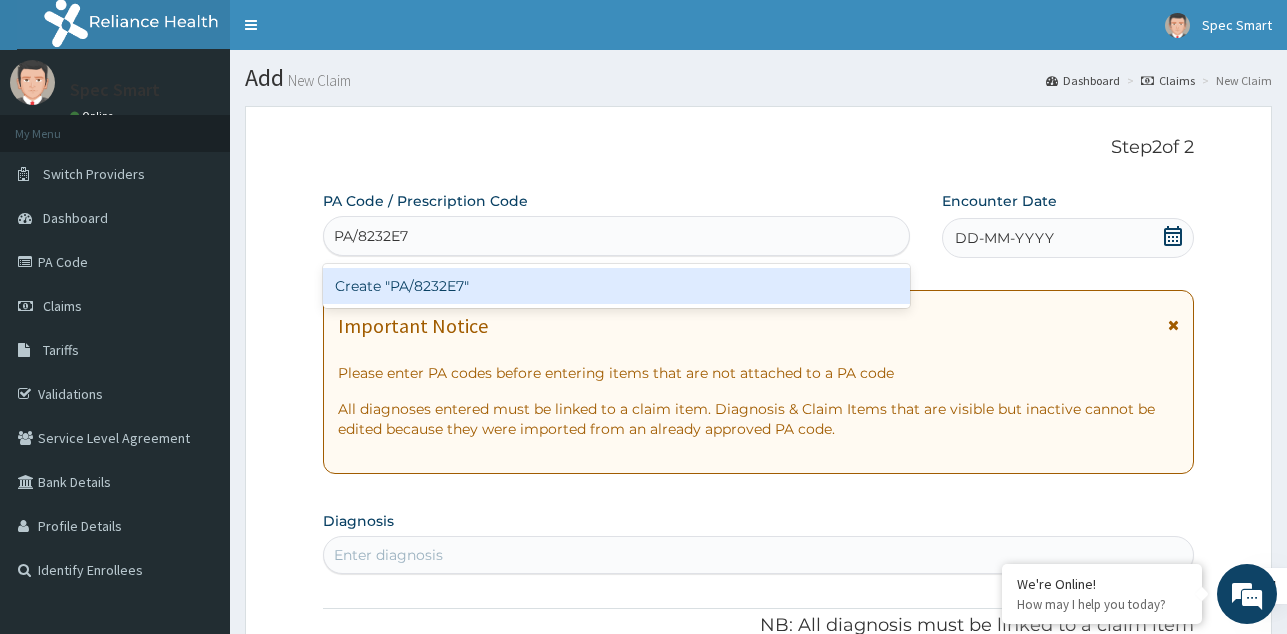 click on "Create "PA/8232E7"" at bounding box center [616, 286] 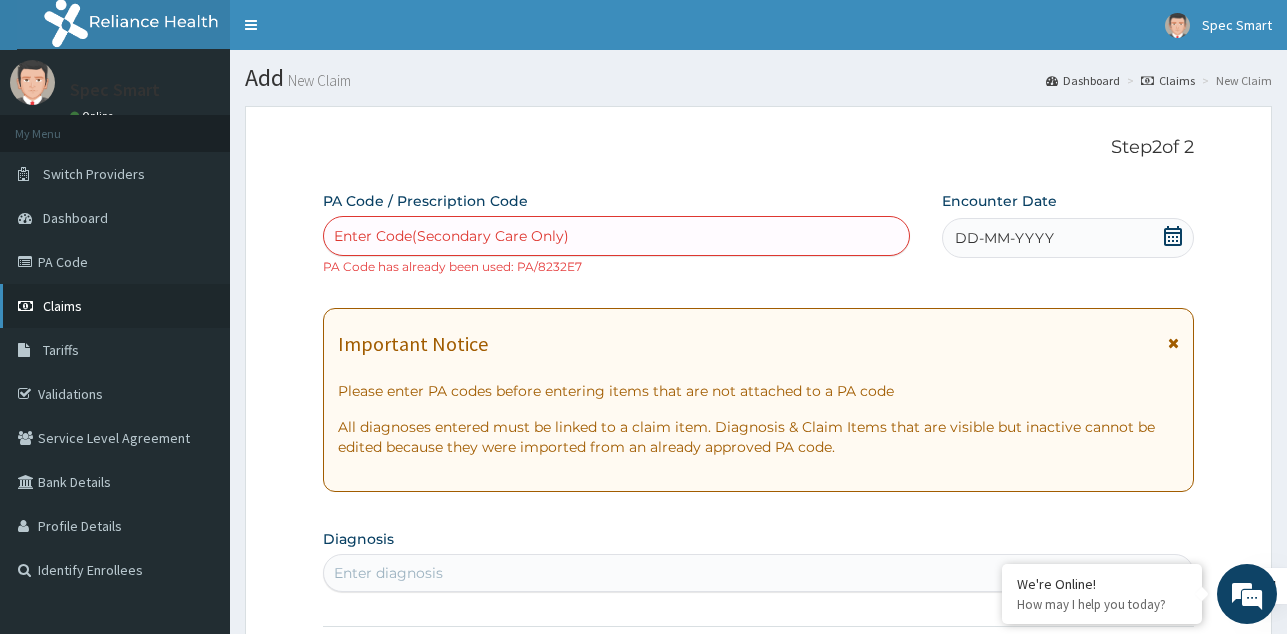 click on "Claims" at bounding box center [62, 306] 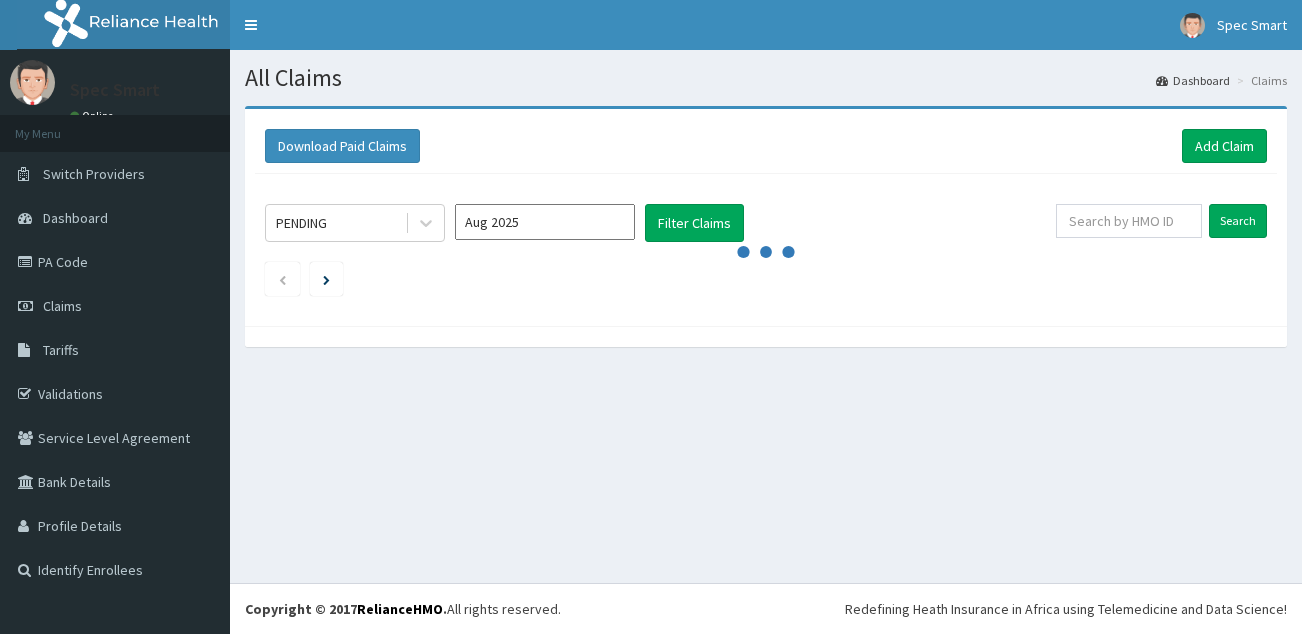 scroll, scrollTop: 0, scrollLeft: 0, axis: both 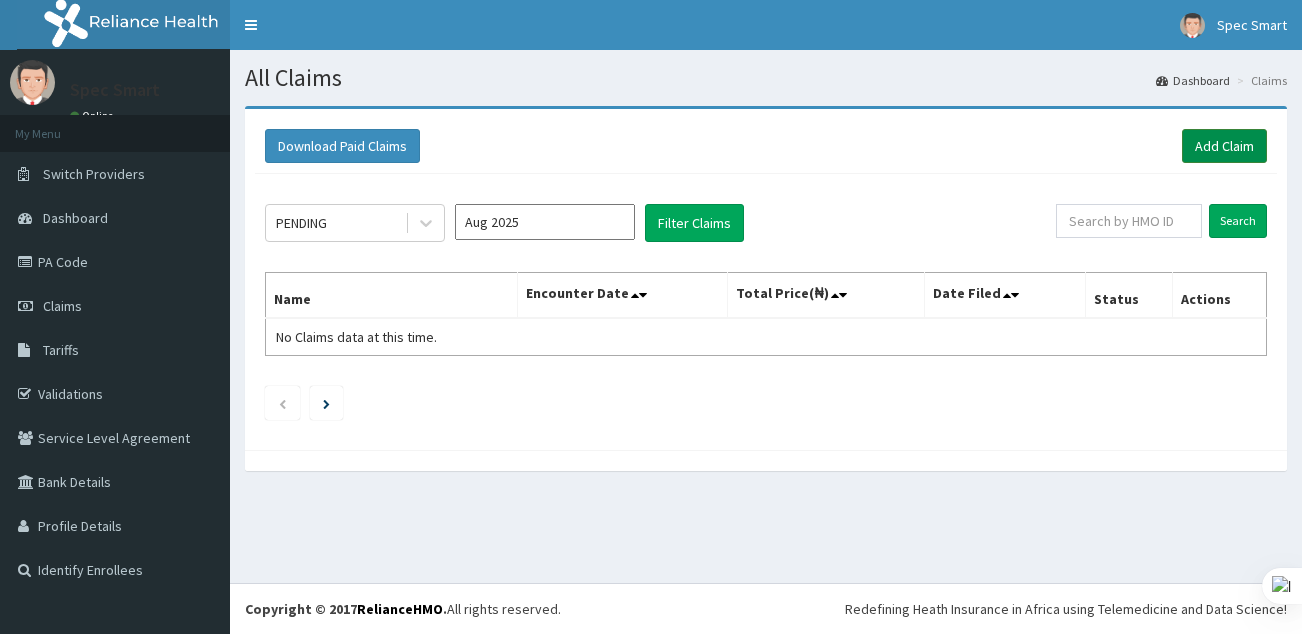 click on "Add Claim" at bounding box center [1224, 146] 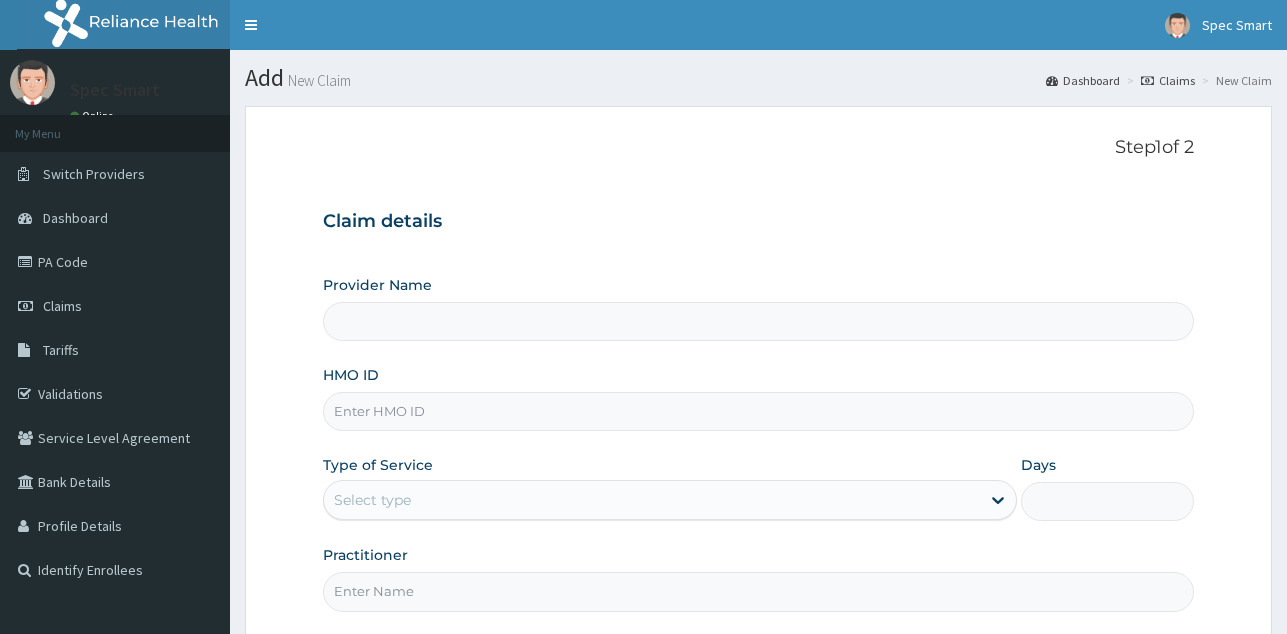scroll, scrollTop: 0, scrollLeft: 0, axis: both 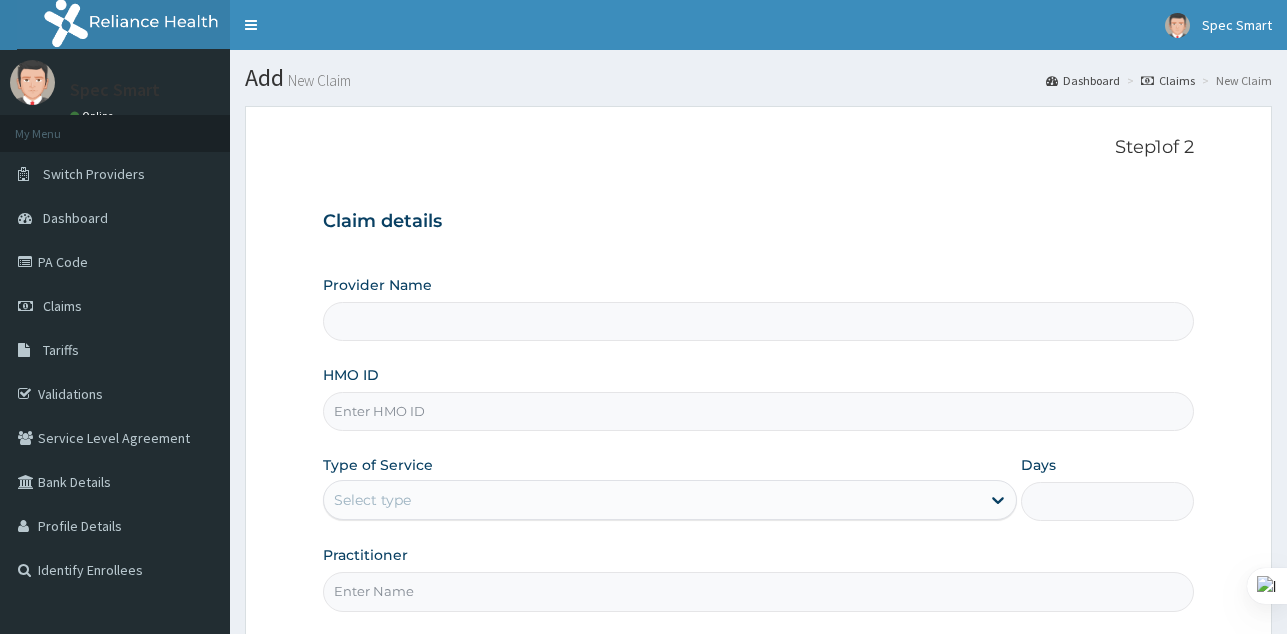 type on "SpecSmart Optical clinic - Ikeja" 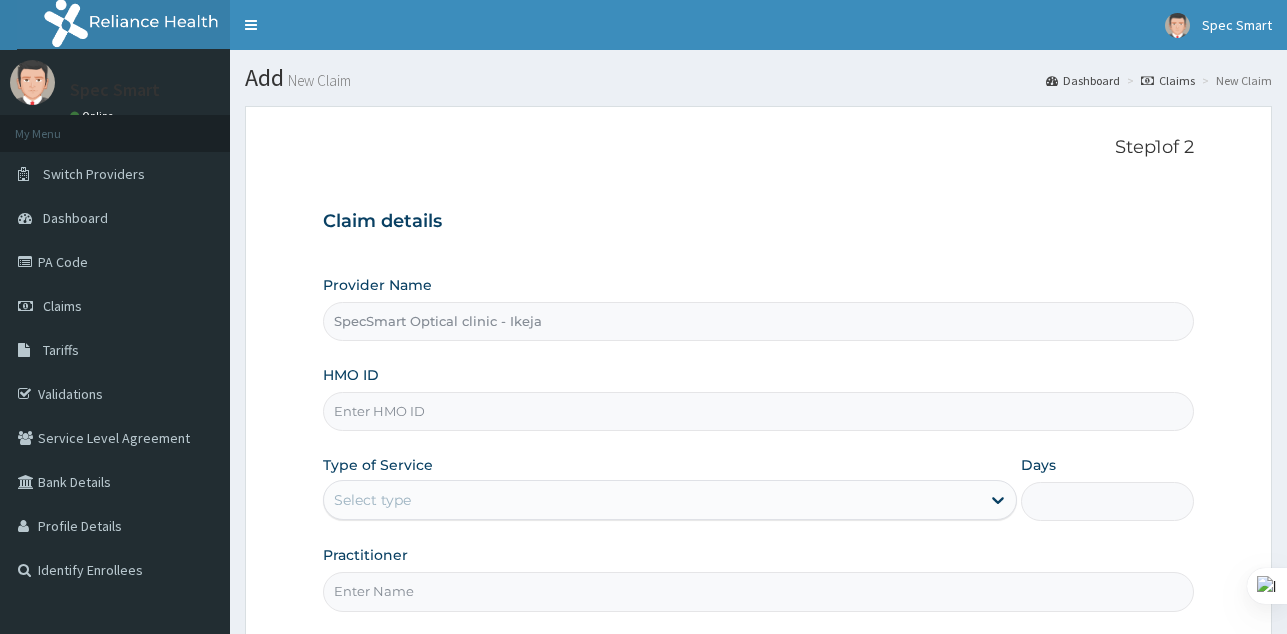 click on "HMO ID" at bounding box center [758, 411] 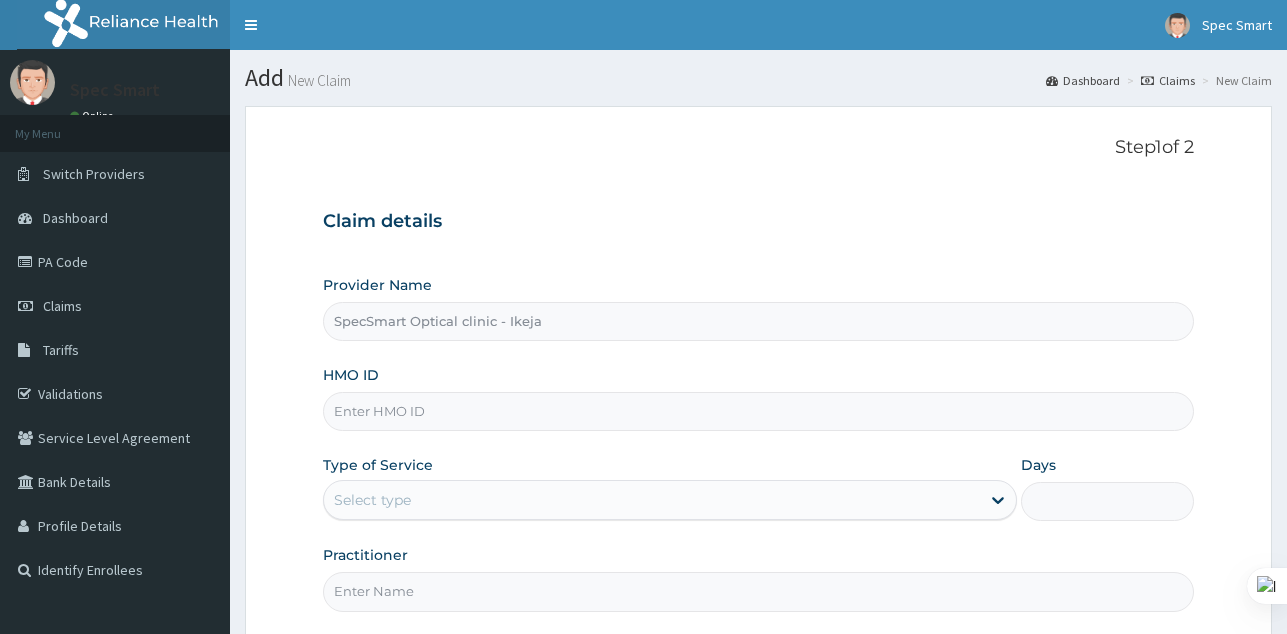 paste on "PMH/10086/A" 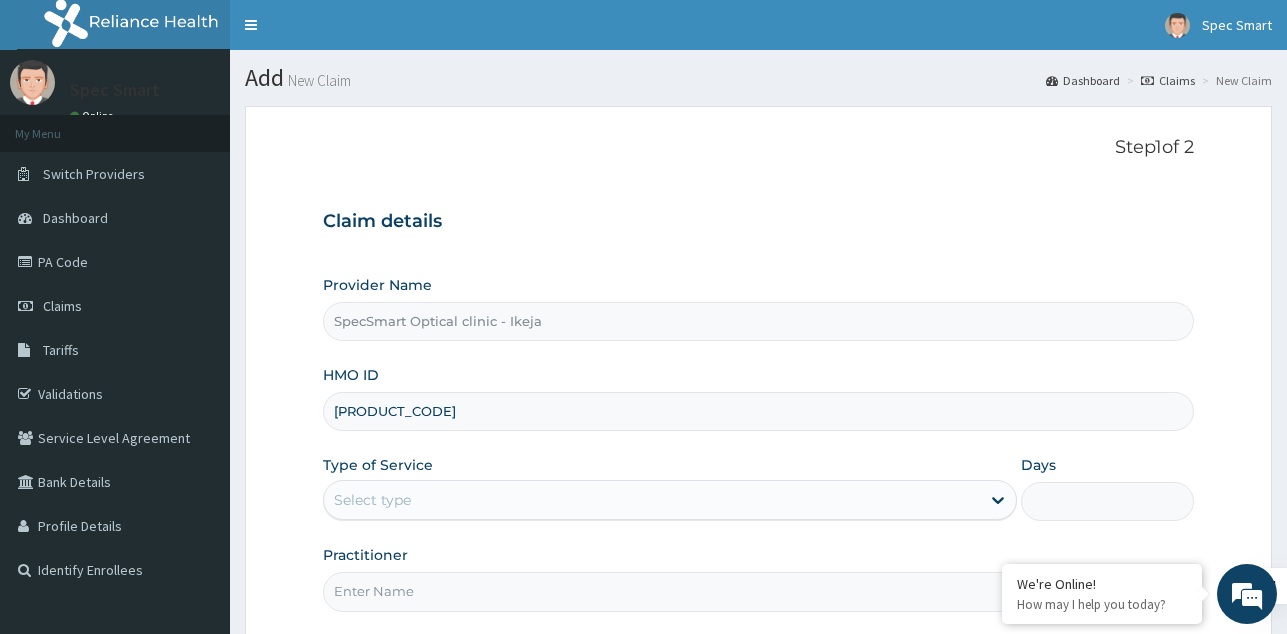 type on "PMH/10086/A" 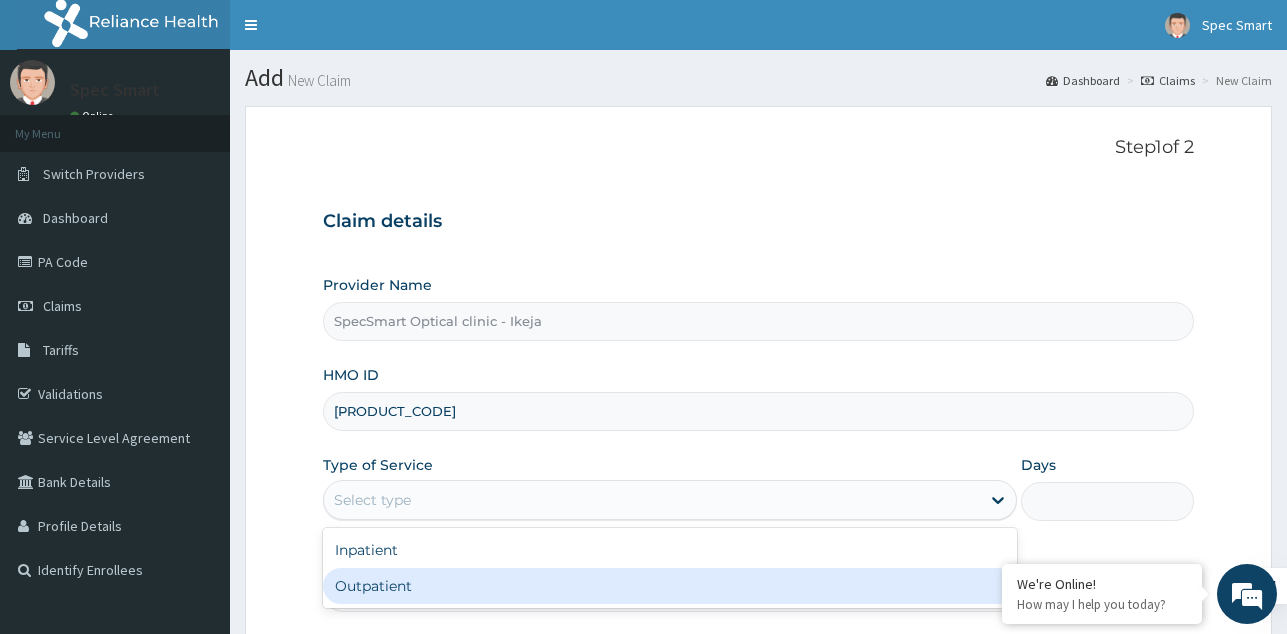 click on "Outpatient" at bounding box center [670, 586] 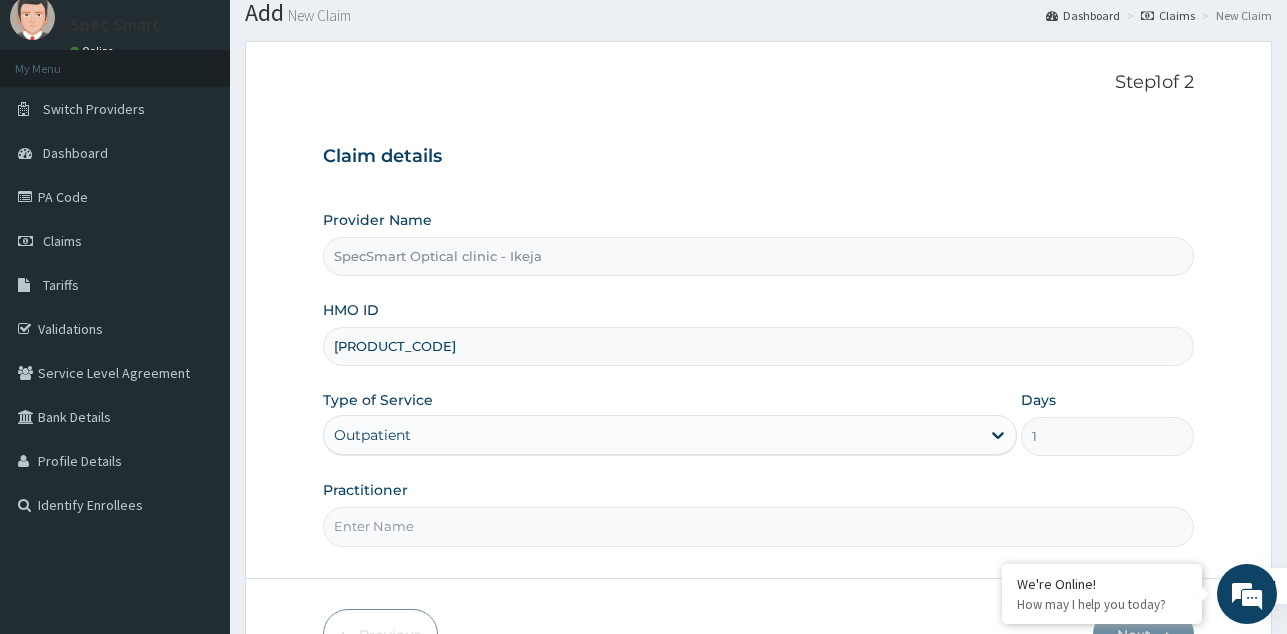 scroll, scrollTop: 100, scrollLeft: 0, axis: vertical 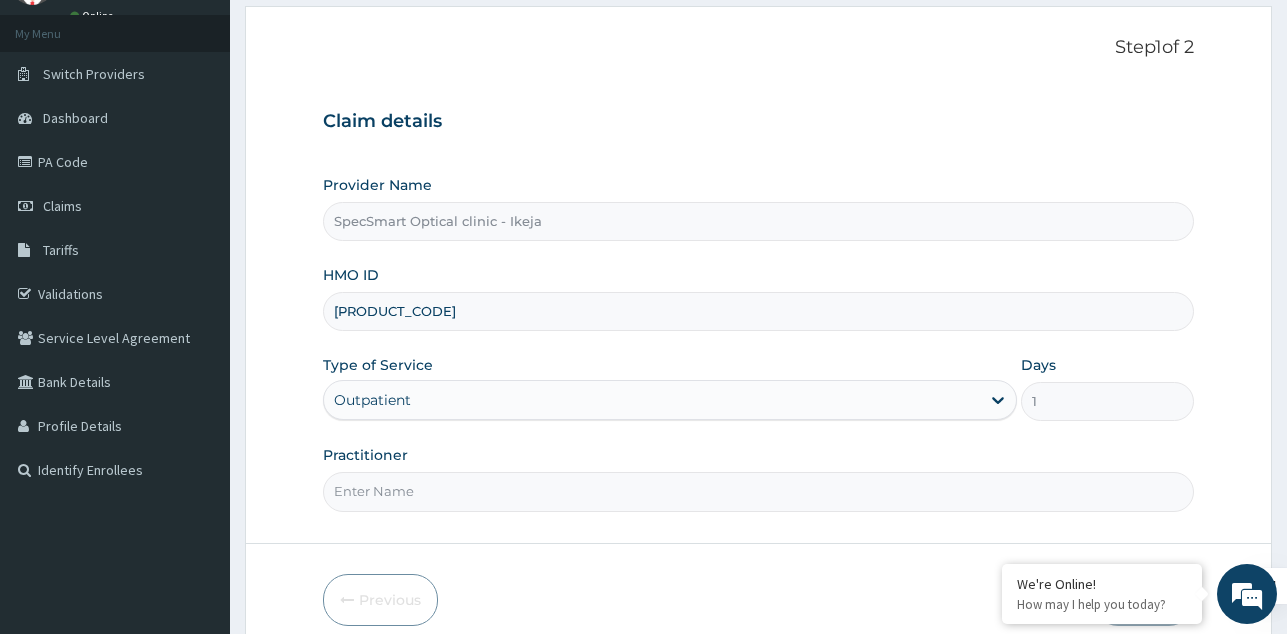 click on "Practitioner" at bounding box center (758, 491) 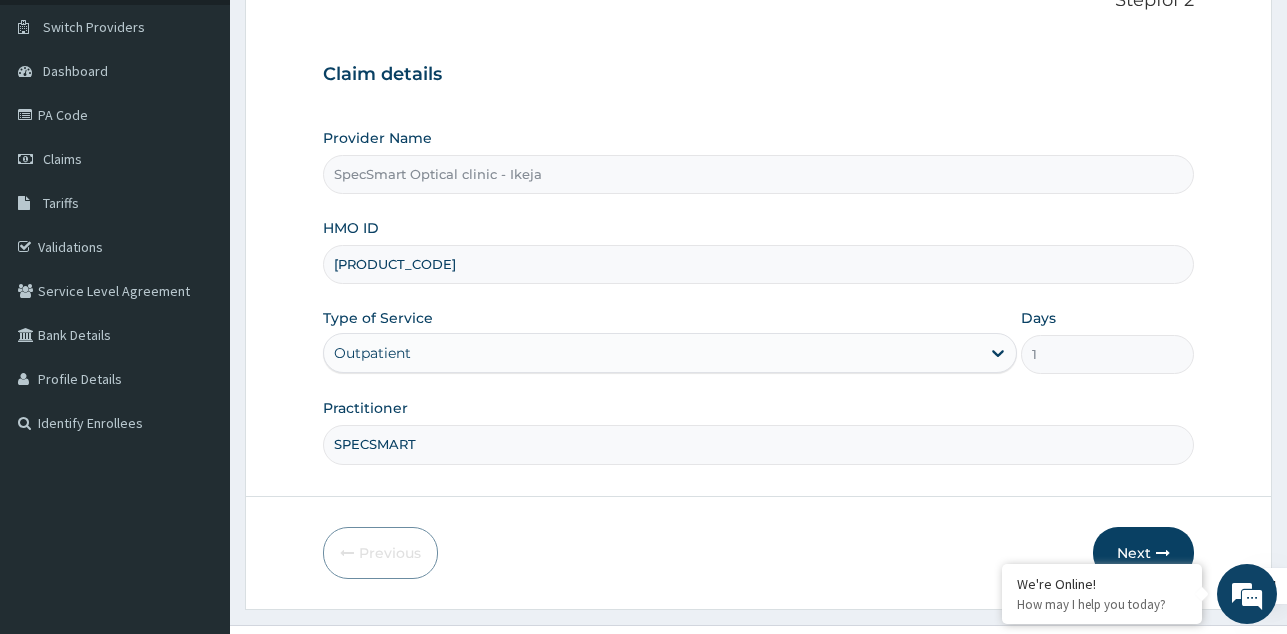 scroll, scrollTop: 189, scrollLeft: 0, axis: vertical 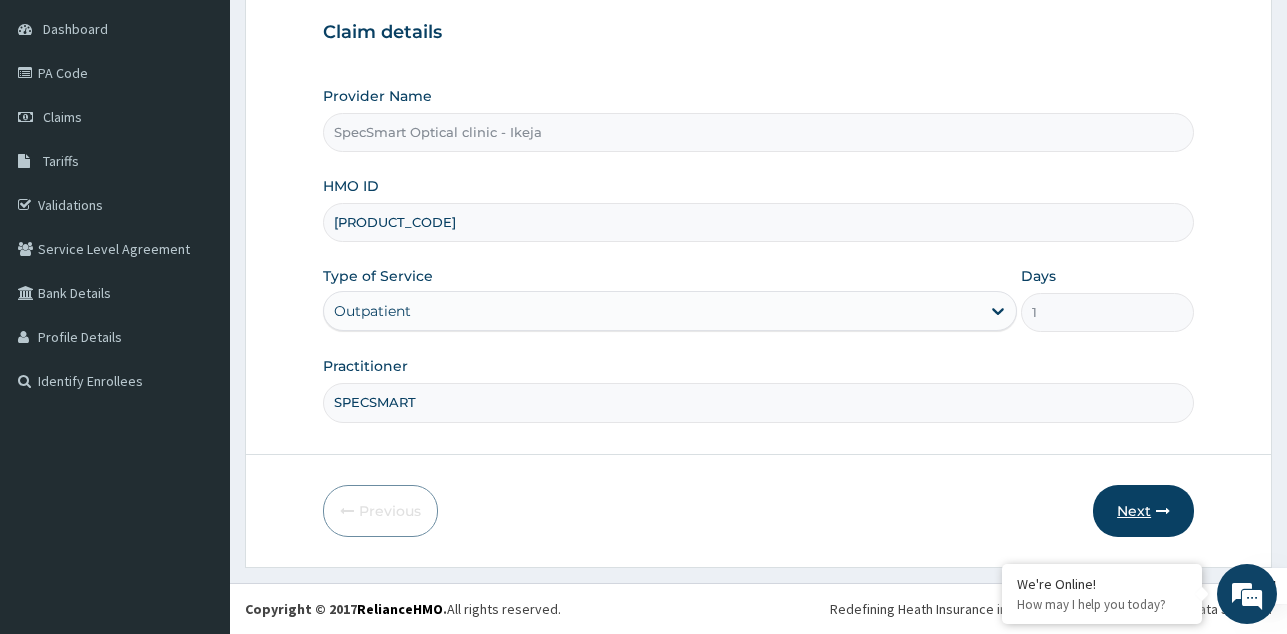 click on "Next" at bounding box center (1143, 511) 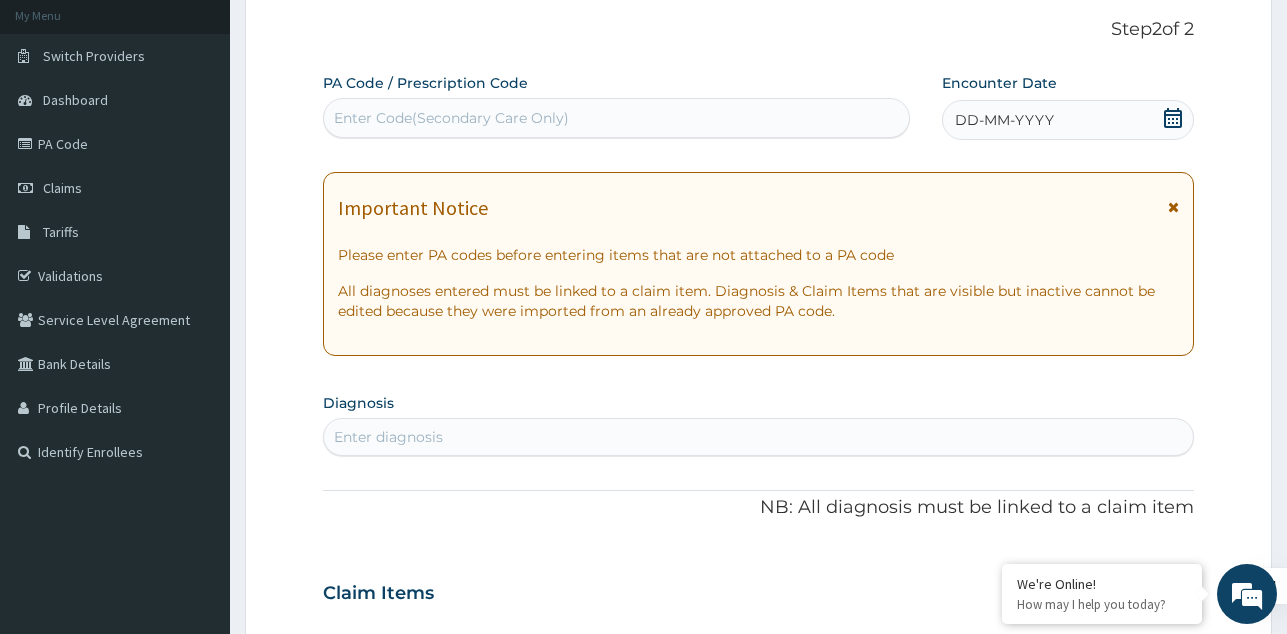 scroll, scrollTop: 0, scrollLeft: 0, axis: both 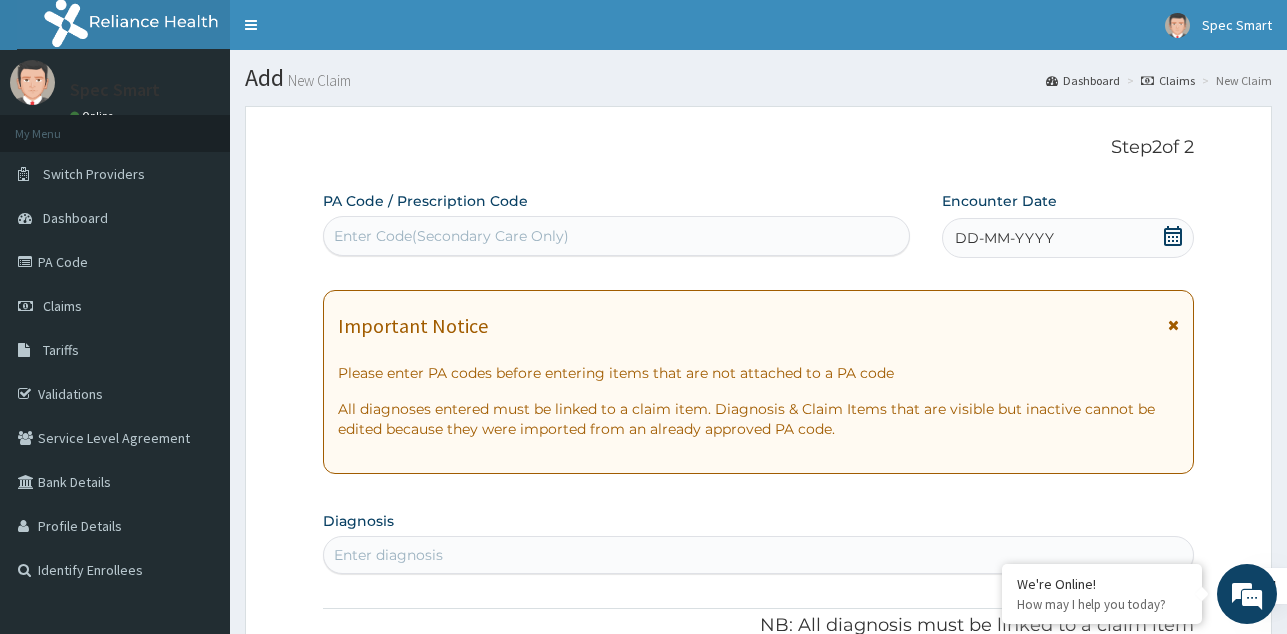click on "Enter Code(Secondary Care Only)" at bounding box center [616, 236] 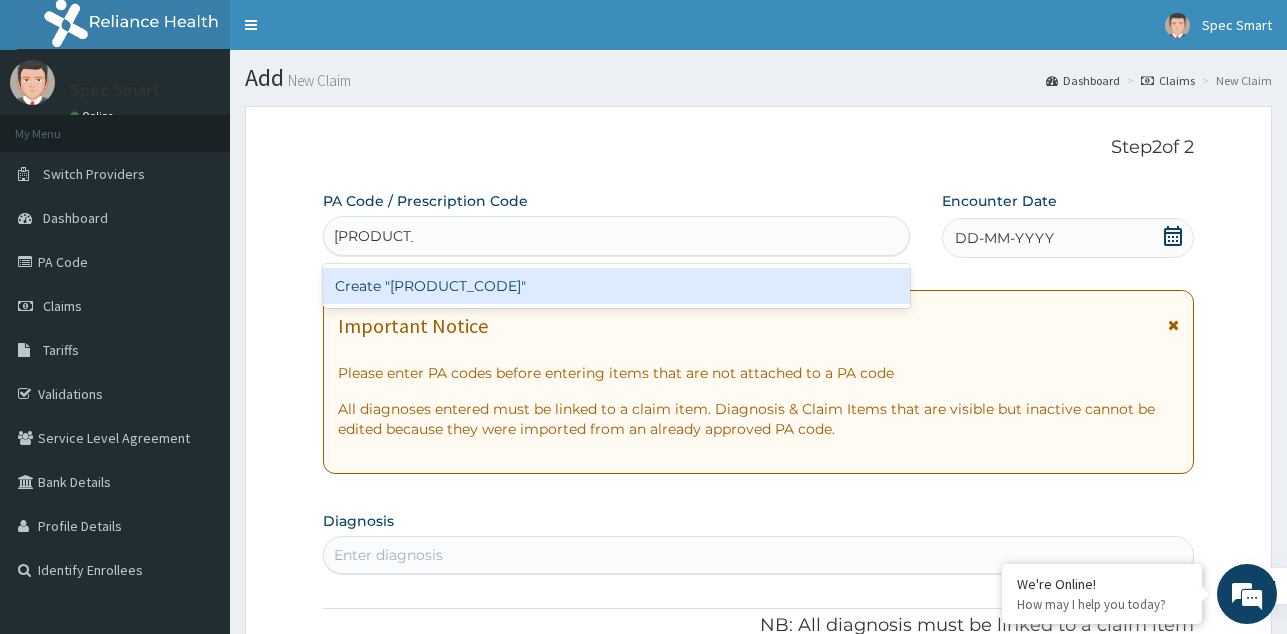 click on "Create "PA/55A3FA"" at bounding box center [616, 286] 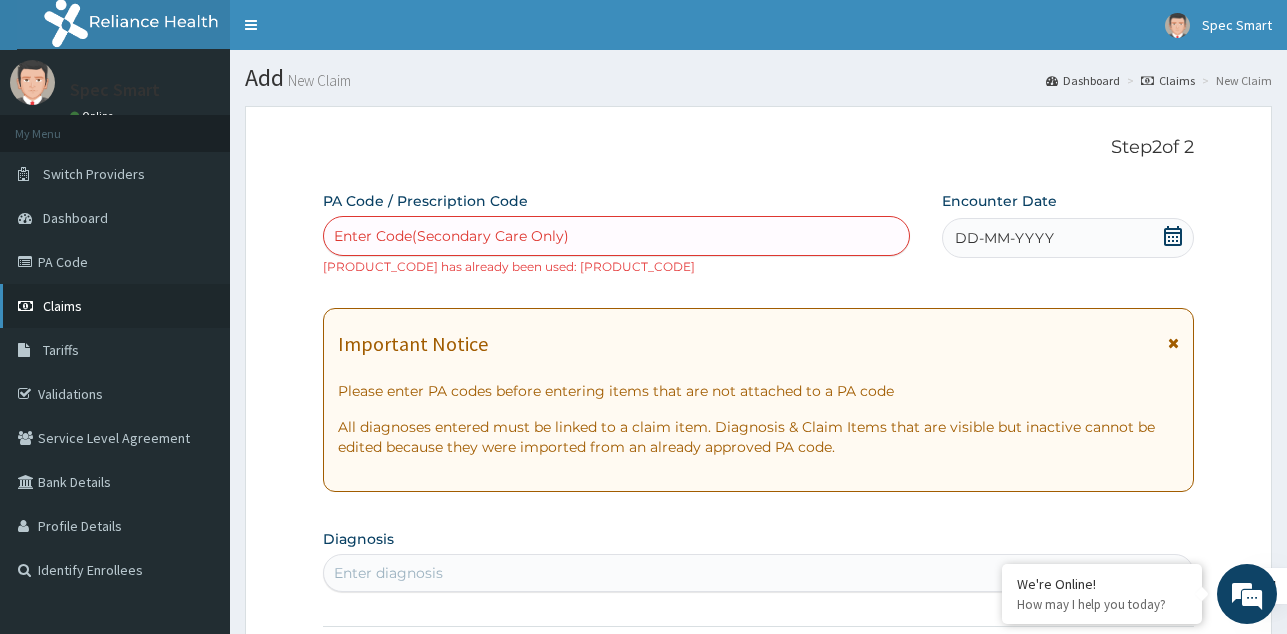 click on "Claims" at bounding box center [115, 306] 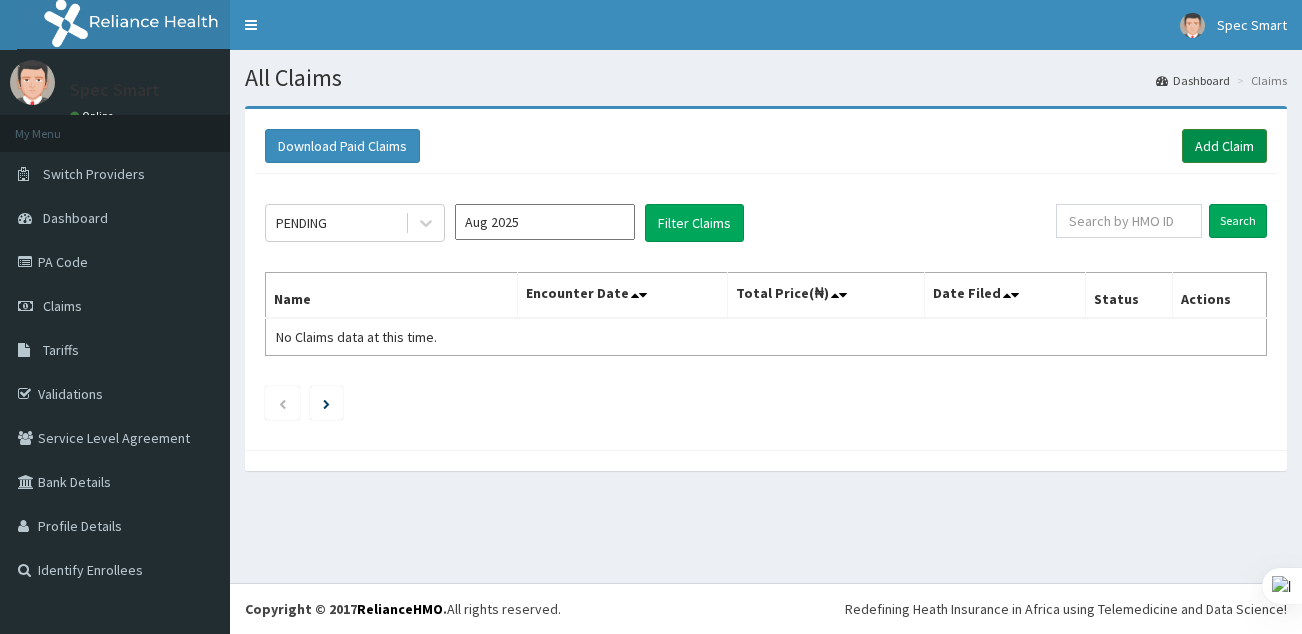 scroll, scrollTop: 0, scrollLeft: 0, axis: both 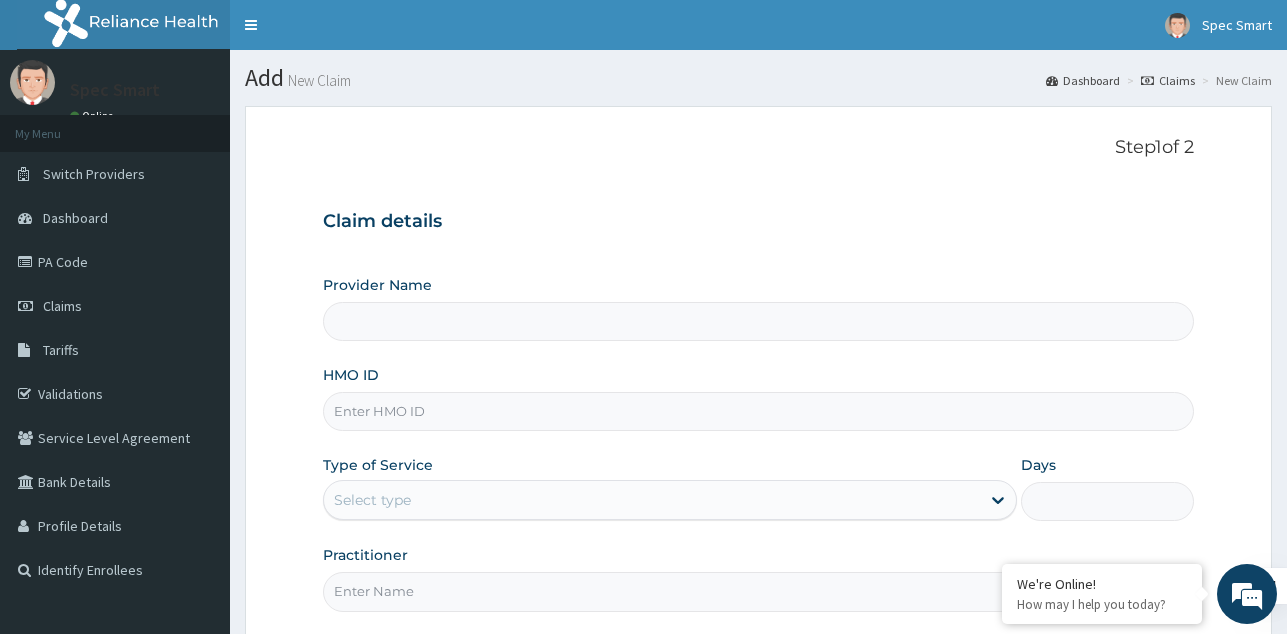 type on "SpecSmart Optical clinic - Ikeja" 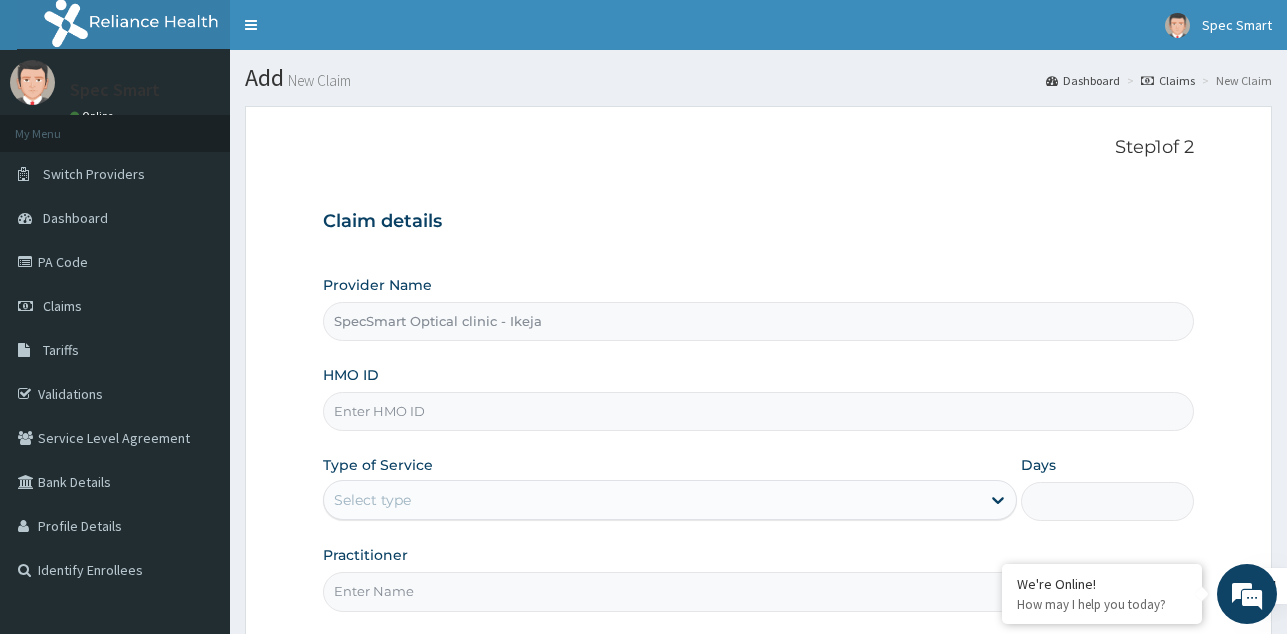 click on "HMO ID" at bounding box center (758, 411) 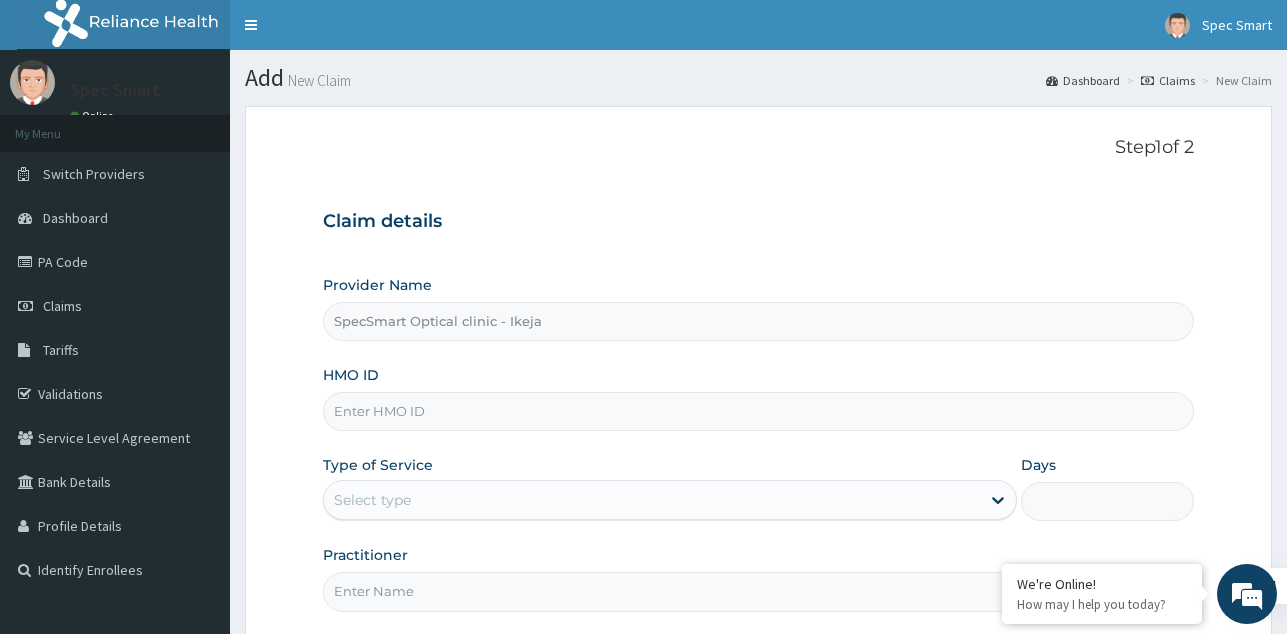 paste on "PPG/10033/A" 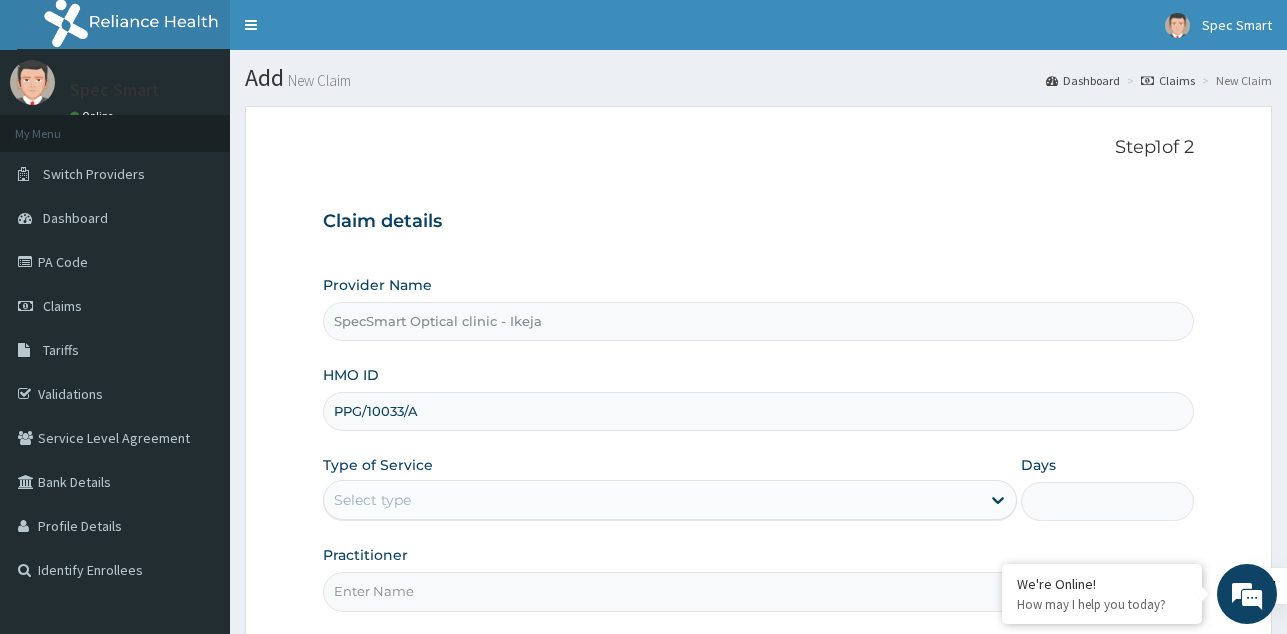 type on "PPG/10033/A" 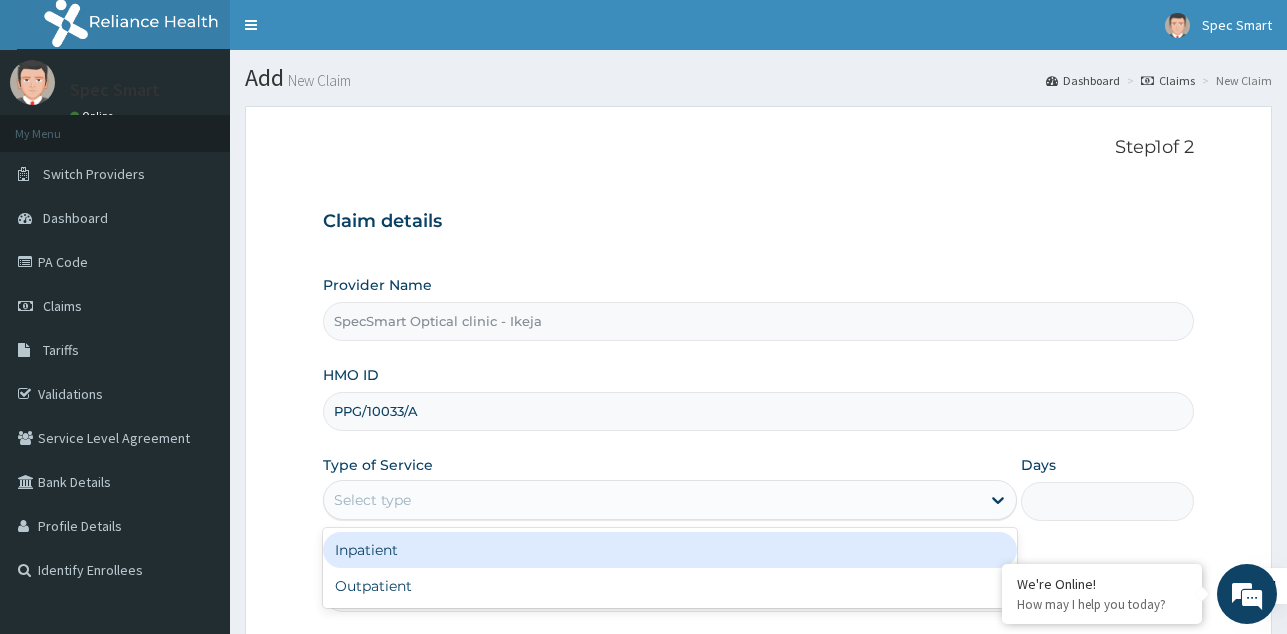 scroll, scrollTop: 0, scrollLeft: 0, axis: both 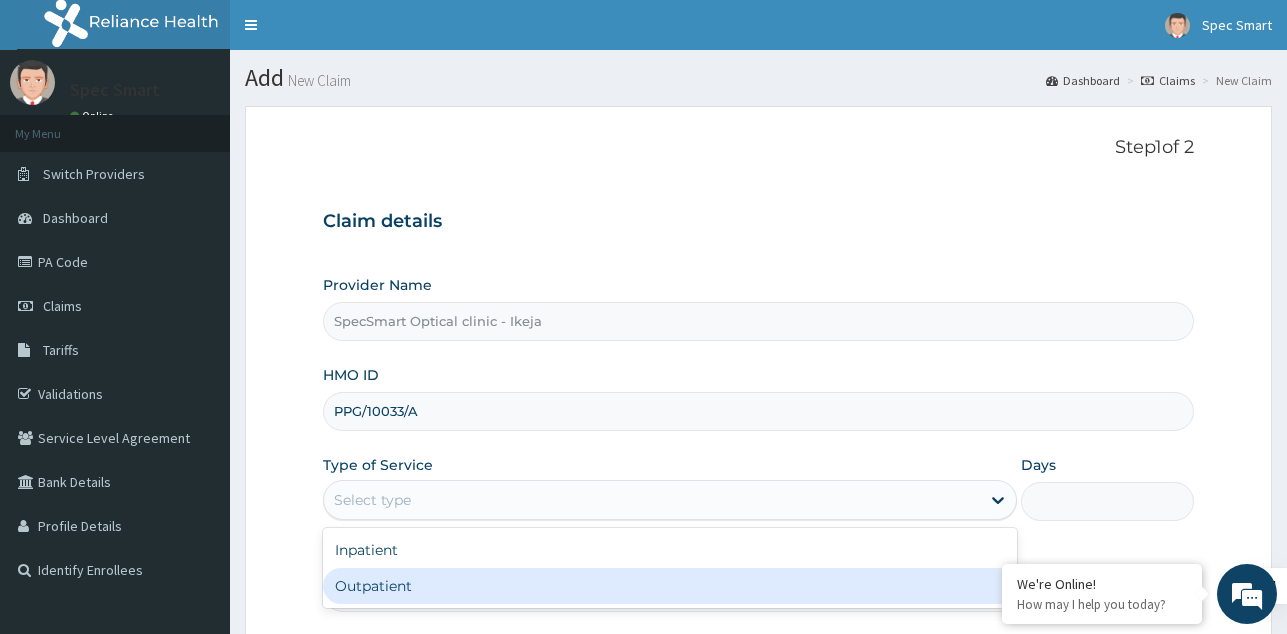 click on "Outpatient" at bounding box center [670, 586] 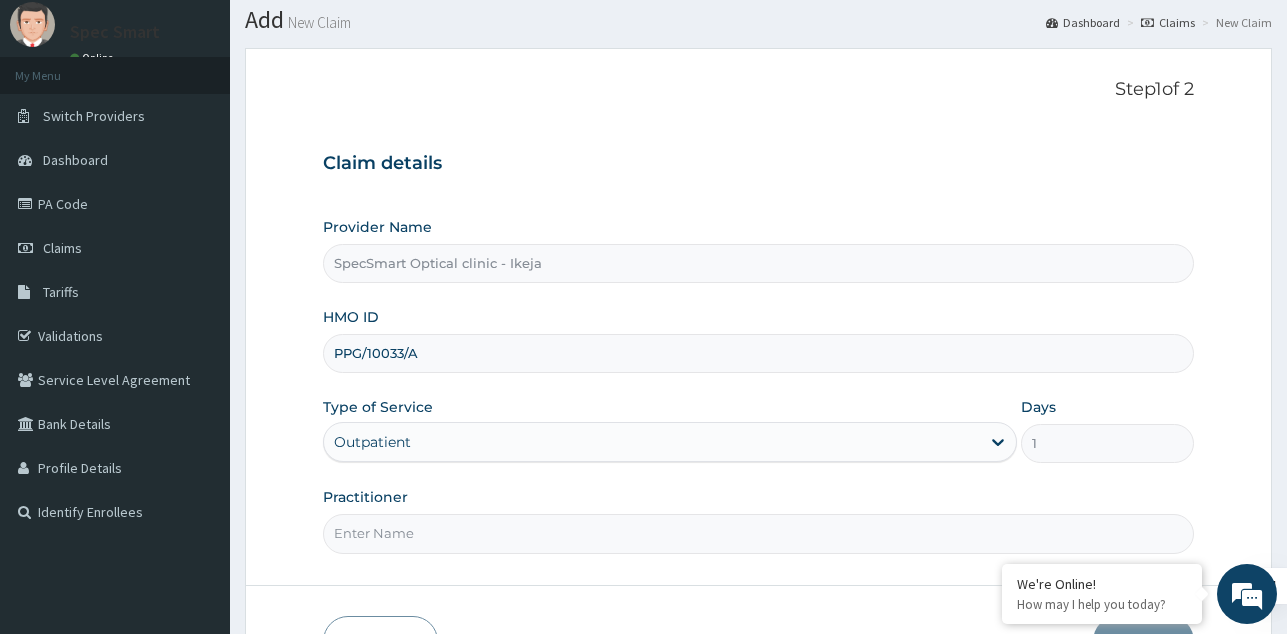 scroll, scrollTop: 100, scrollLeft: 0, axis: vertical 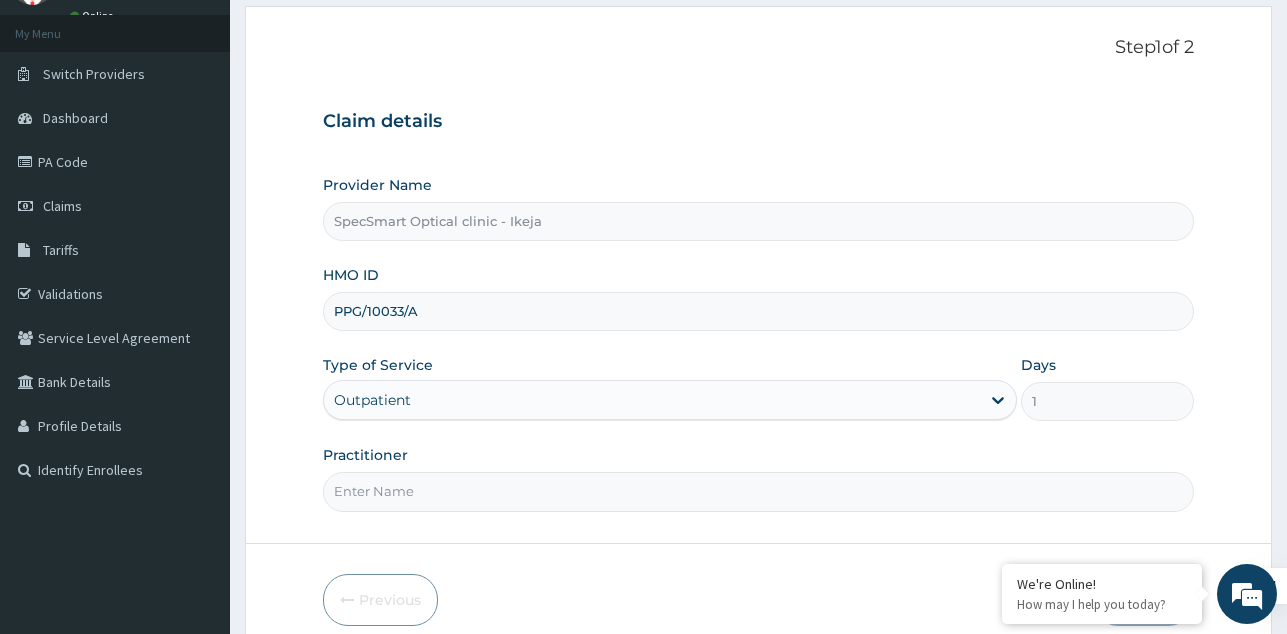 click on "Practitioner" at bounding box center [758, 491] 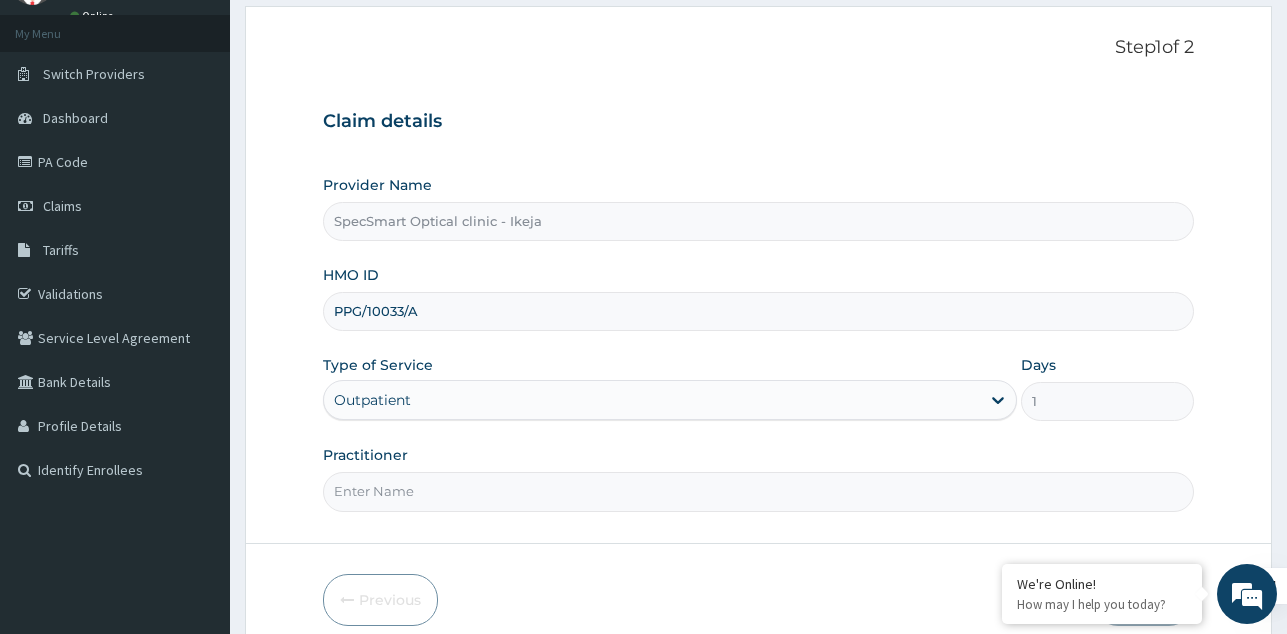 type on "SPECSMART" 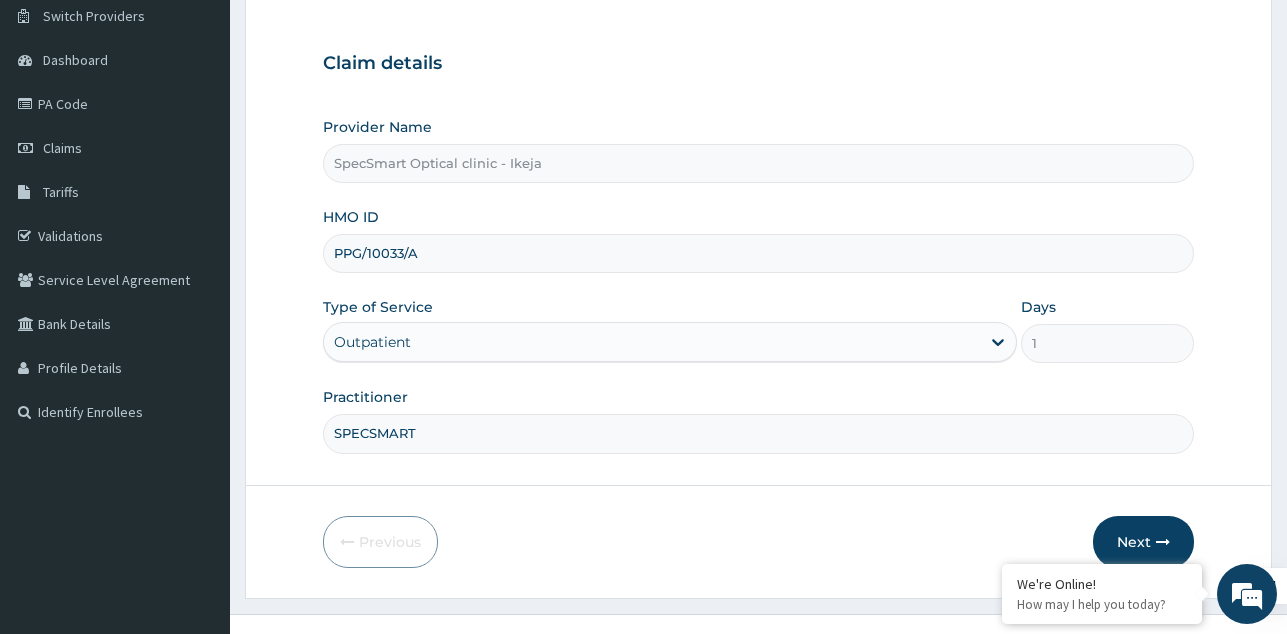 scroll, scrollTop: 189, scrollLeft: 0, axis: vertical 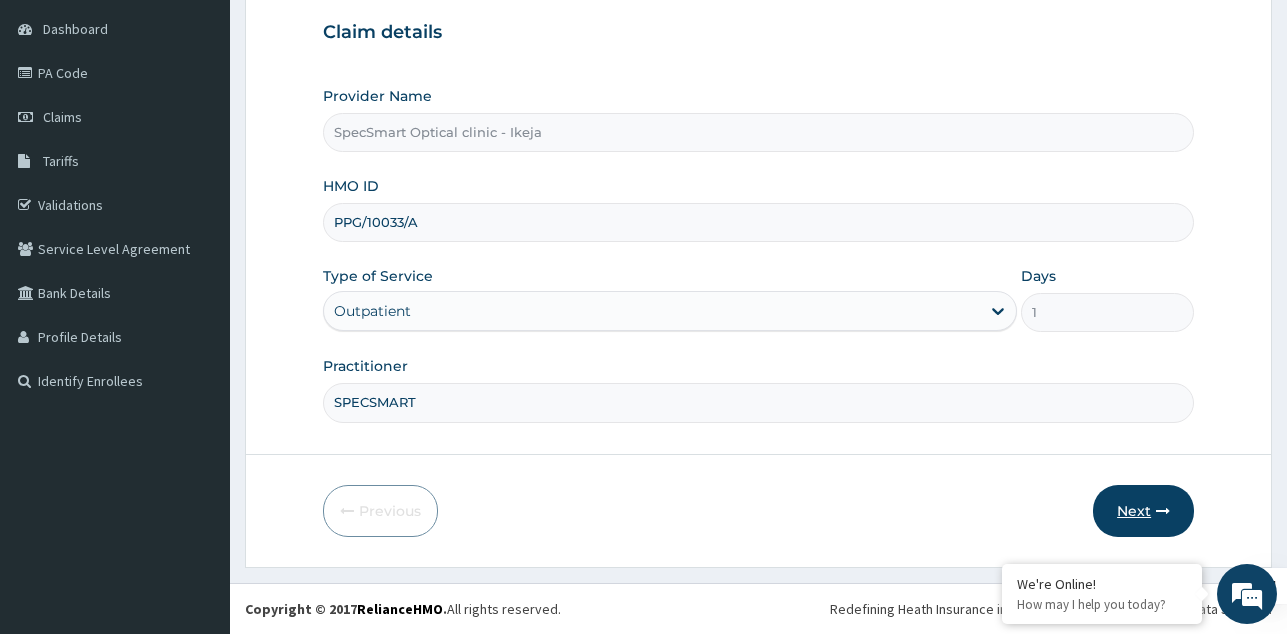 click at bounding box center [1163, 511] 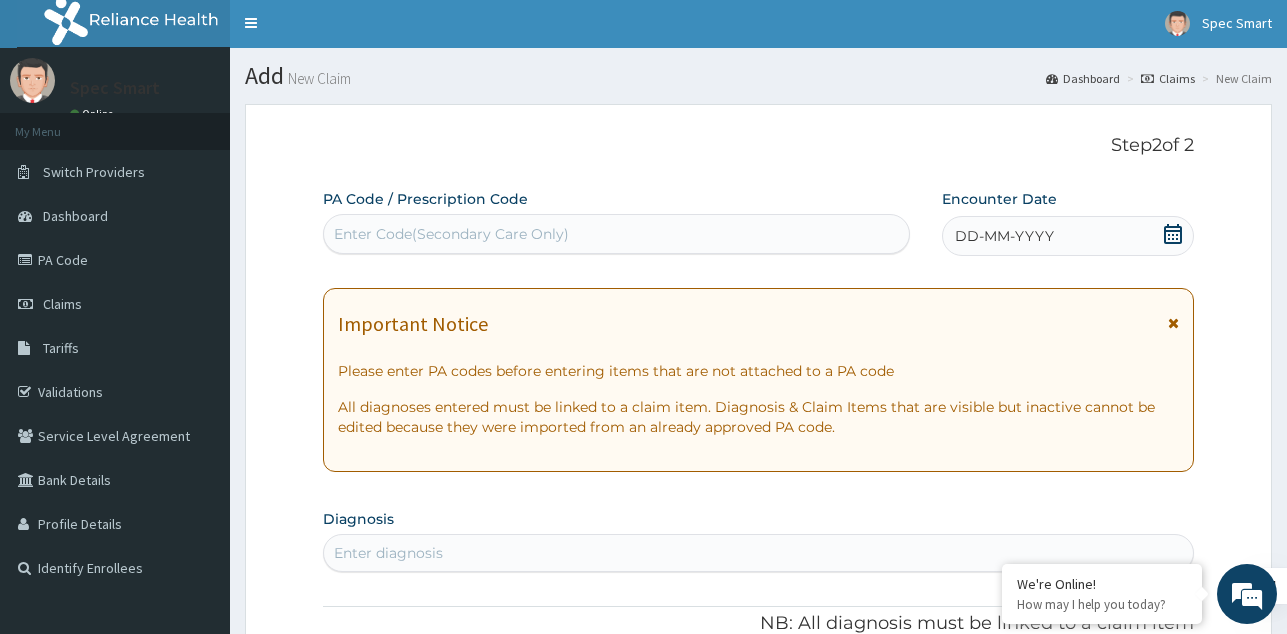 scroll, scrollTop: 0, scrollLeft: 0, axis: both 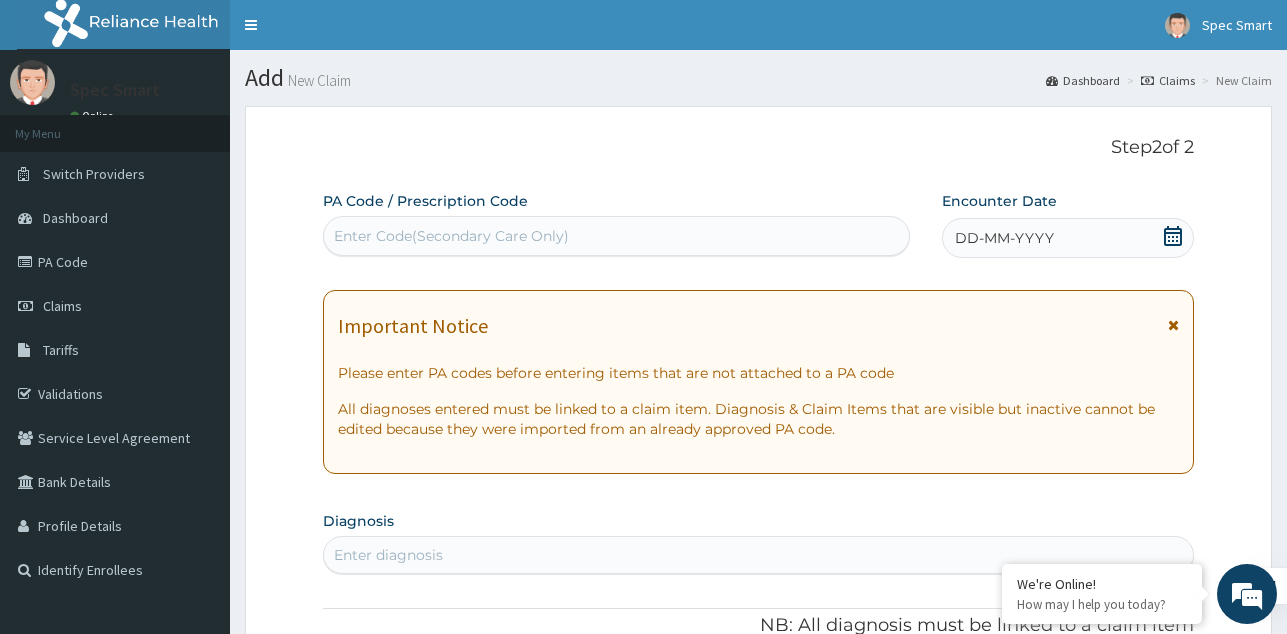 click on "Enter Code(Secondary Care Only)" at bounding box center [451, 236] 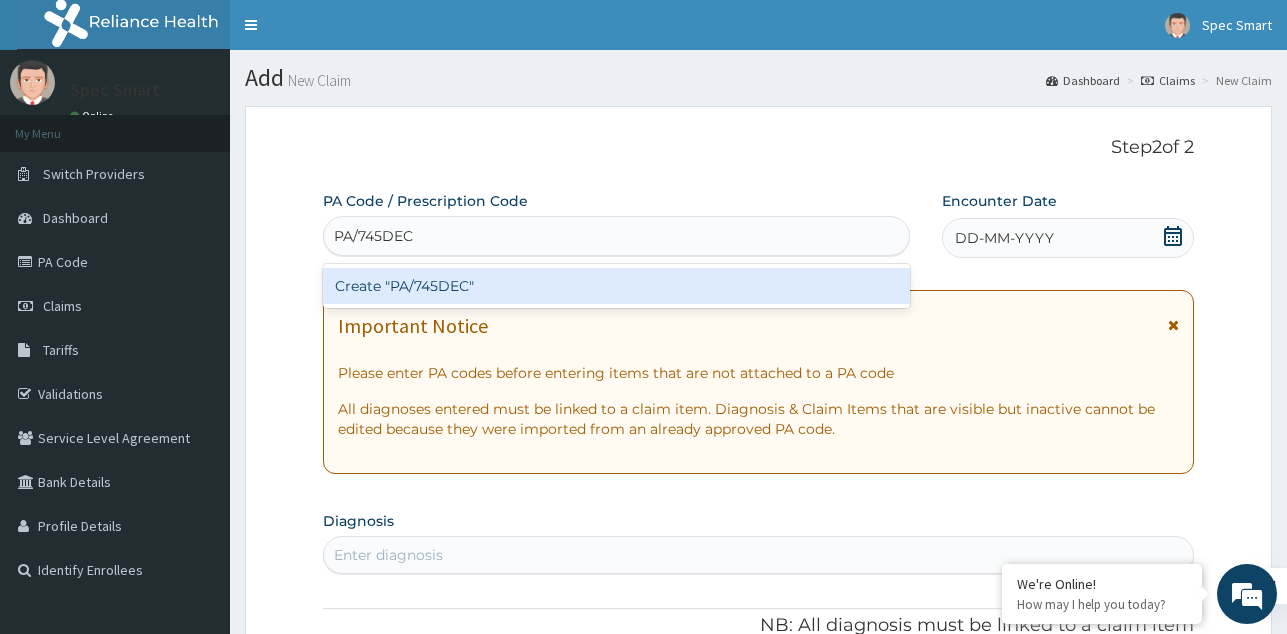 click on "Create "PA/745DEC"" at bounding box center [616, 286] 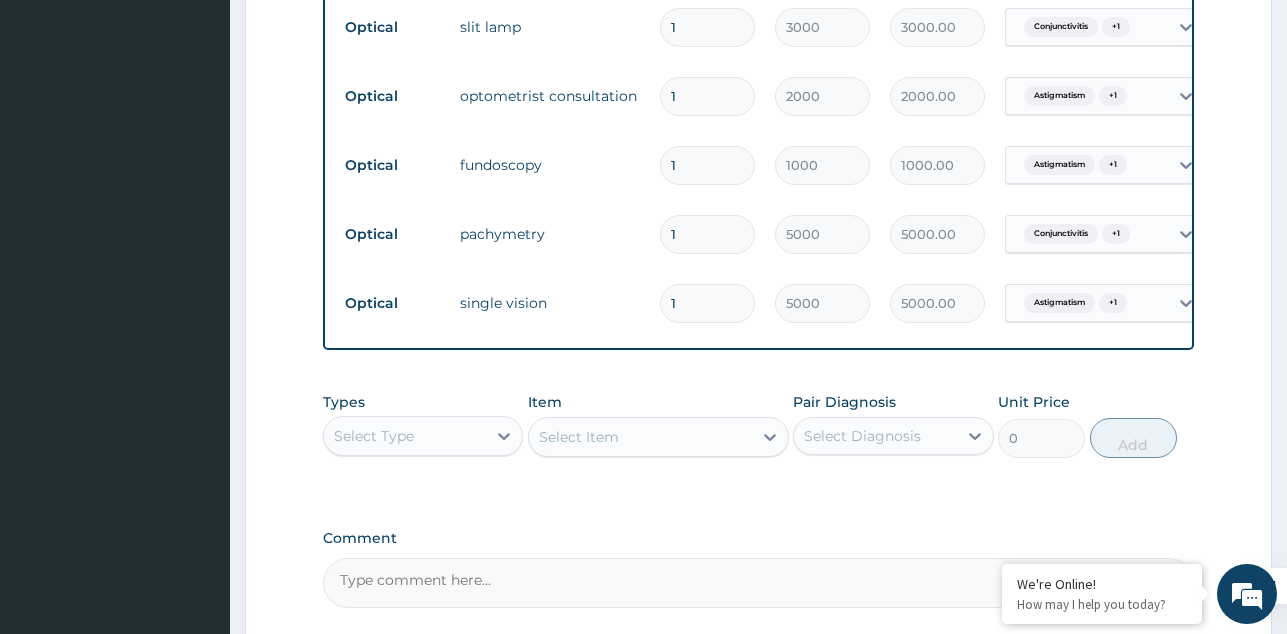 scroll, scrollTop: 873, scrollLeft: 0, axis: vertical 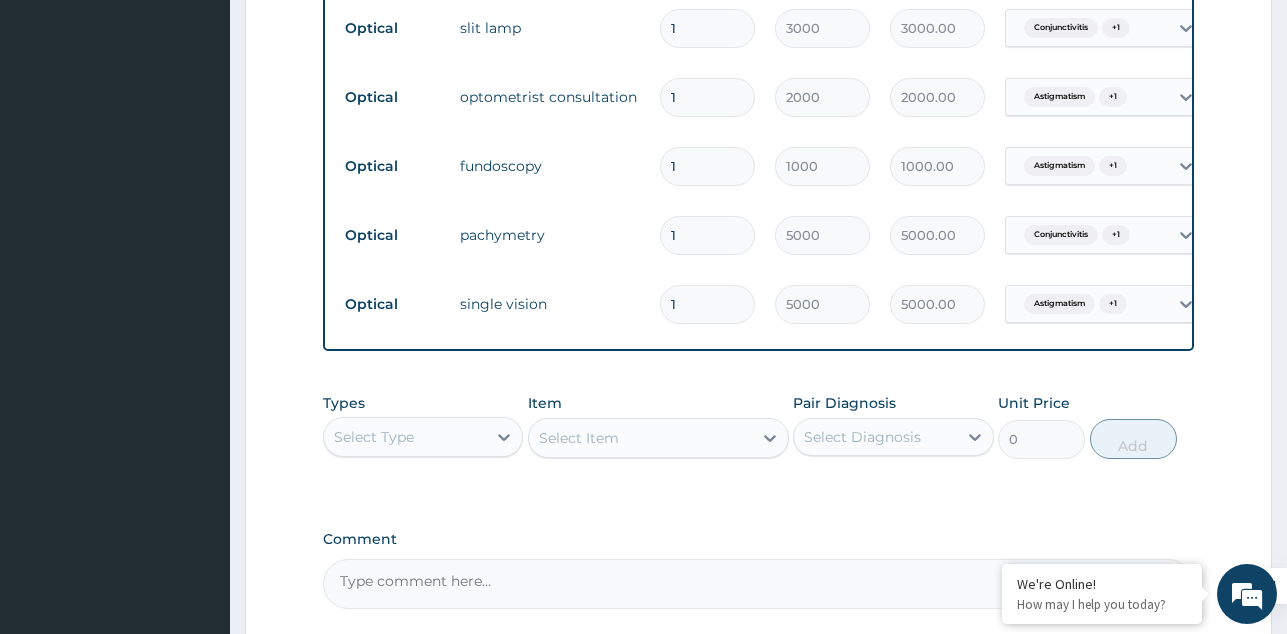 type 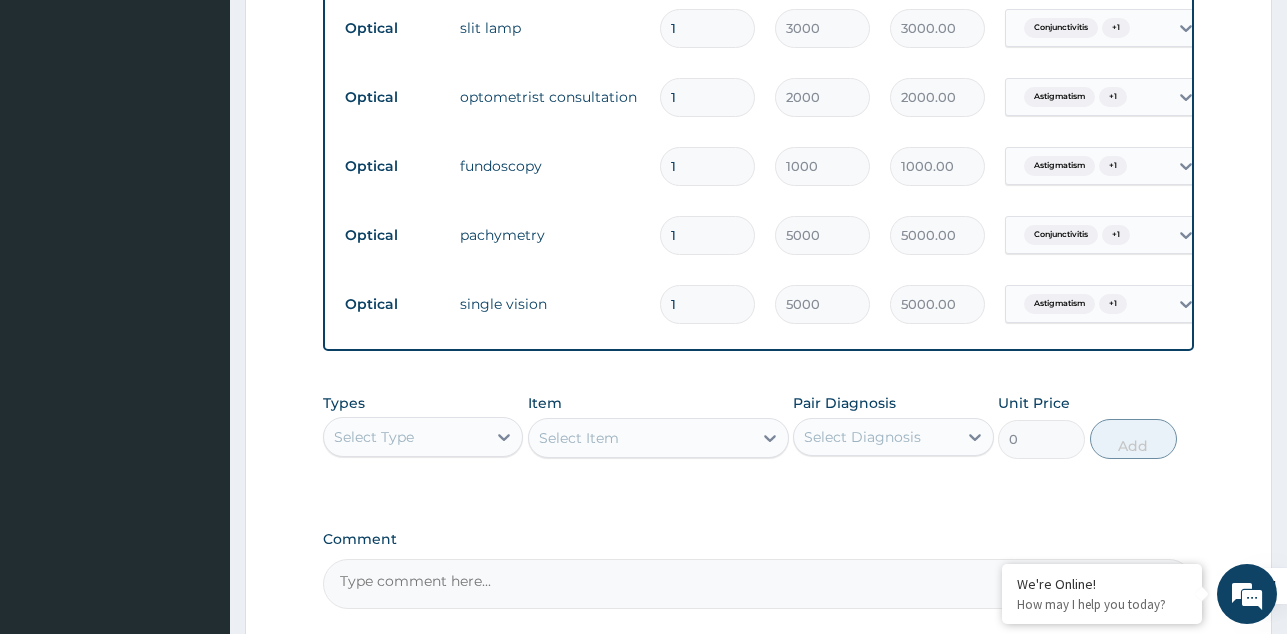 type on "0.00" 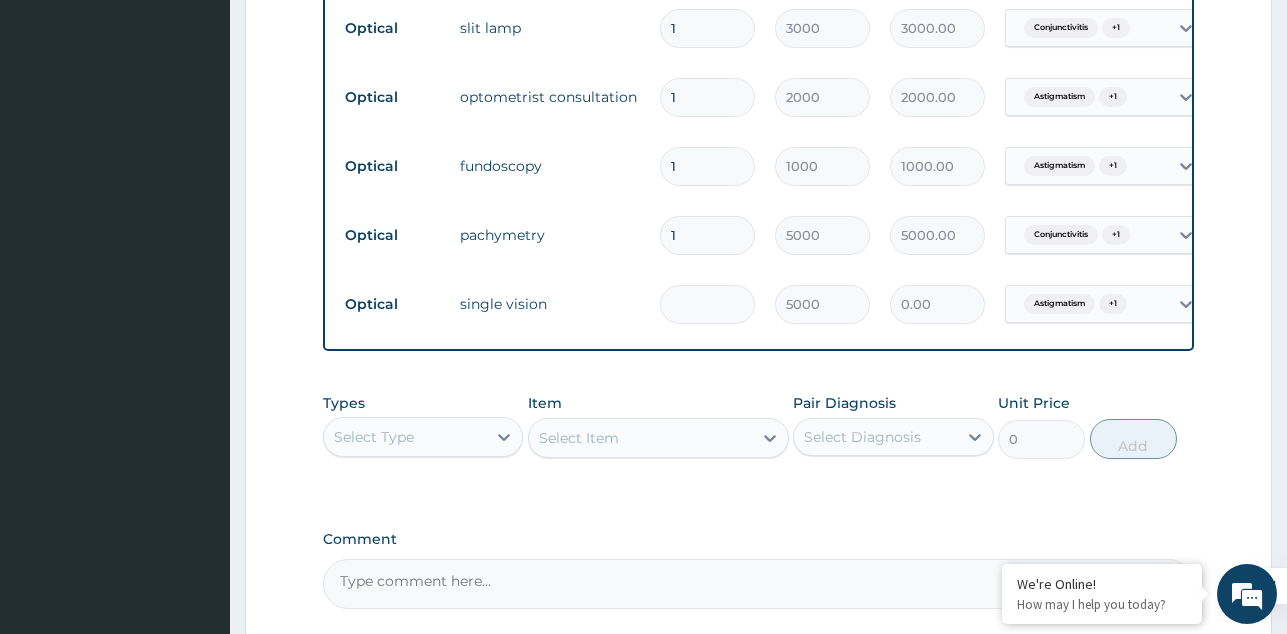 type on "1" 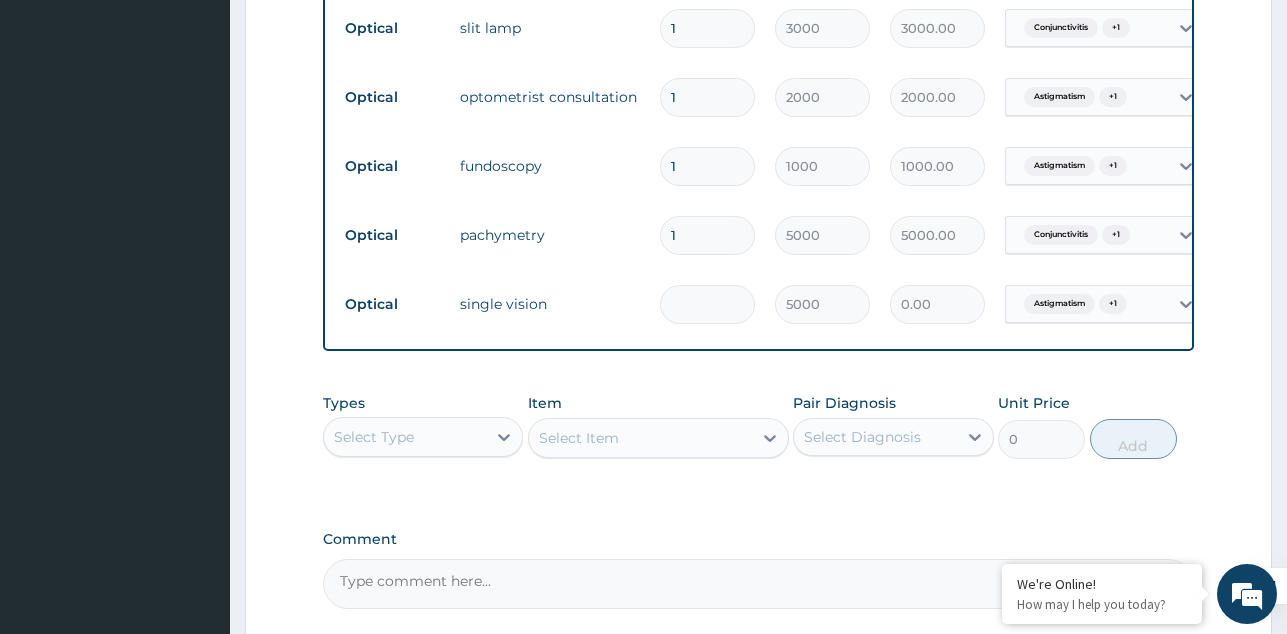 type on "5000.00" 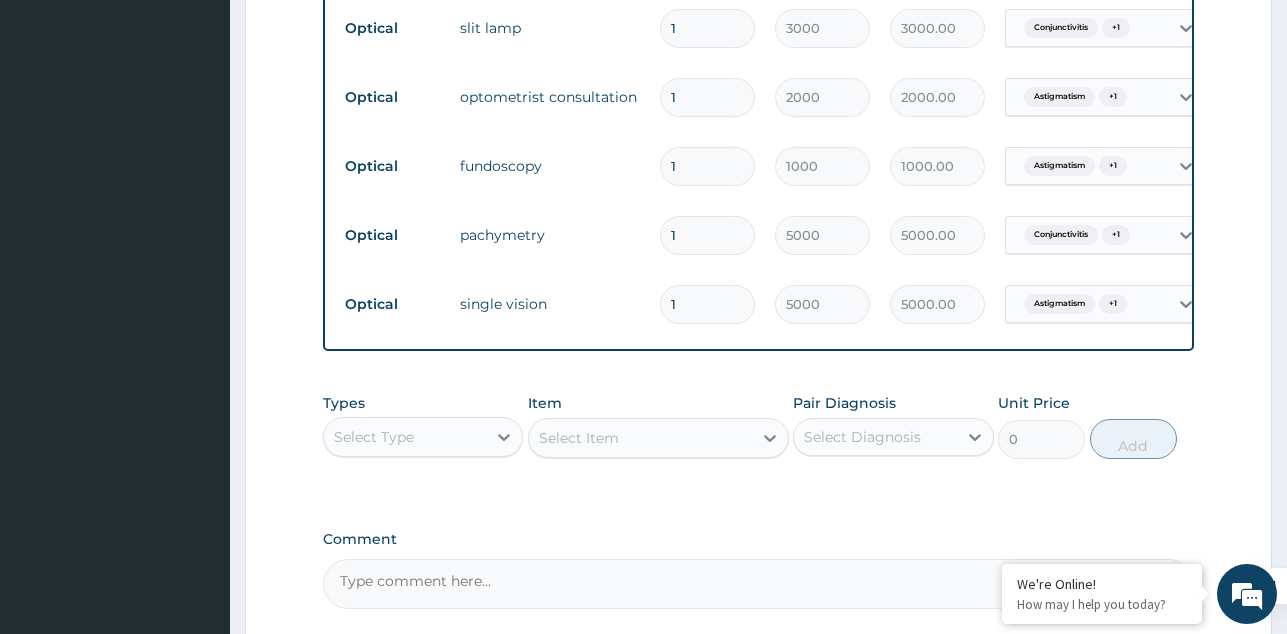 type on "12" 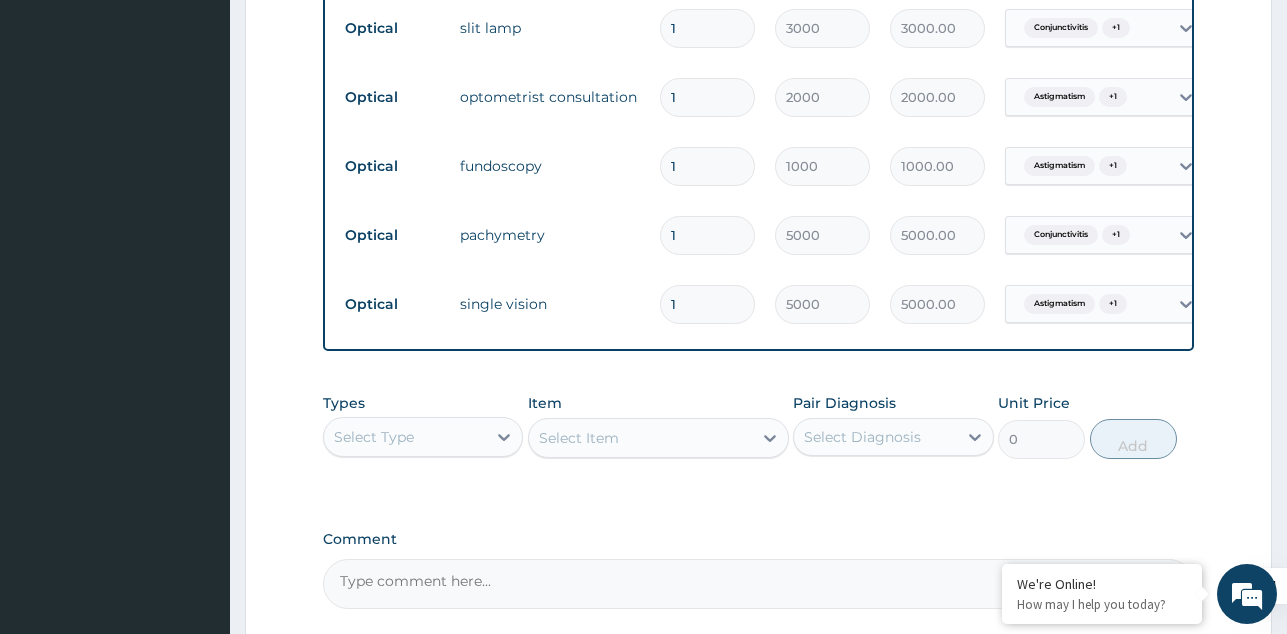 type on "60000.00" 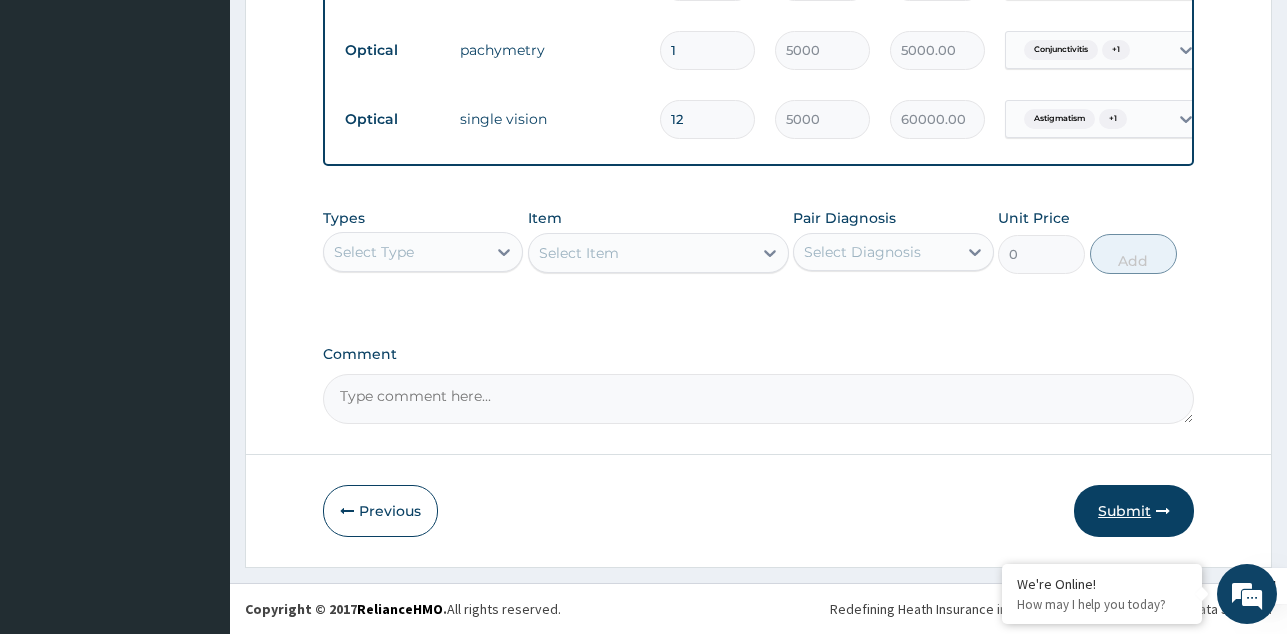 type on "12" 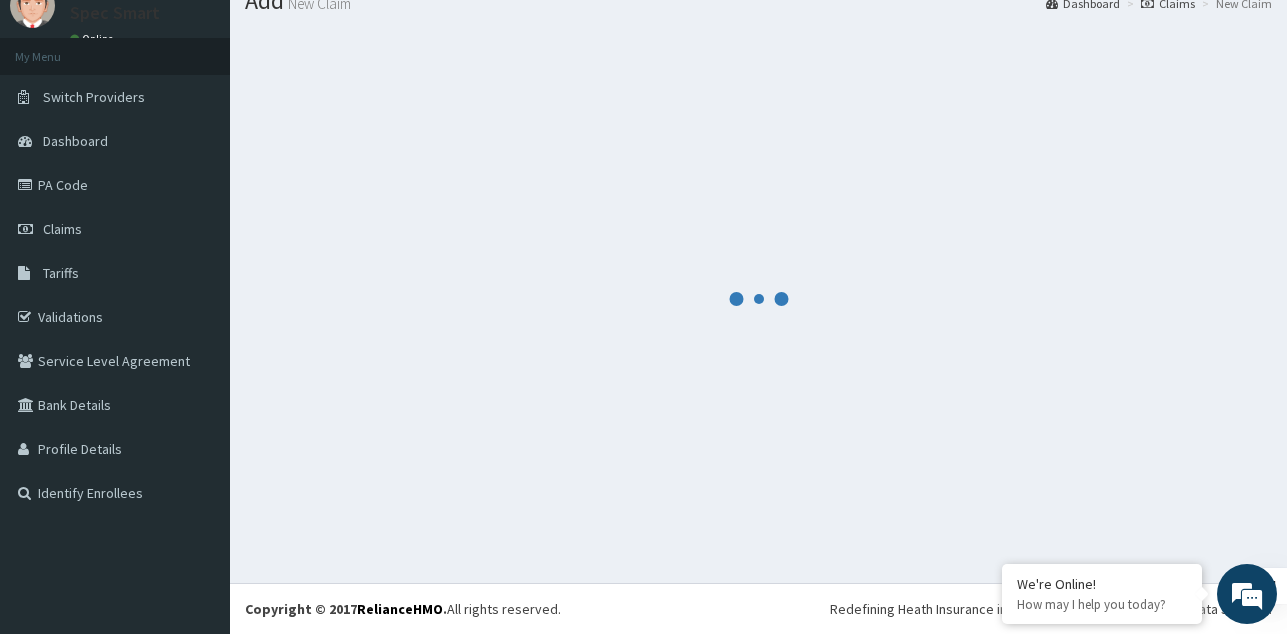 scroll, scrollTop: 1073, scrollLeft: 0, axis: vertical 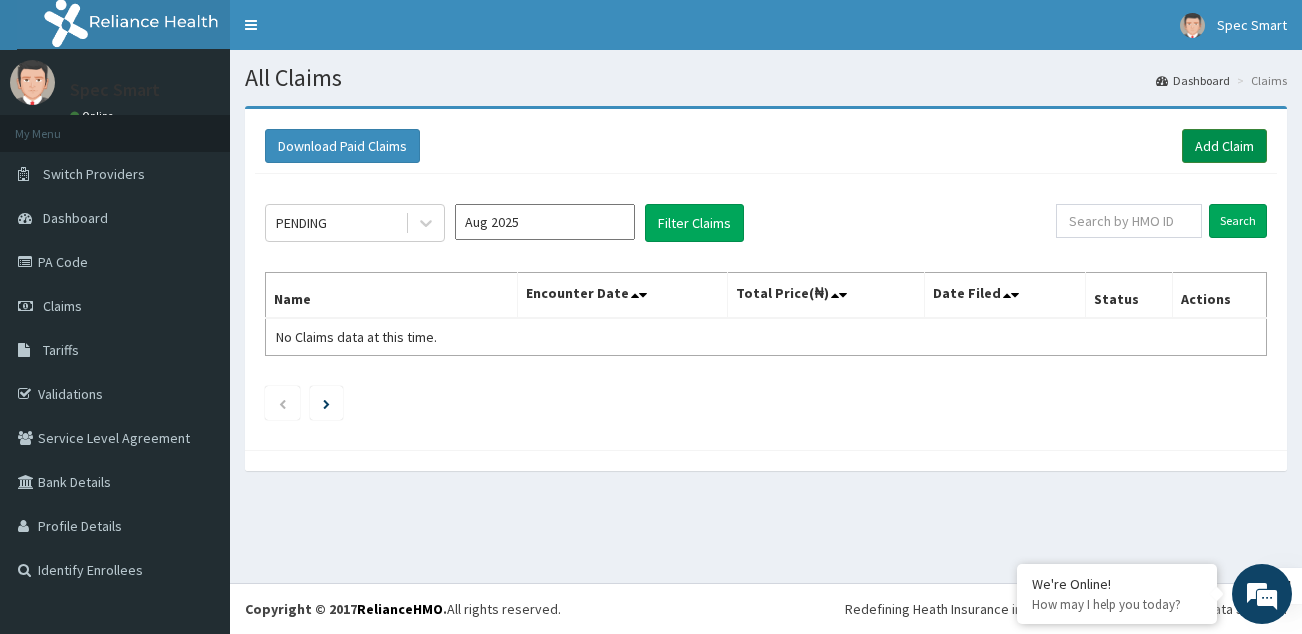 click on "Add Claim" at bounding box center [1224, 146] 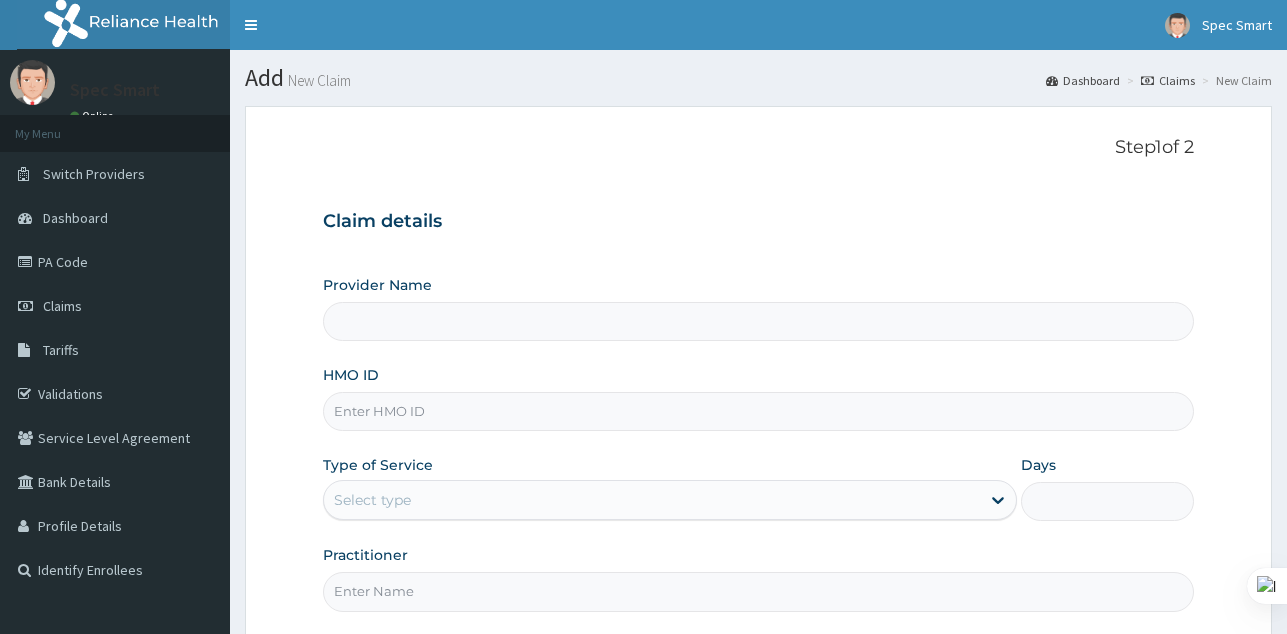scroll, scrollTop: 0, scrollLeft: 0, axis: both 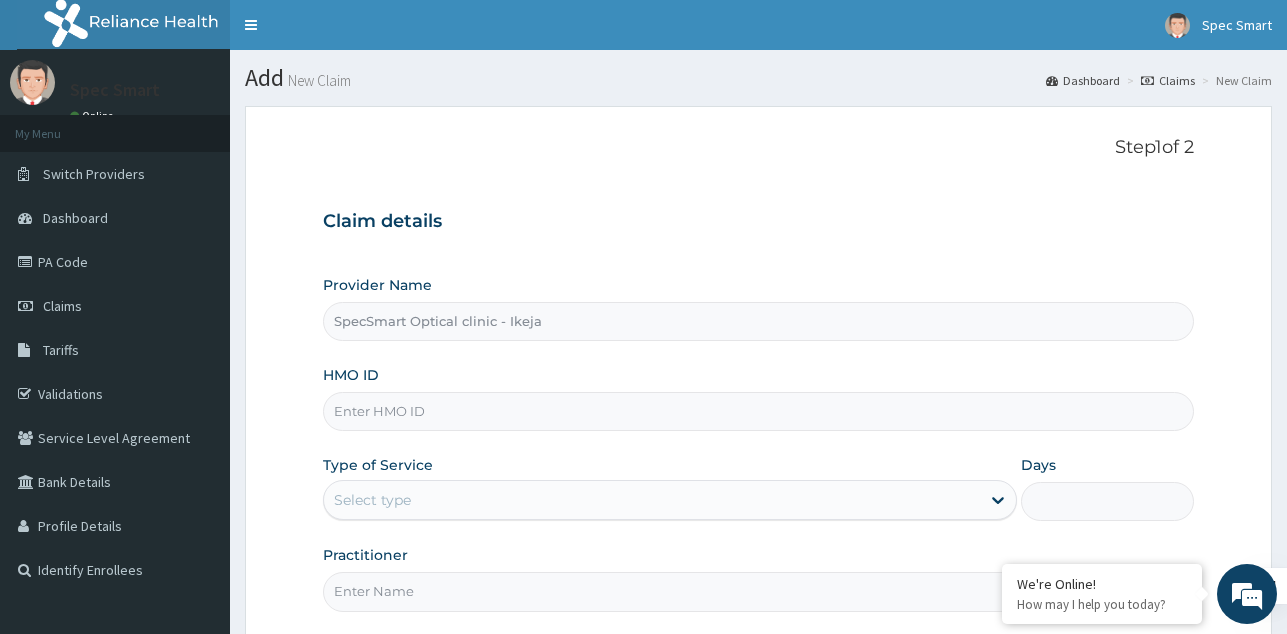 click on "HMO ID" at bounding box center (758, 411) 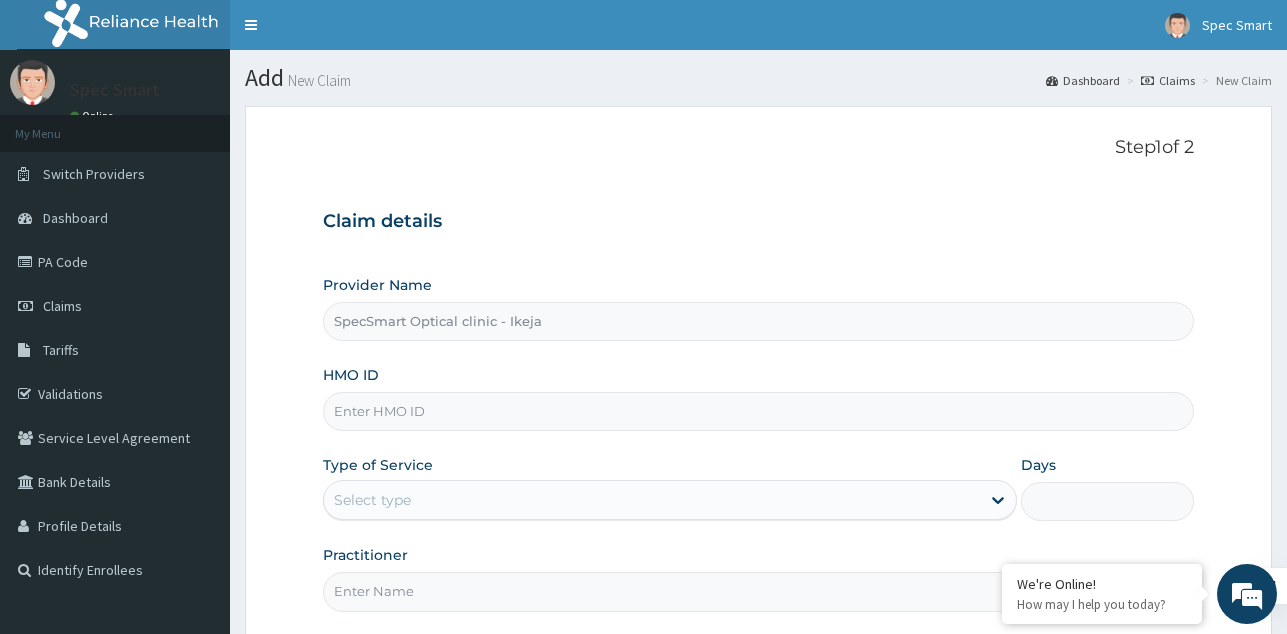 paste on "BOL/10105/A" 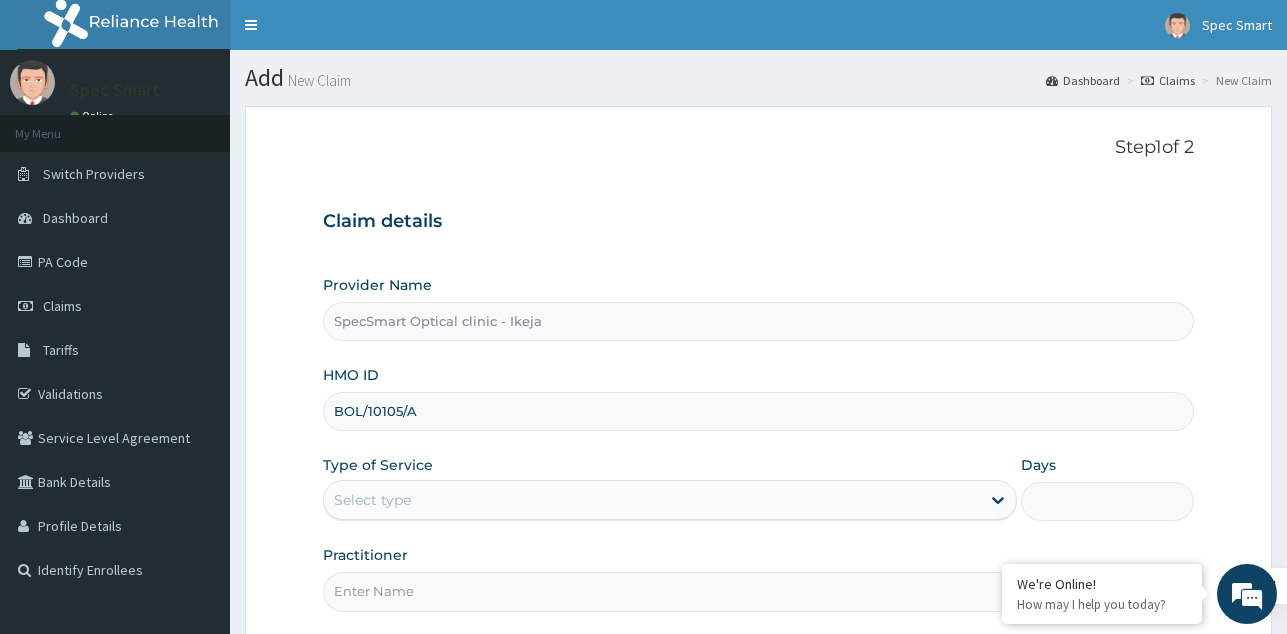 type on "BOL/10105/A" 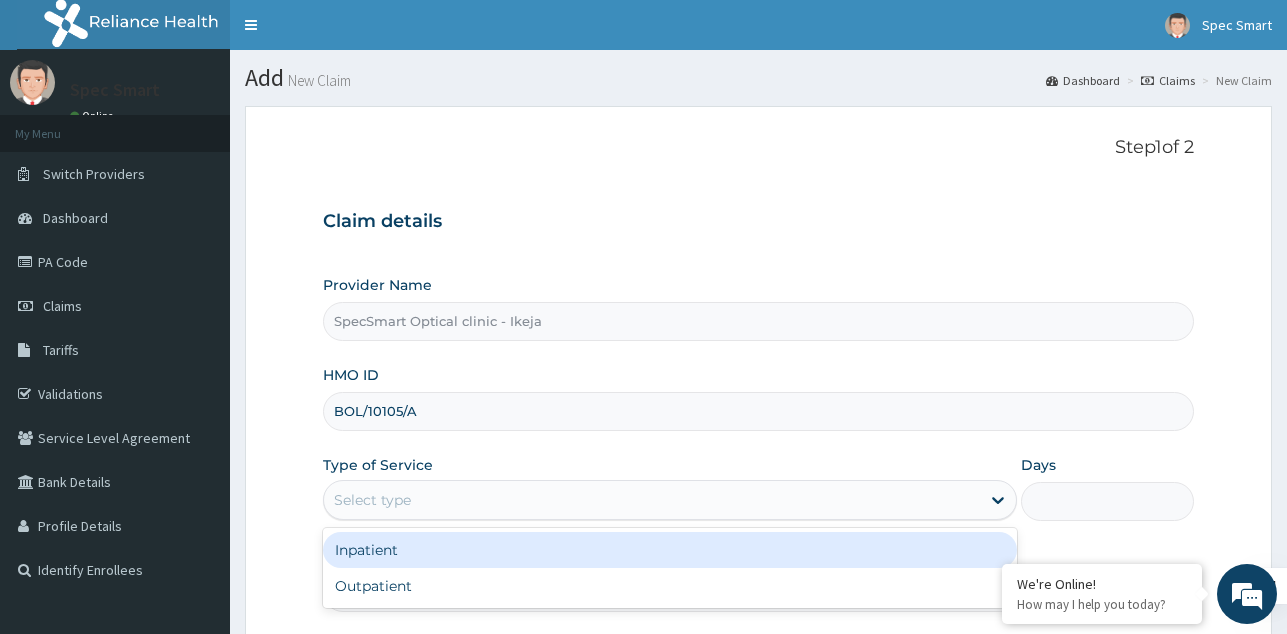 click on "Select type" at bounding box center [652, 500] 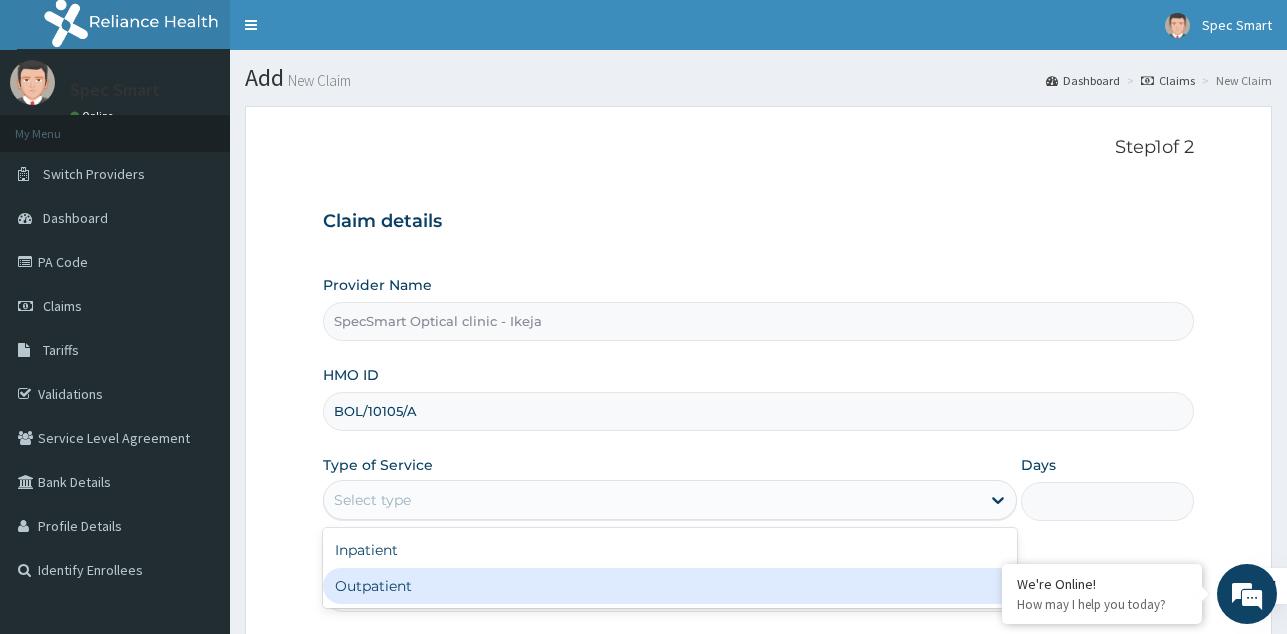 click on "Outpatient" at bounding box center [670, 586] 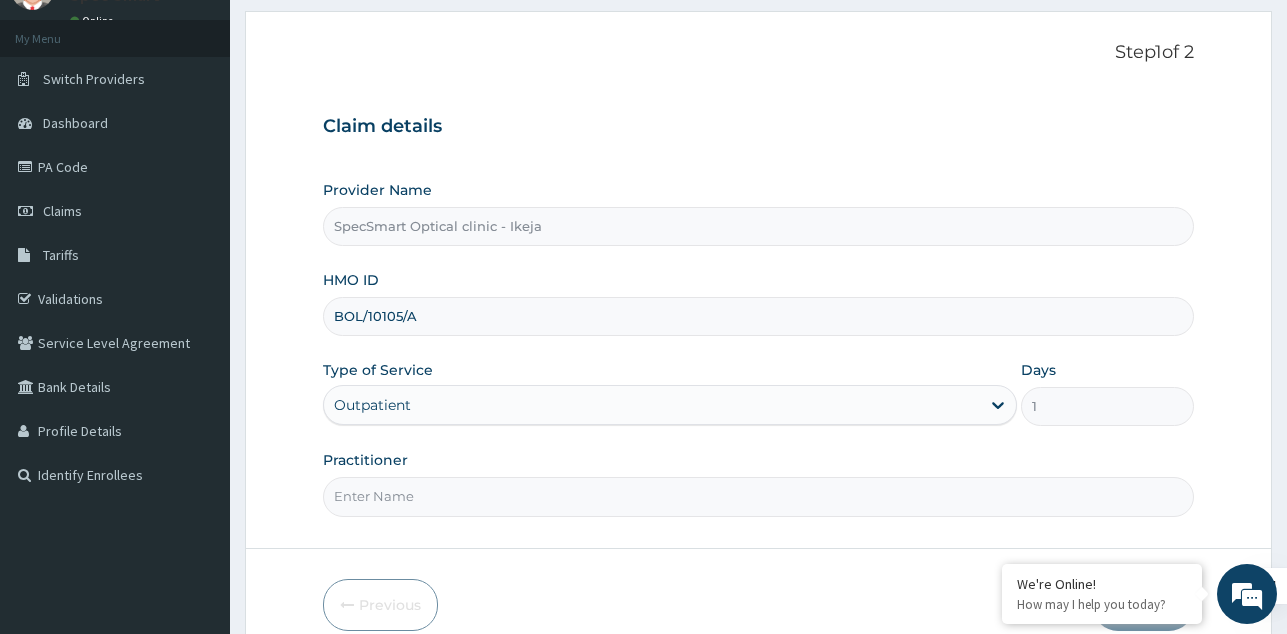 scroll, scrollTop: 189, scrollLeft: 0, axis: vertical 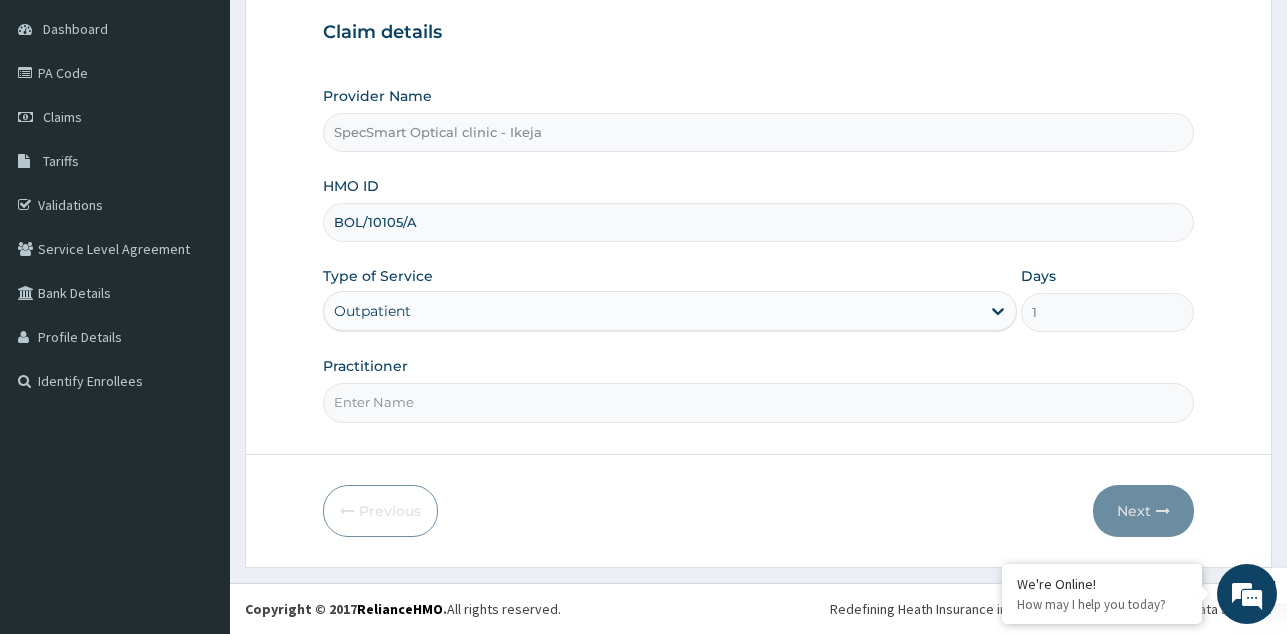 click on "Practitioner" at bounding box center (758, 402) 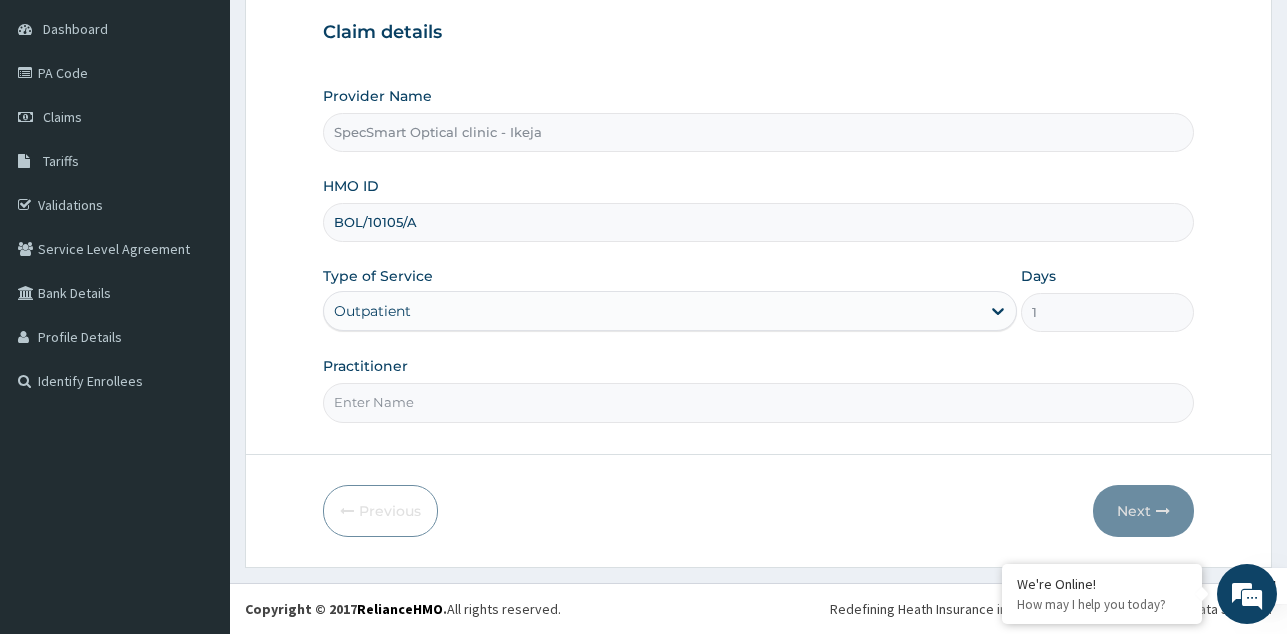 type on "SPECSMART" 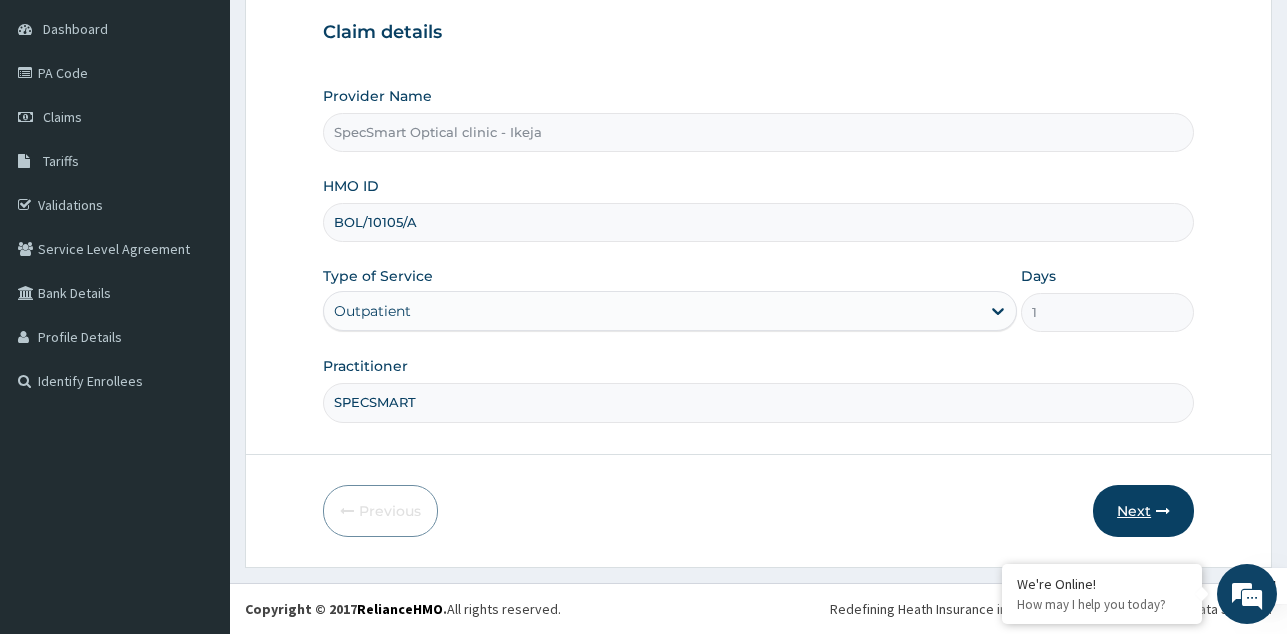 click on "Next" at bounding box center [1143, 511] 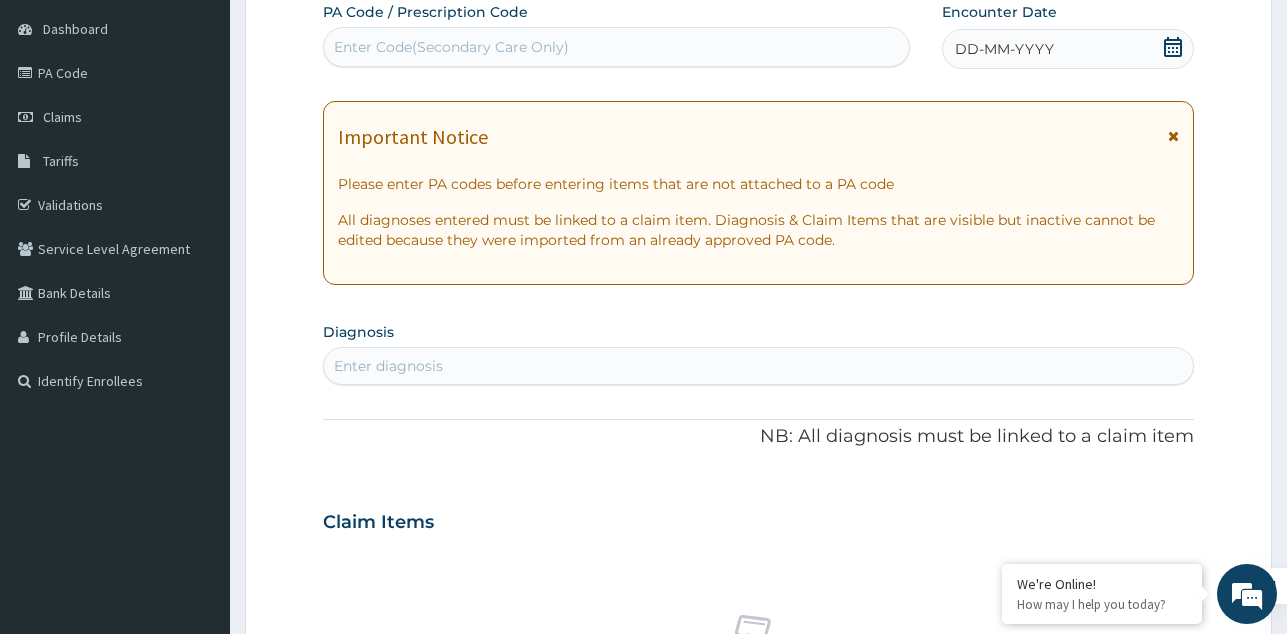scroll, scrollTop: 0, scrollLeft: 0, axis: both 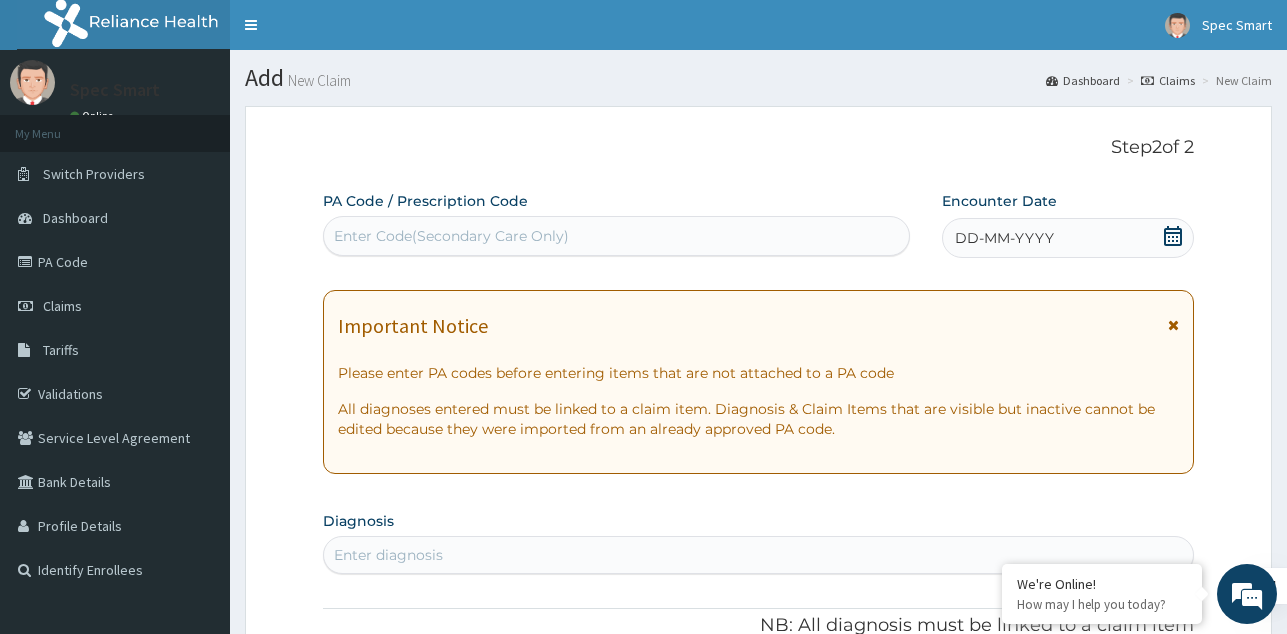 click on "Enter Code(Secondary Care Only)" at bounding box center (616, 236) 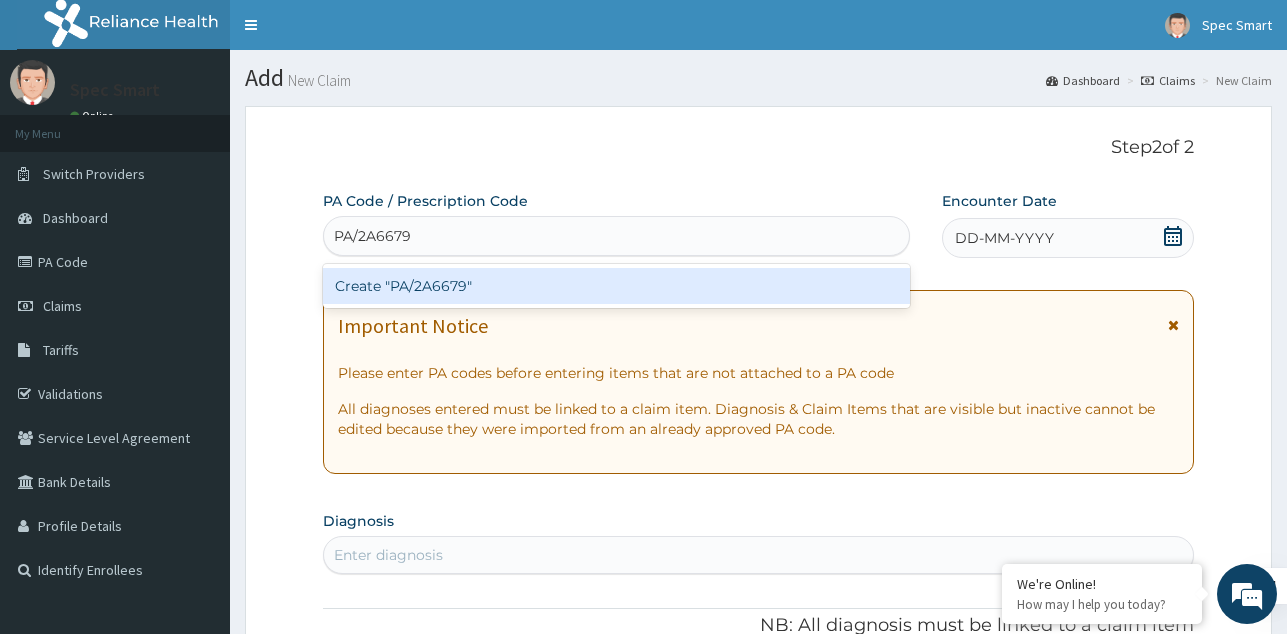 click on "Create "PA/2A6679"" at bounding box center (616, 286) 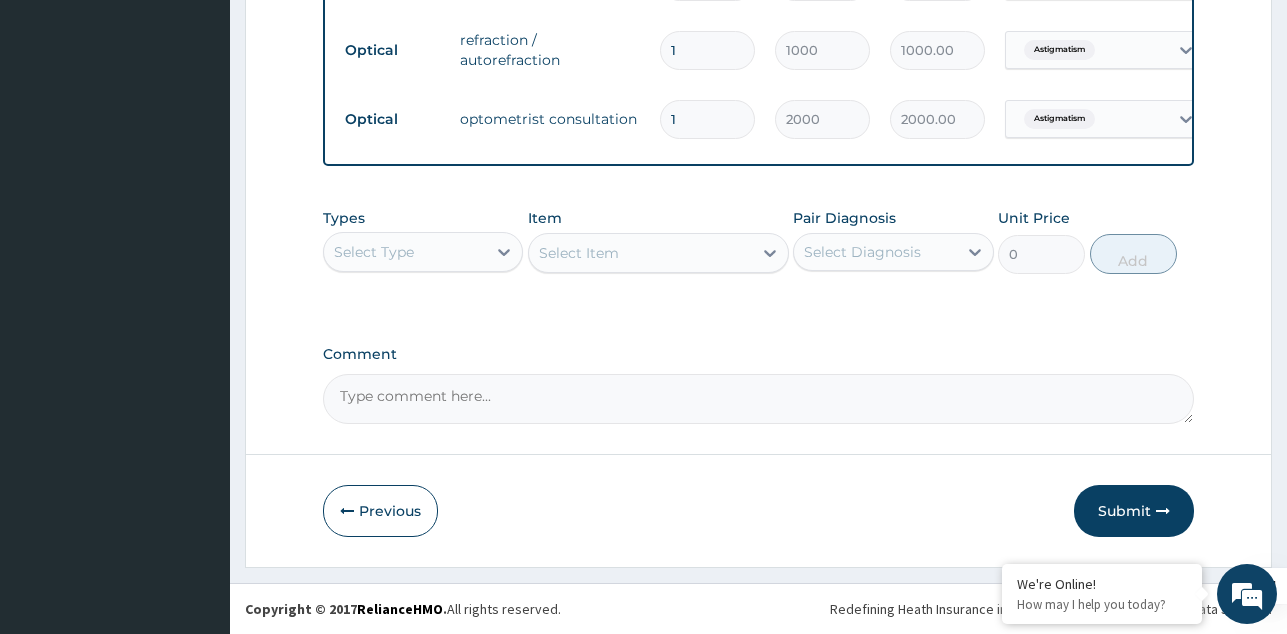 scroll, scrollTop: 1004, scrollLeft: 0, axis: vertical 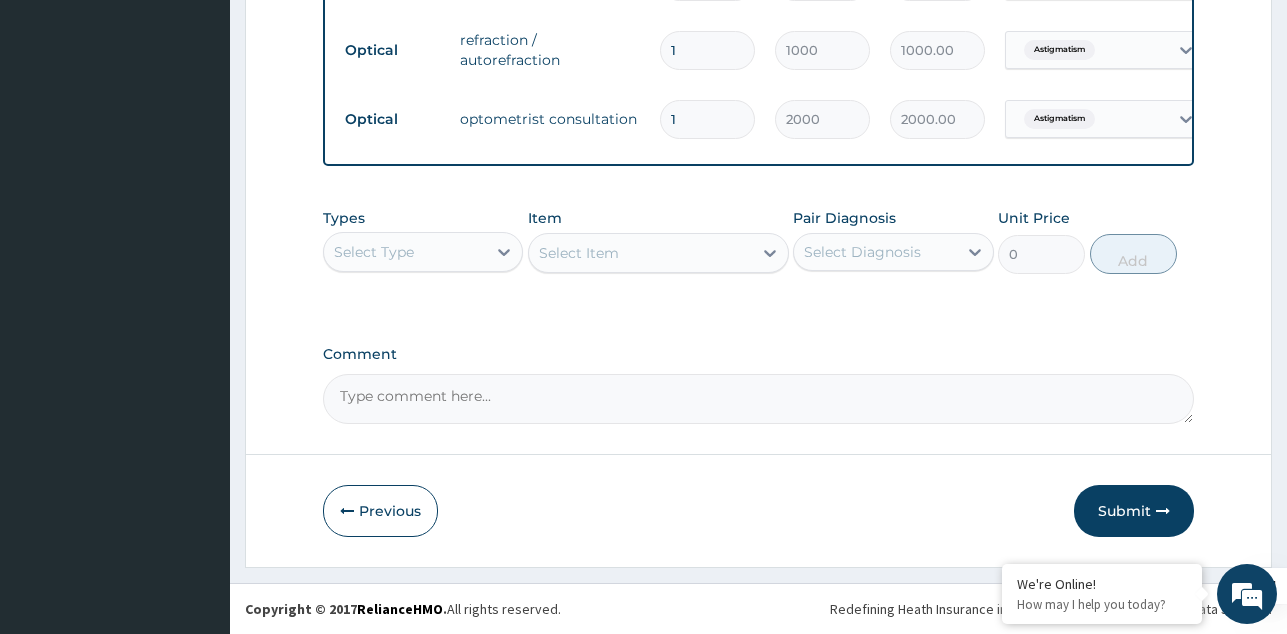 drag, startPoint x: 1108, startPoint y: 507, endPoint x: 1212, endPoint y: 218, distance: 307.14328 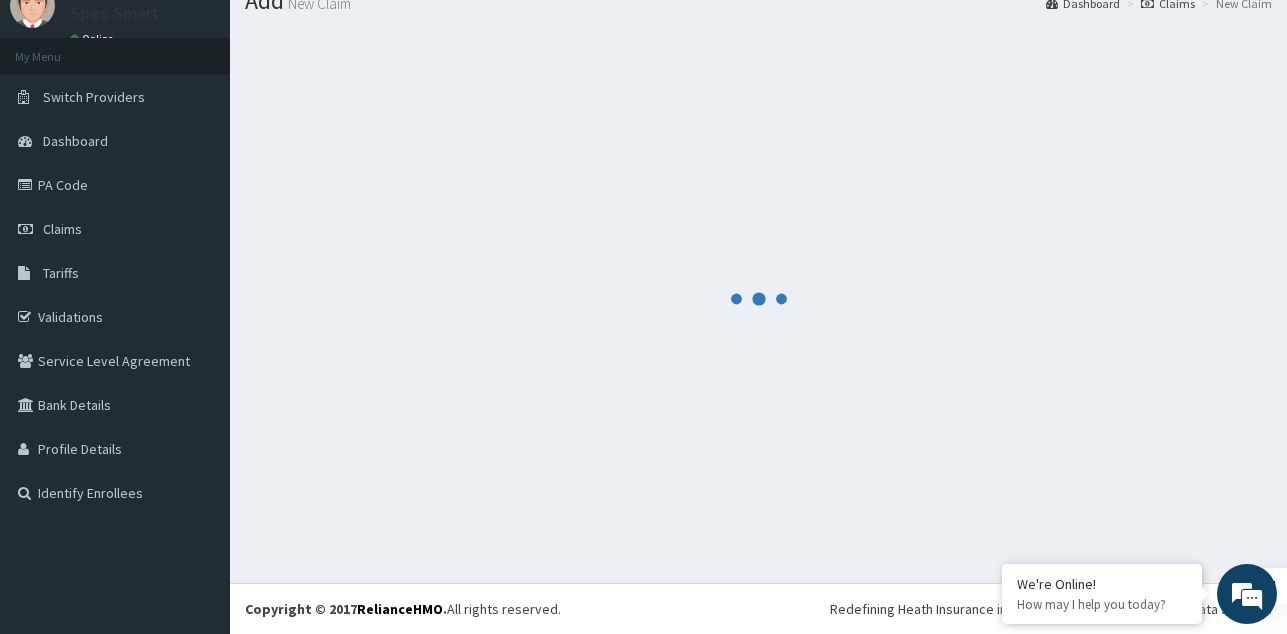 scroll, scrollTop: 1004, scrollLeft: 0, axis: vertical 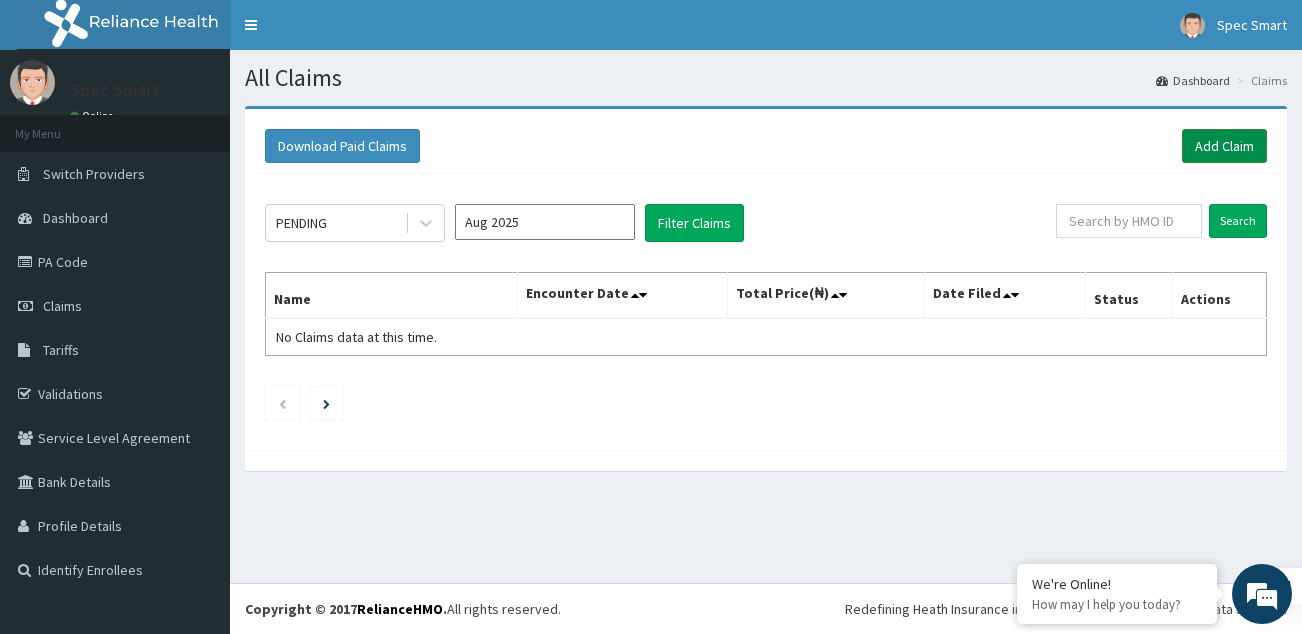 click on "Add Claim" at bounding box center [1224, 146] 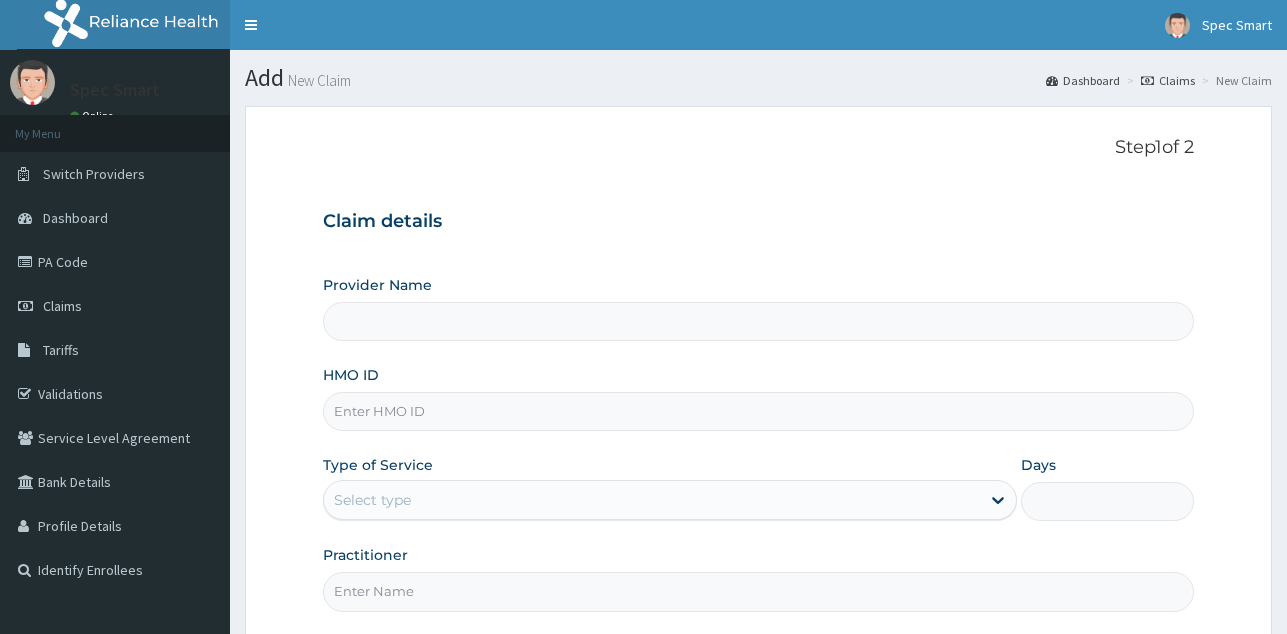 scroll, scrollTop: 0, scrollLeft: 0, axis: both 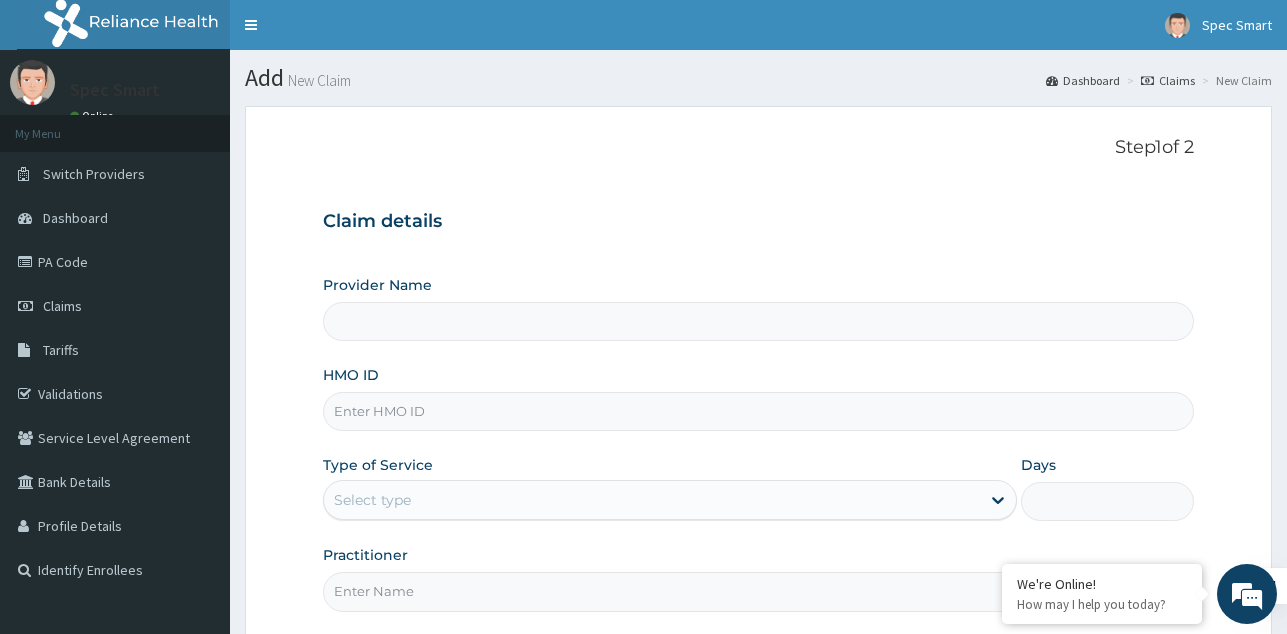 type on "SpecSmart Optical clinic - Ikeja" 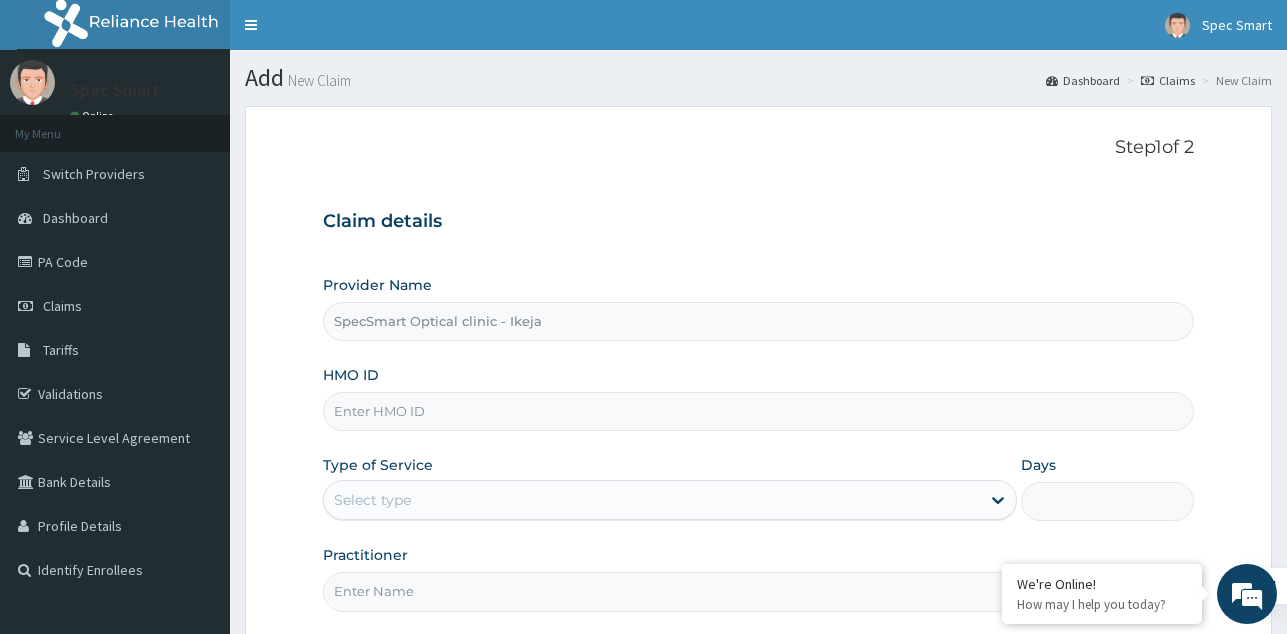 scroll, scrollTop: 0, scrollLeft: 0, axis: both 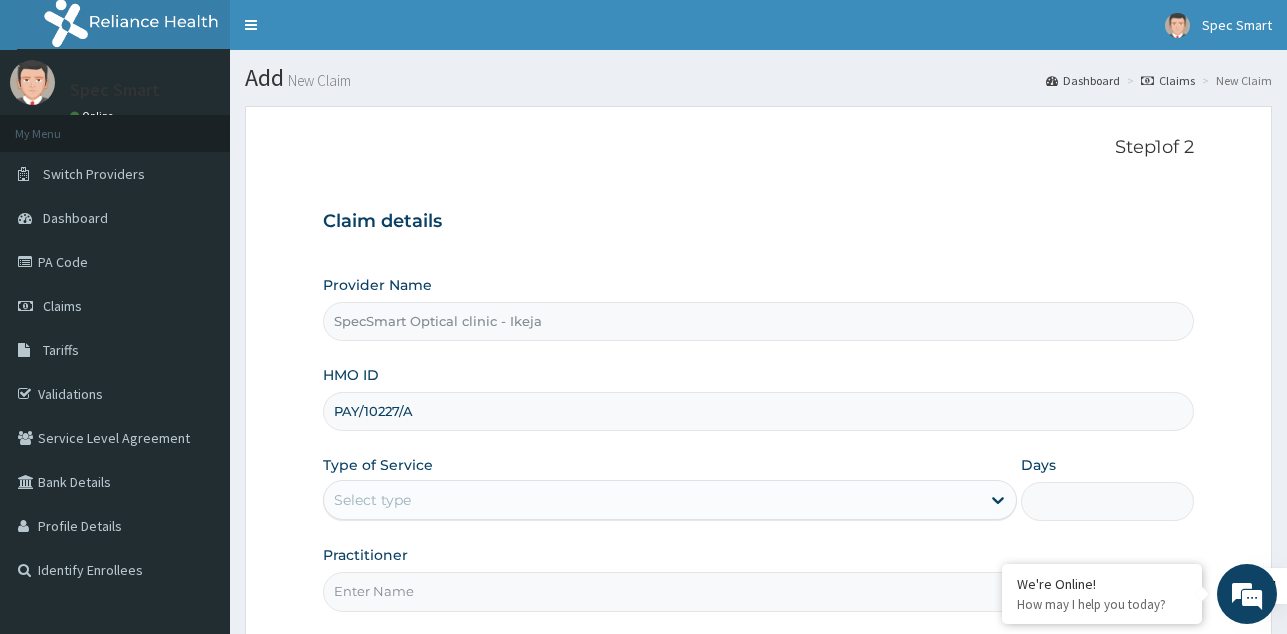 type on "PAY/10227/A" 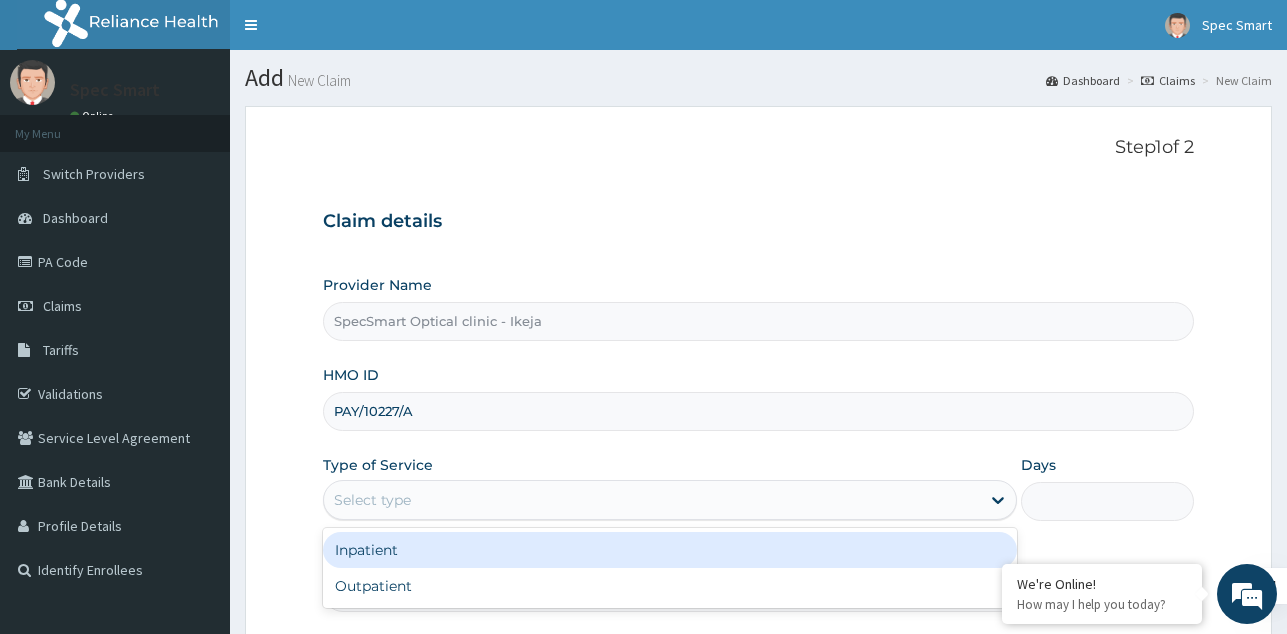 click on "Select type" at bounding box center (652, 500) 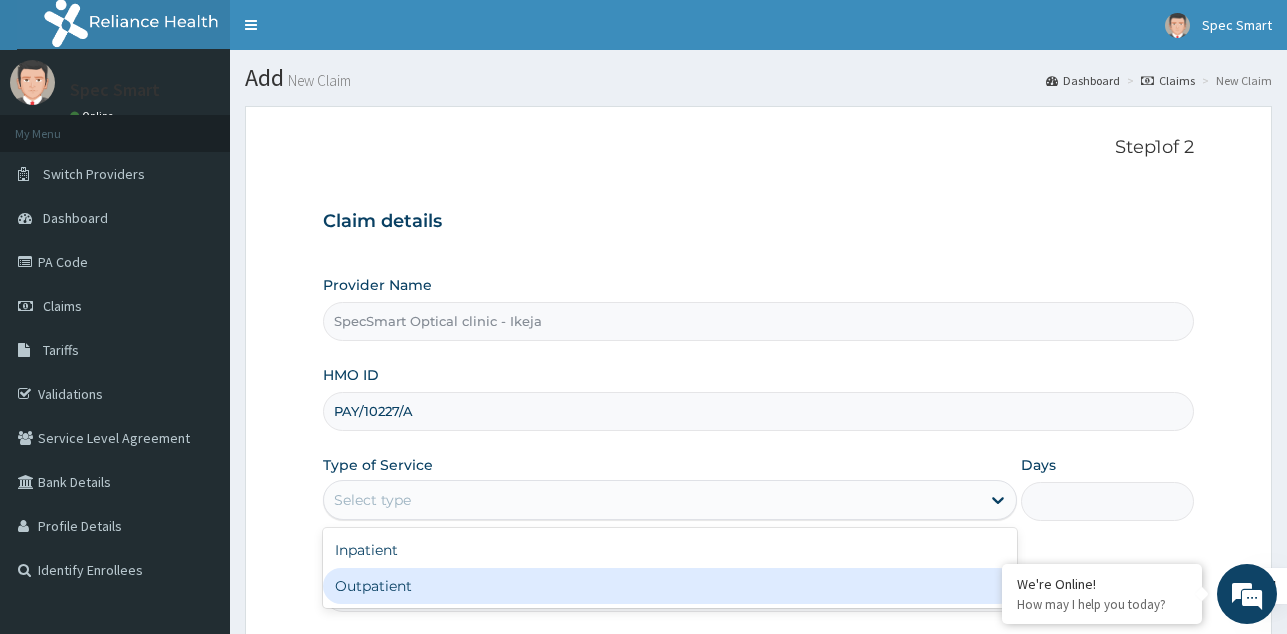 click on "Outpatient" at bounding box center (670, 586) 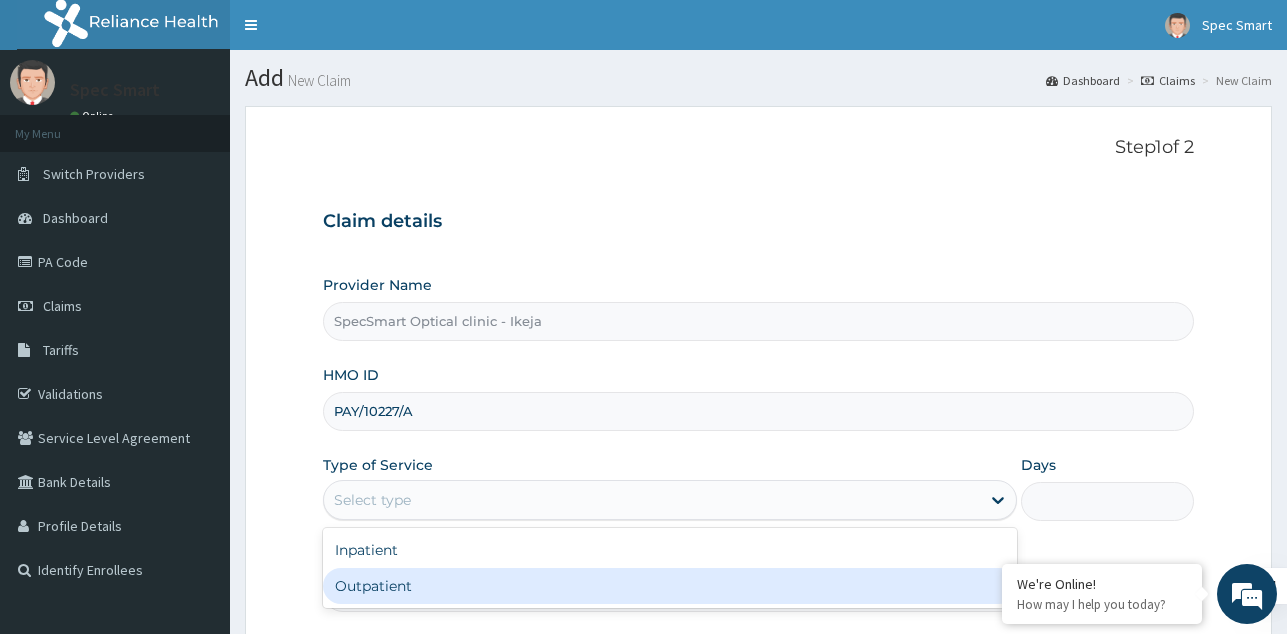 type on "1" 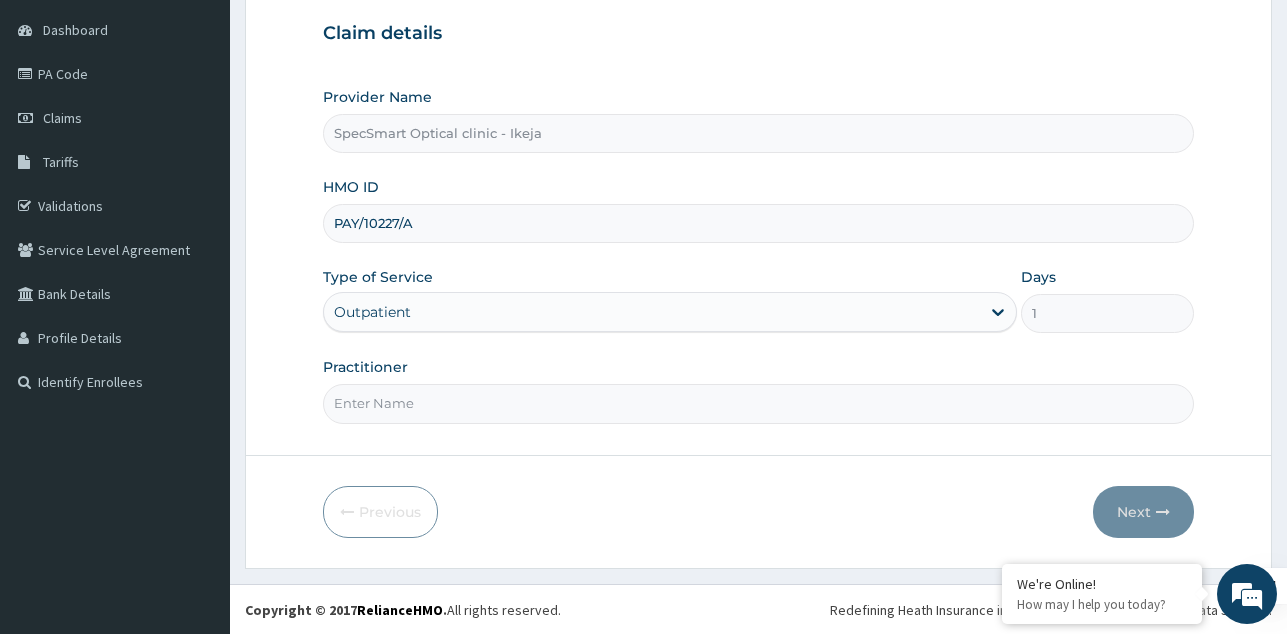 scroll, scrollTop: 189, scrollLeft: 0, axis: vertical 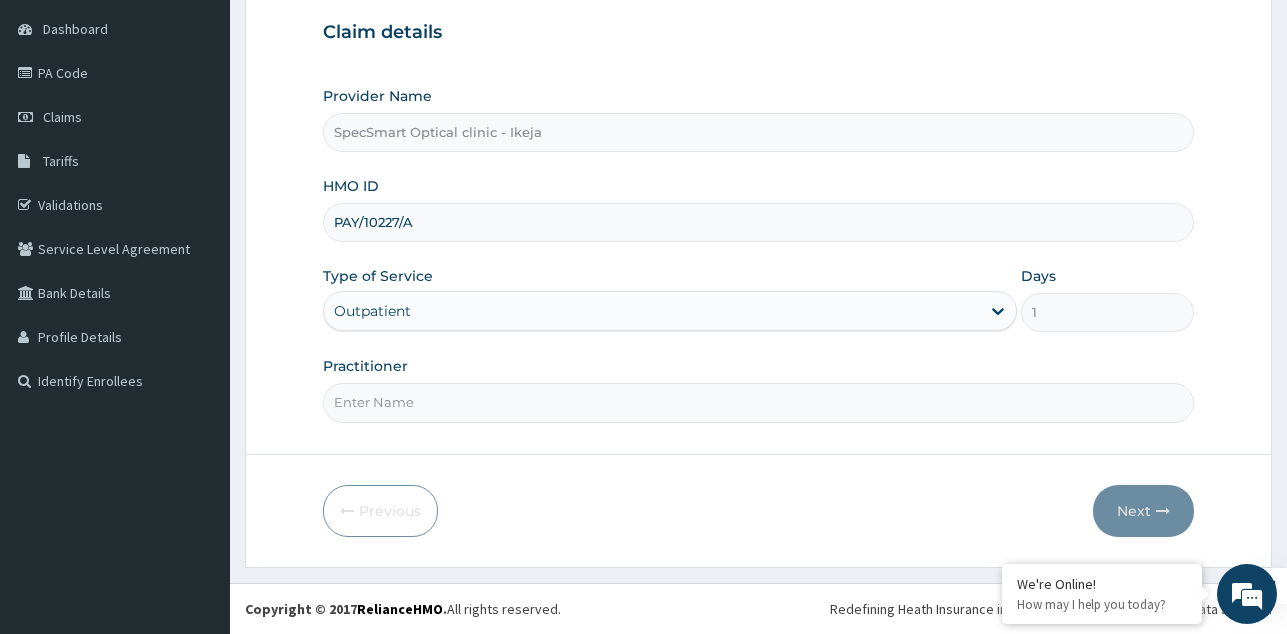 click on "Practitioner" at bounding box center [758, 402] 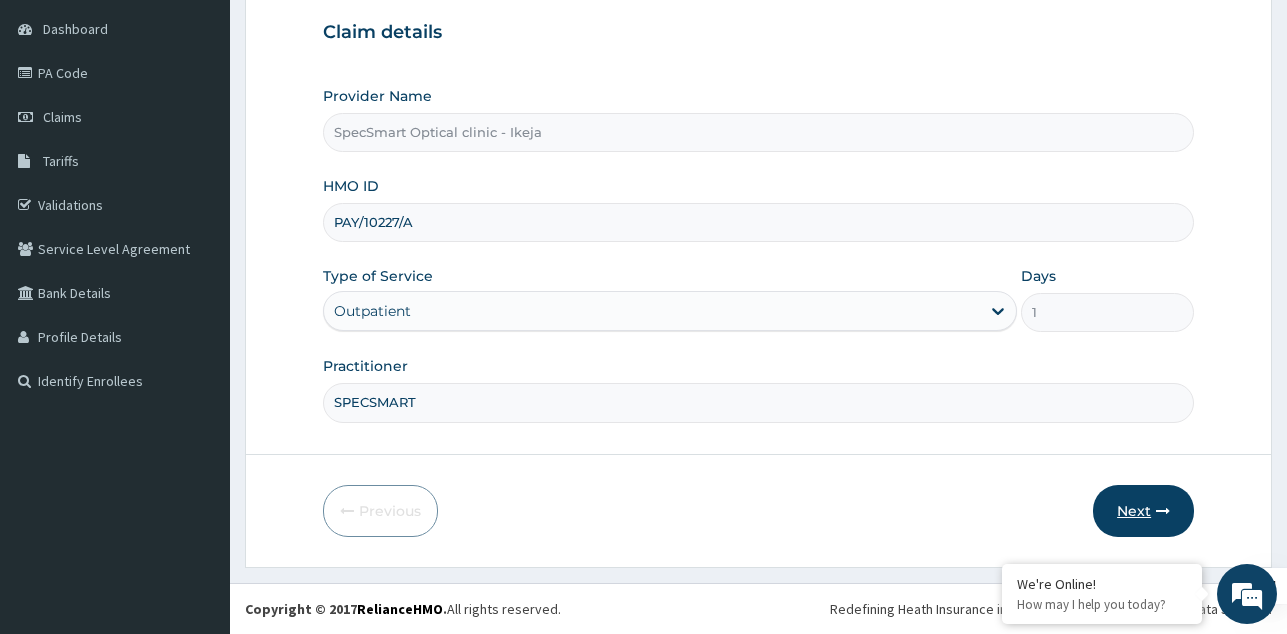 click on "Next" at bounding box center (1143, 511) 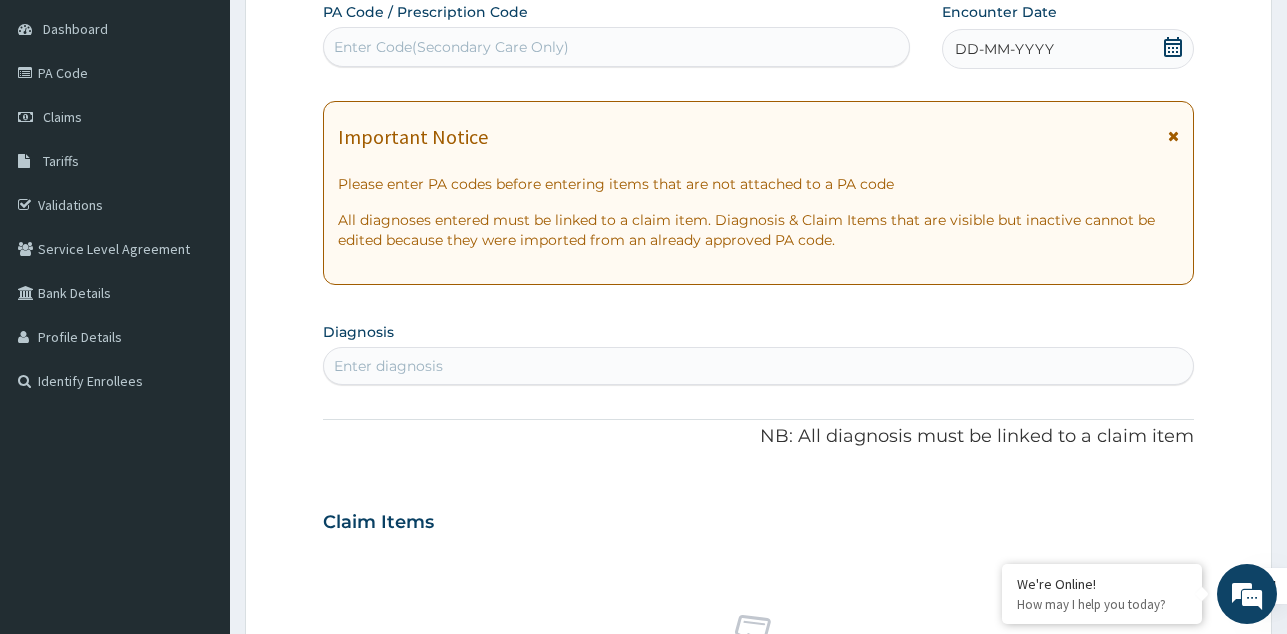 scroll, scrollTop: 0, scrollLeft: 0, axis: both 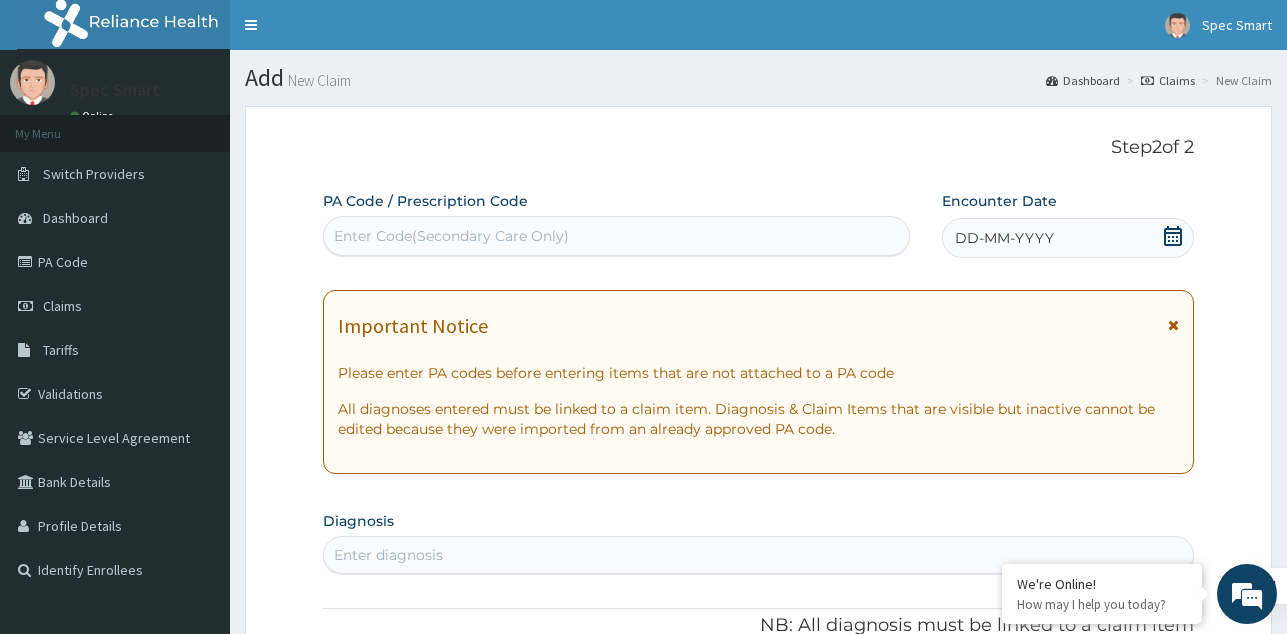 click on "Enter Code(Secondary Care Only)" at bounding box center [616, 236] 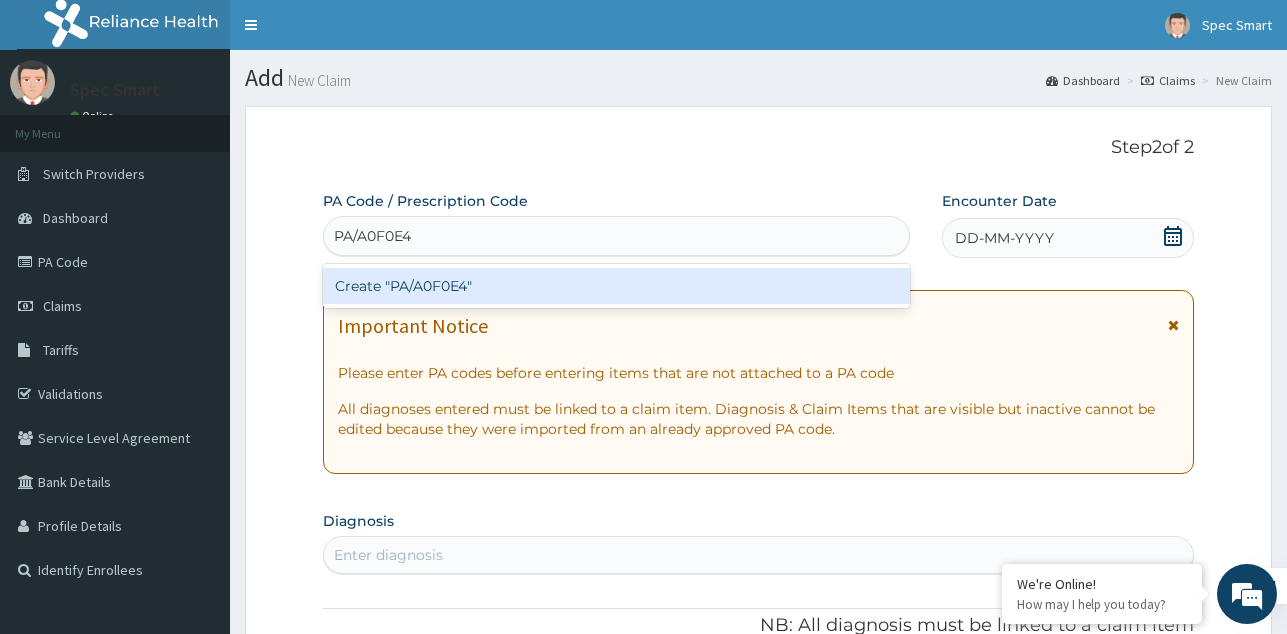 click on "Create "PA/A0F0E4"" at bounding box center [616, 286] 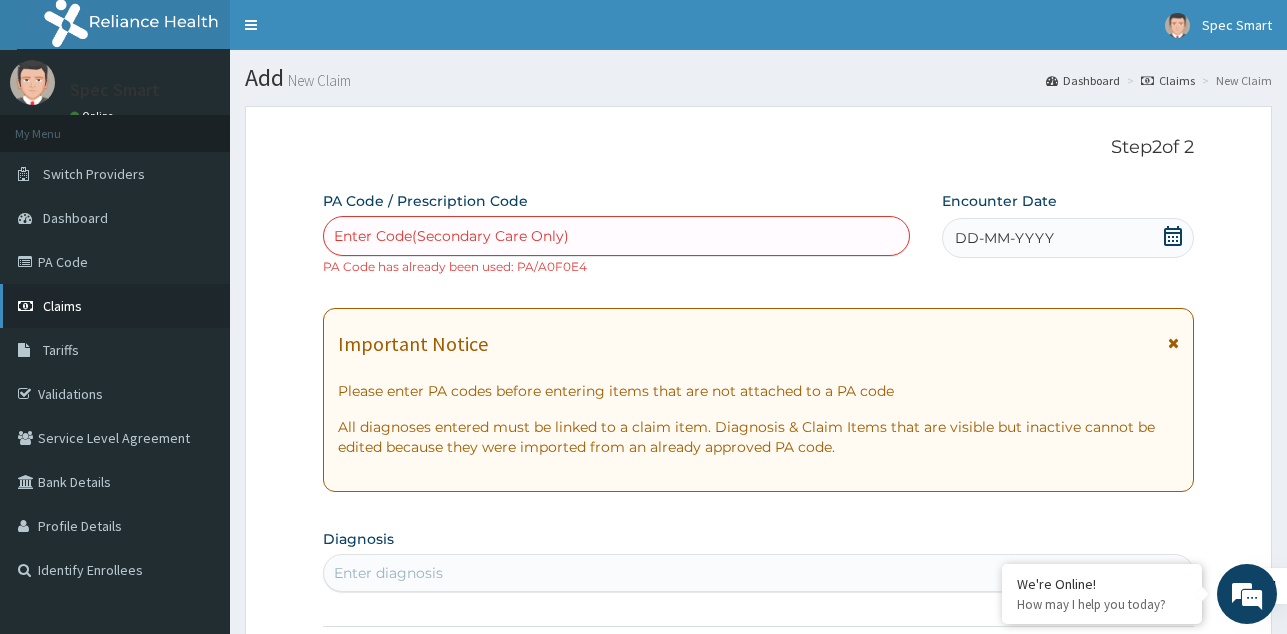 click on "Claims" at bounding box center [62, 306] 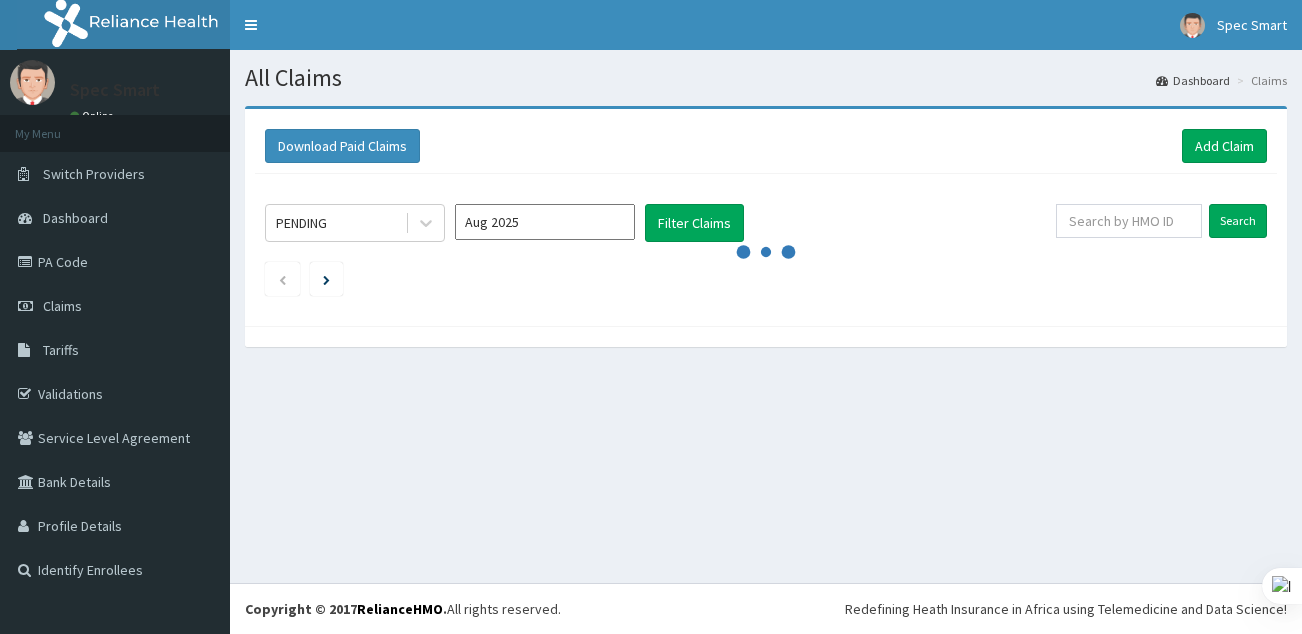 scroll, scrollTop: 0, scrollLeft: 0, axis: both 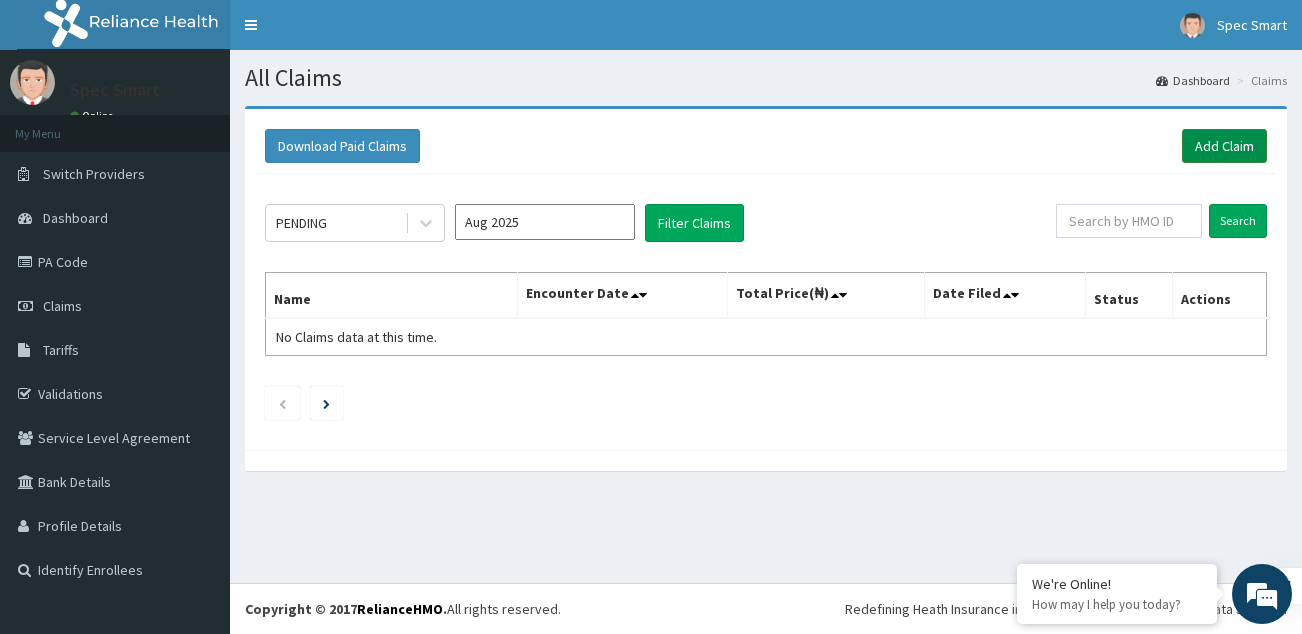 click on "Add Claim" at bounding box center [1224, 146] 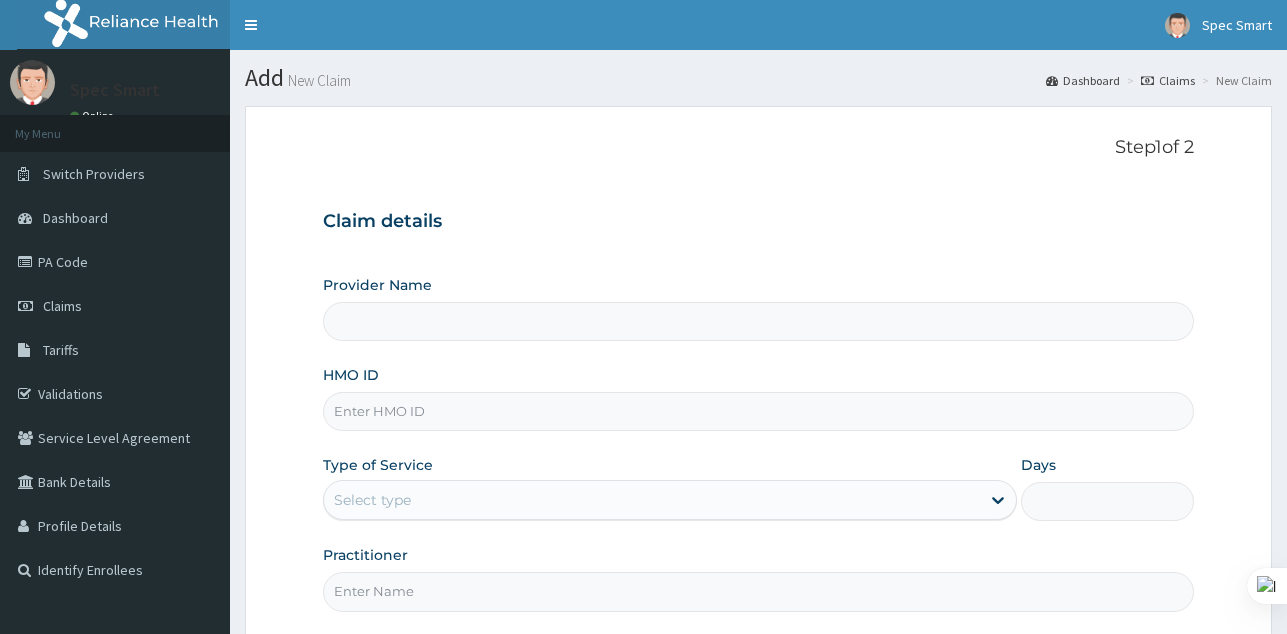 scroll, scrollTop: 0, scrollLeft: 0, axis: both 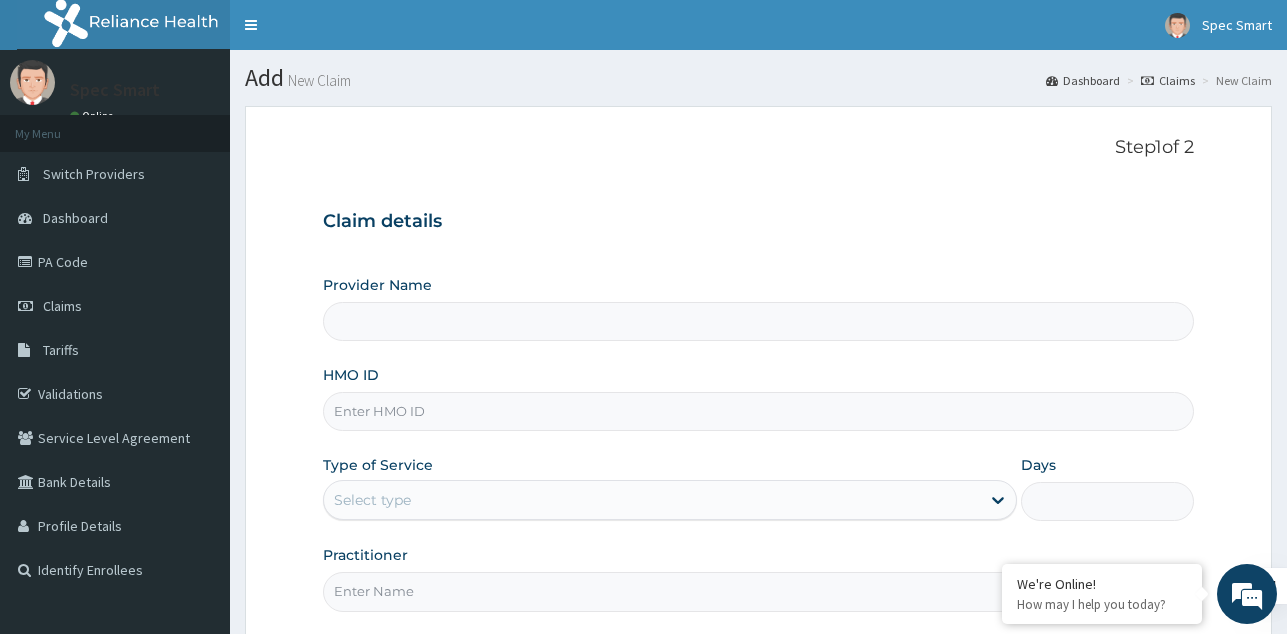 type on "SpecSmart Optical clinic - Ikeja" 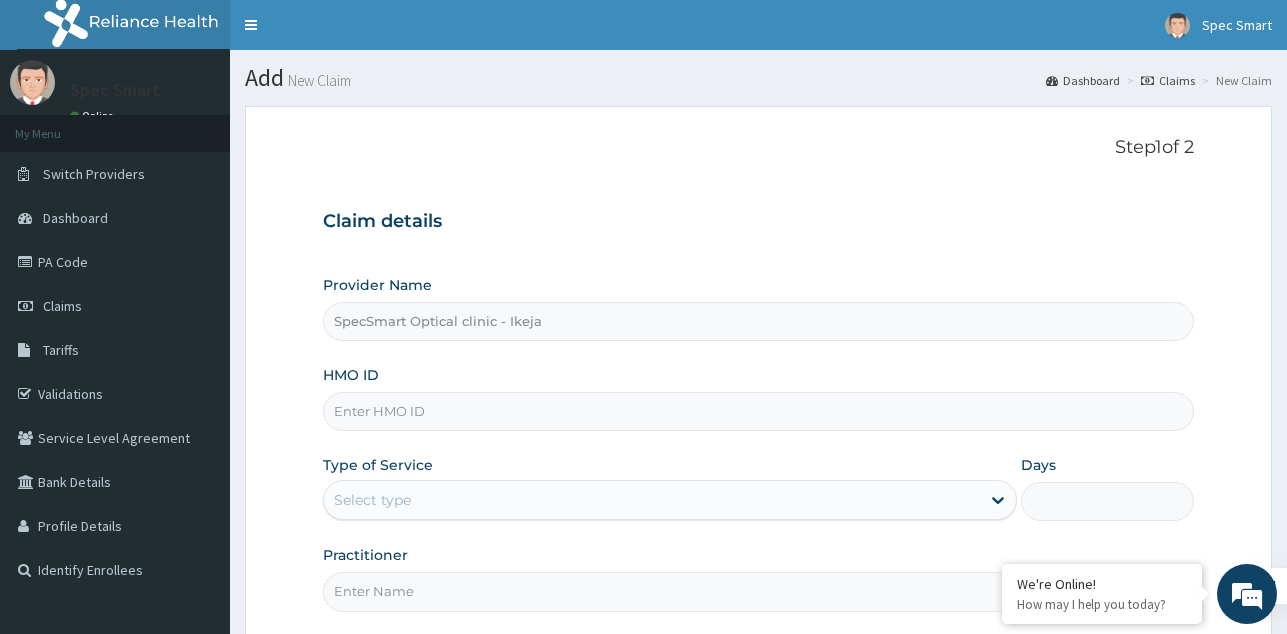 click on "HMO ID" at bounding box center [758, 411] 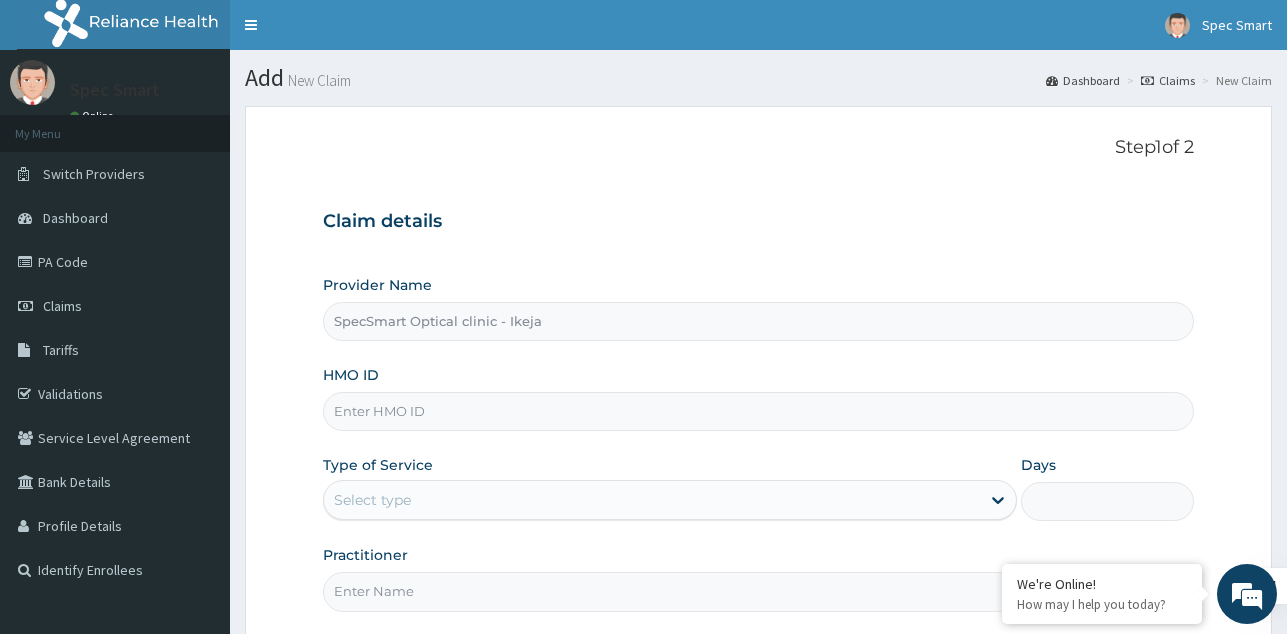 paste on "DGC/10137/A" 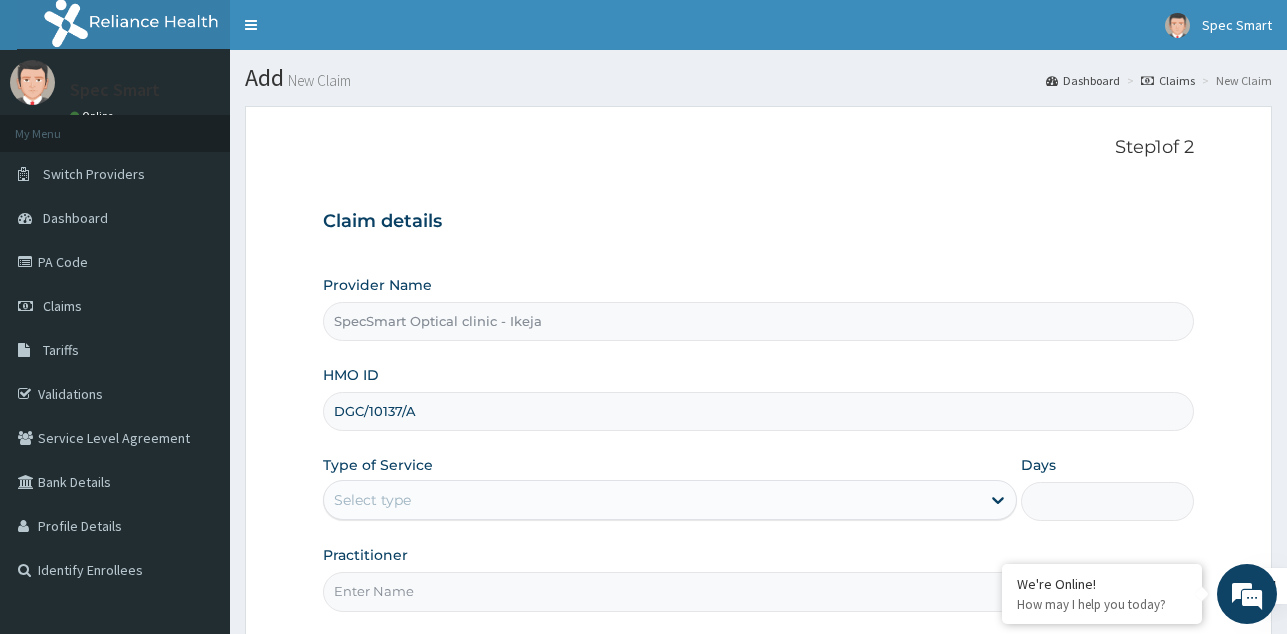 type on "DGC/10137/A" 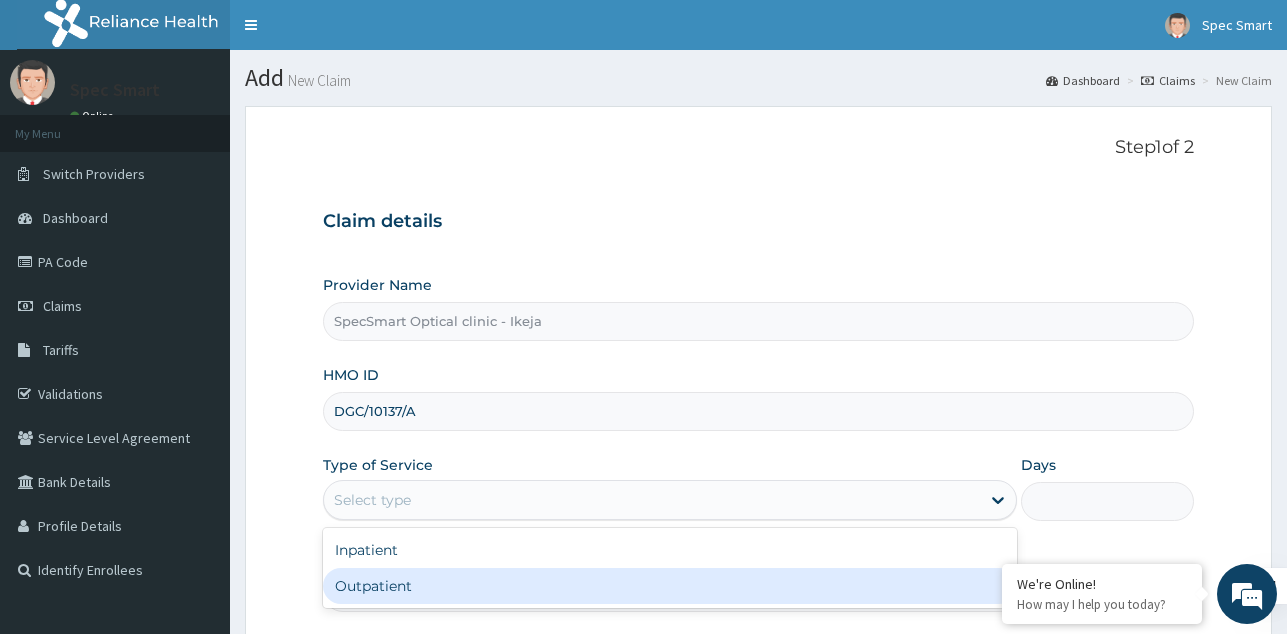 click on "Outpatient" at bounding box center (670, 586) 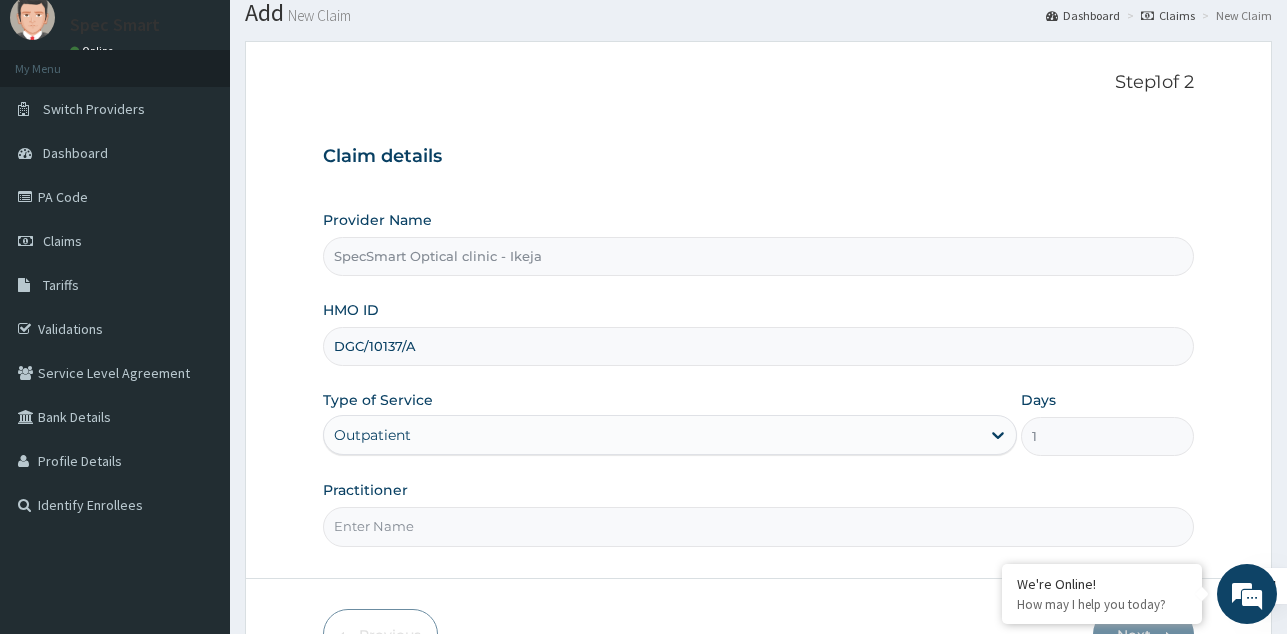 scroll, scrollTop: 100, scrollLeft: 0, axis: vertical 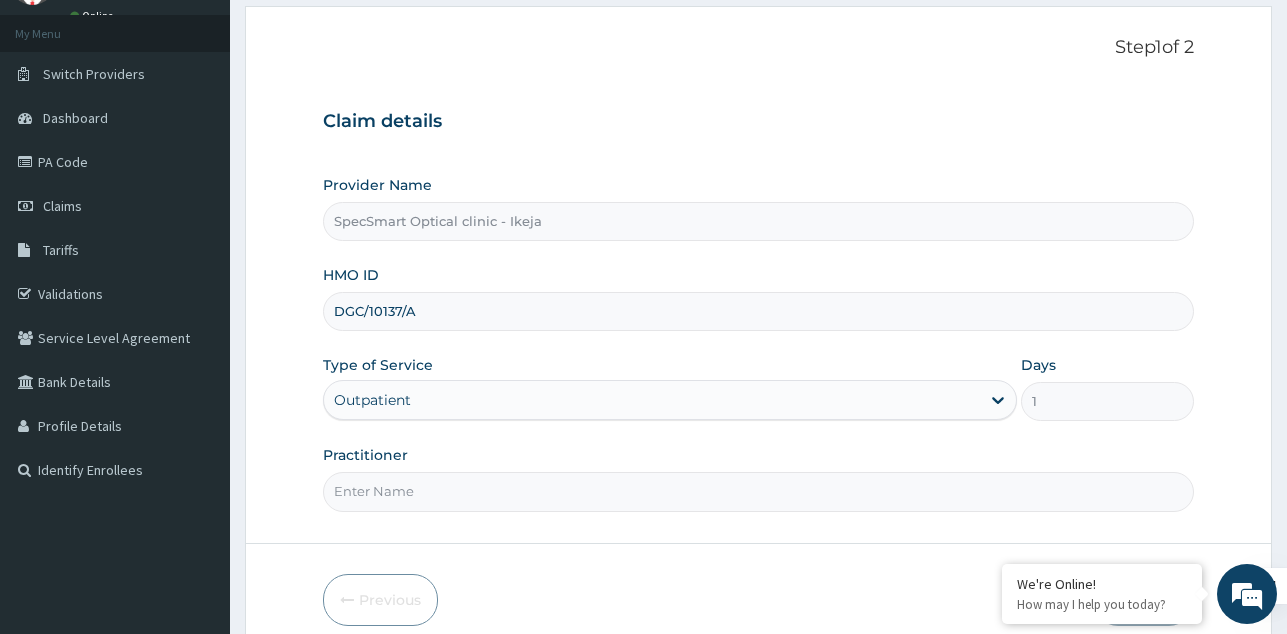 click on "Practitioner" at bounding box center (758, 491) 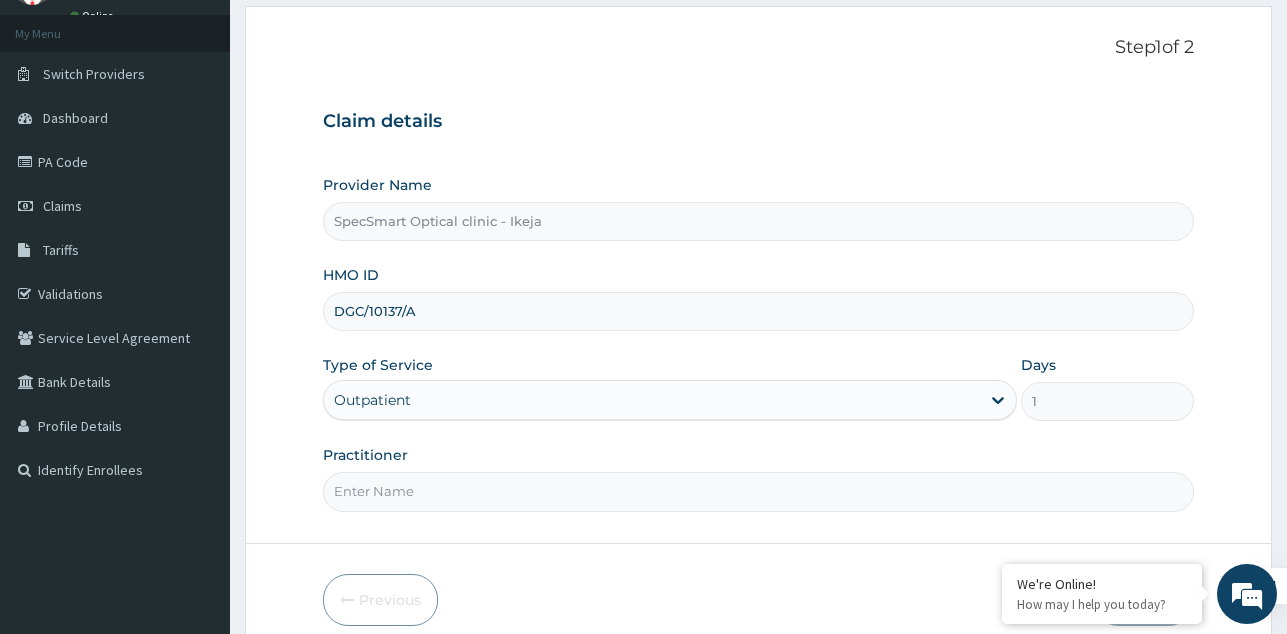type on "SPECSMART" 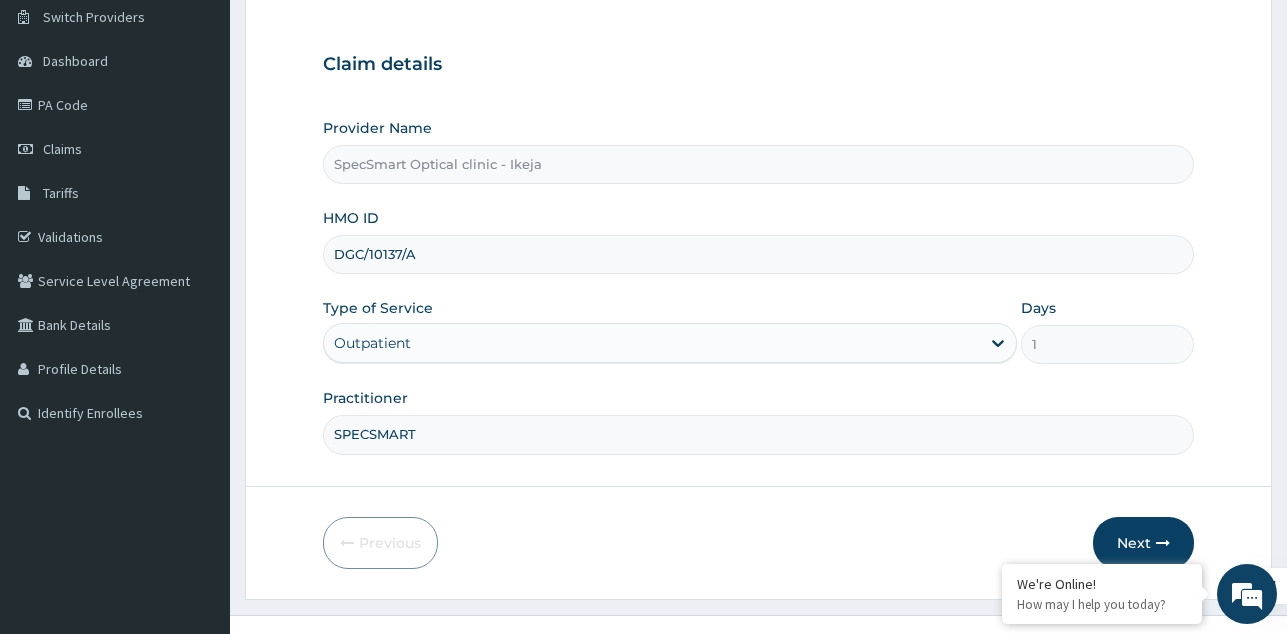 scroll, scrollTop: 189, scrollLeft: 0, axis: vertical 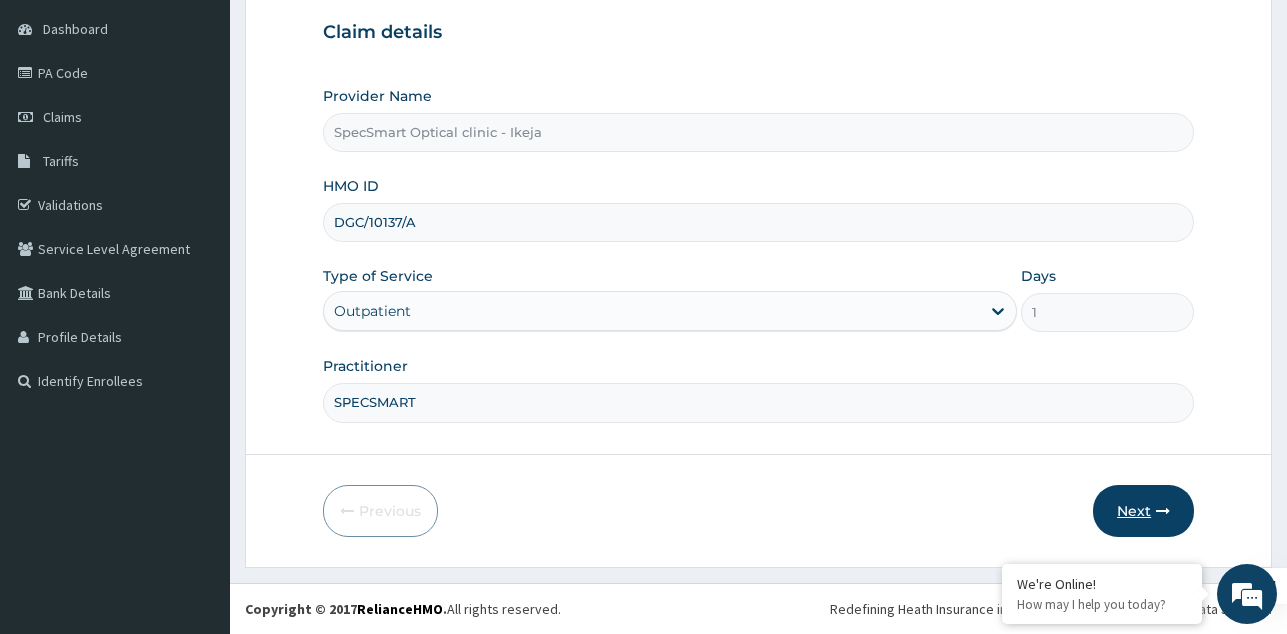 click on "Next" at bounding box center [1143, 511] 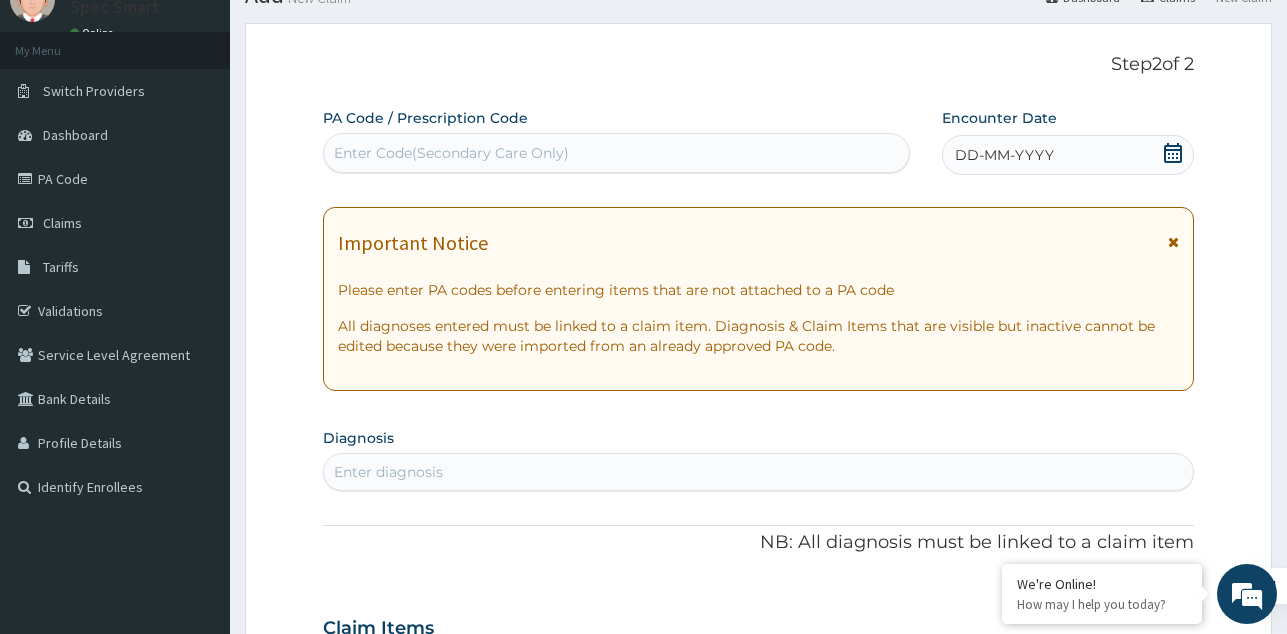 scroll, scrollTop: 0, scrollLeft: 0, axis: both 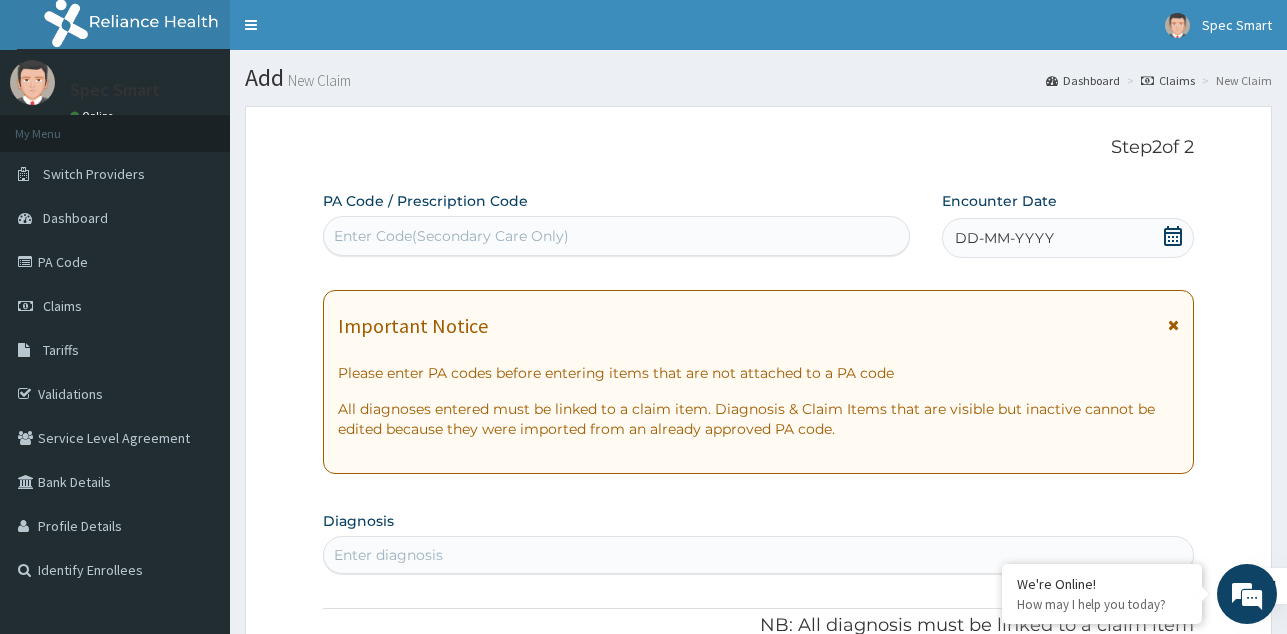 click on "Enter Code(Secondary Care Only)" at bounding box center [616, 236] 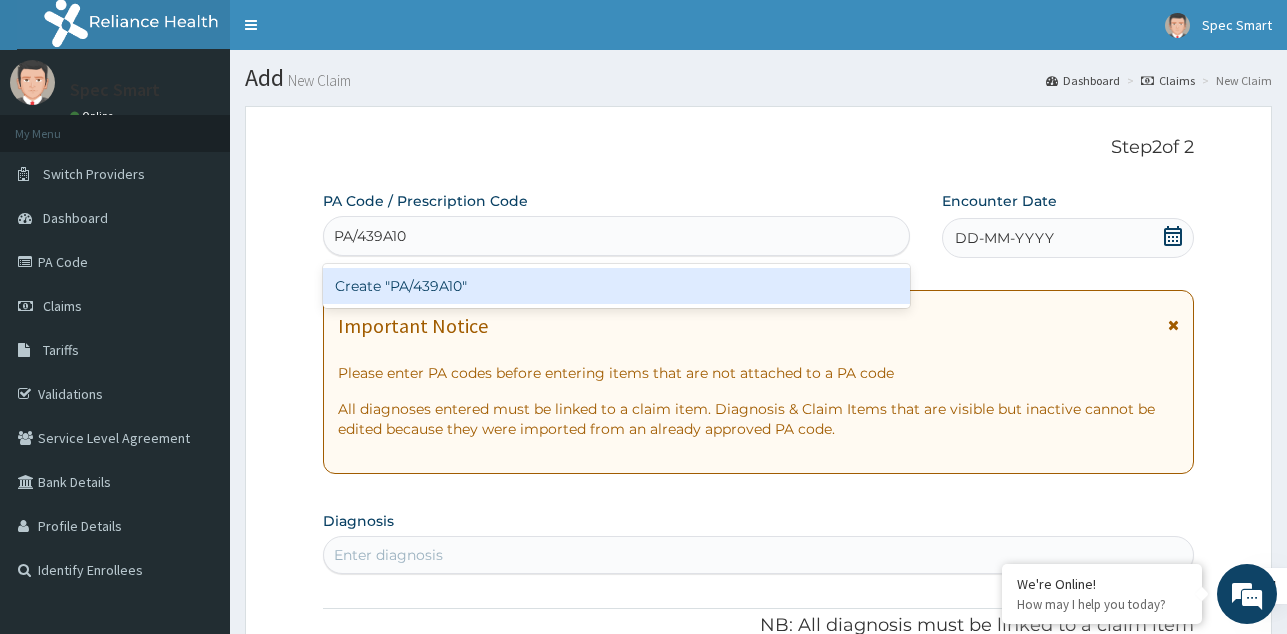 click on "Create "PA/439A10"" at bounding box center [616, 286] 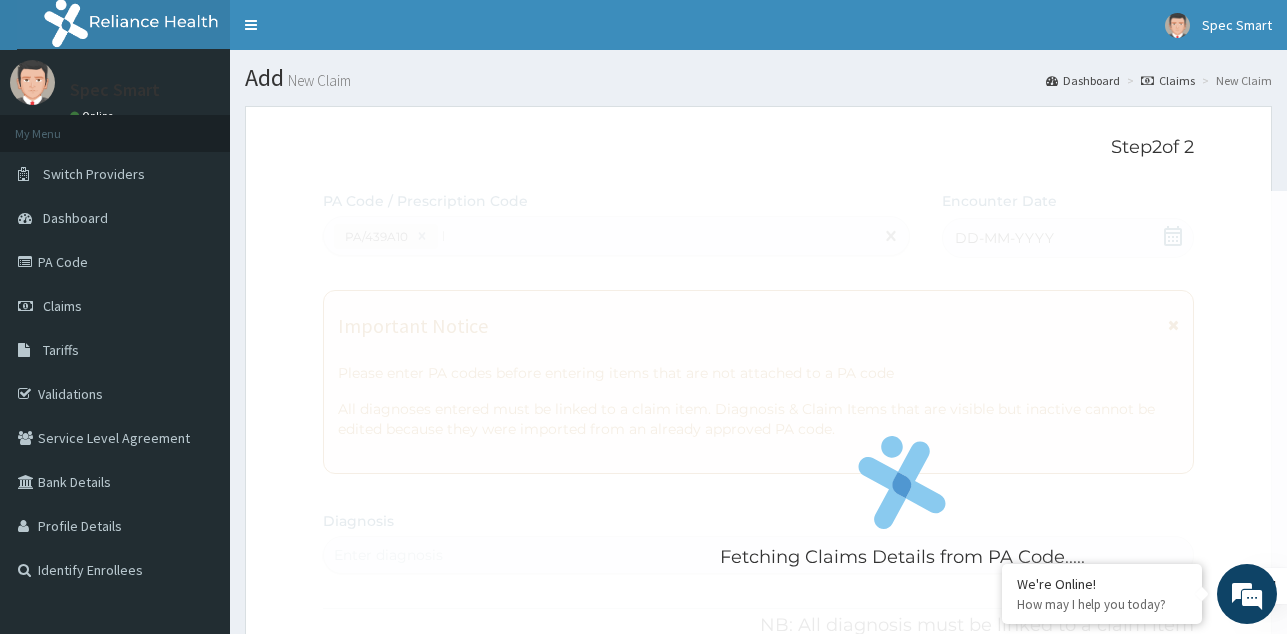 type 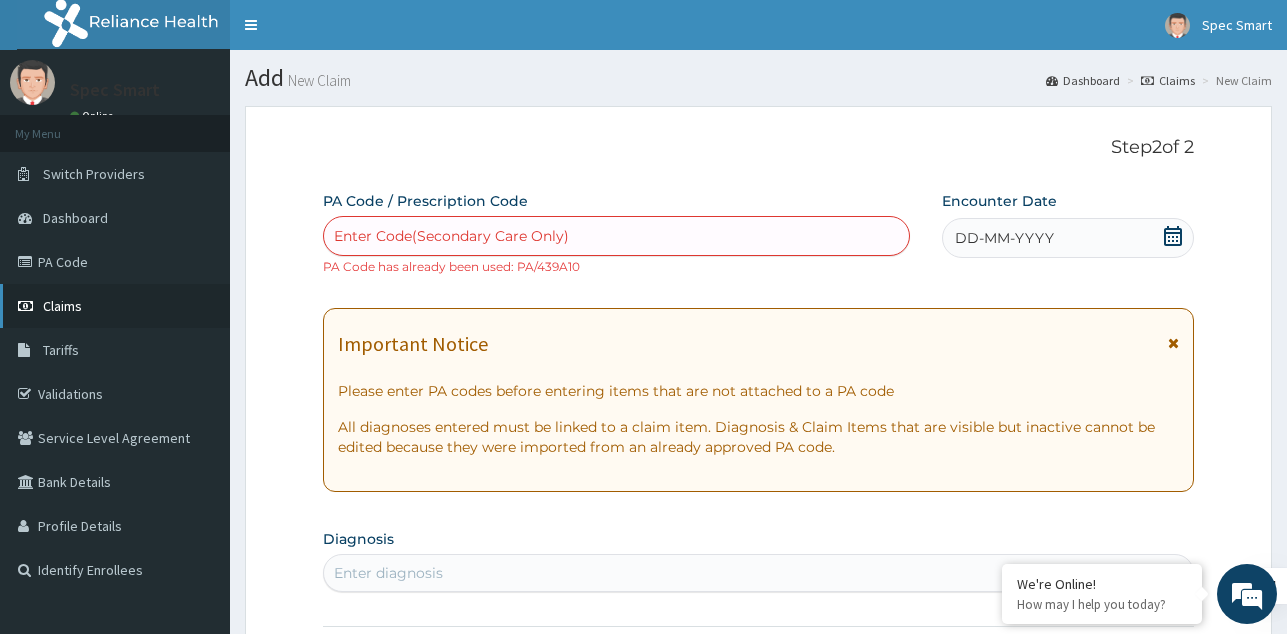 click on "Claims" at bounding box center (115, 306) 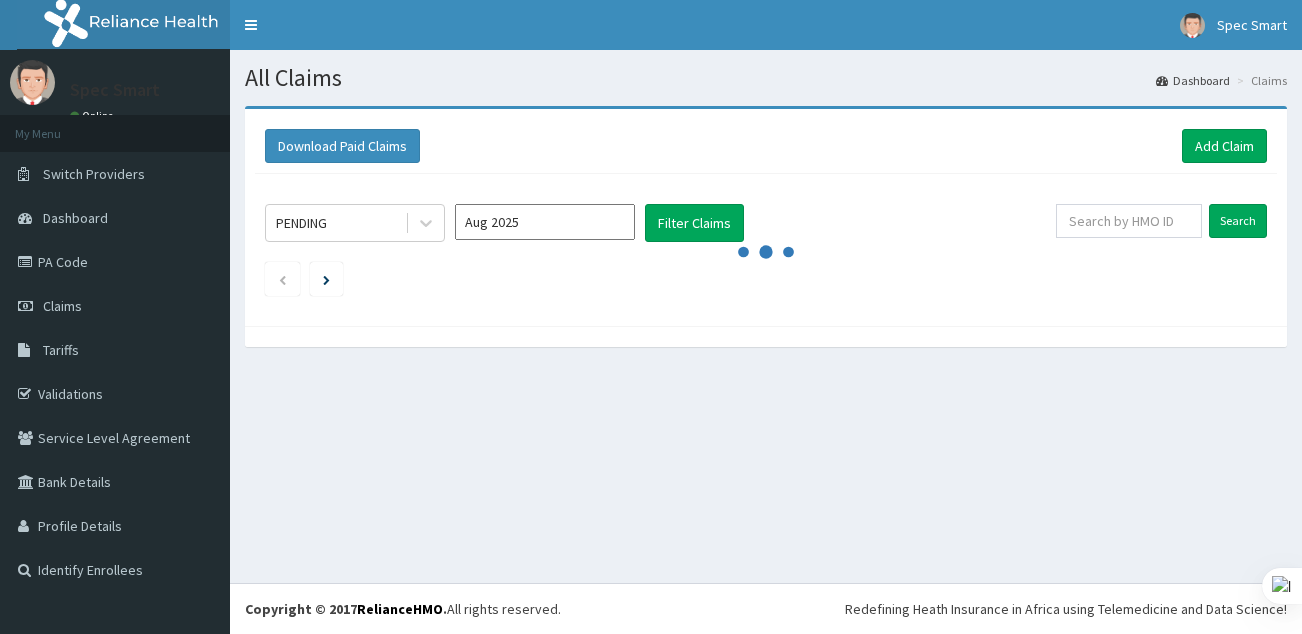 scroll, scrollTop: 0, scrollLeft: 0, axis: both 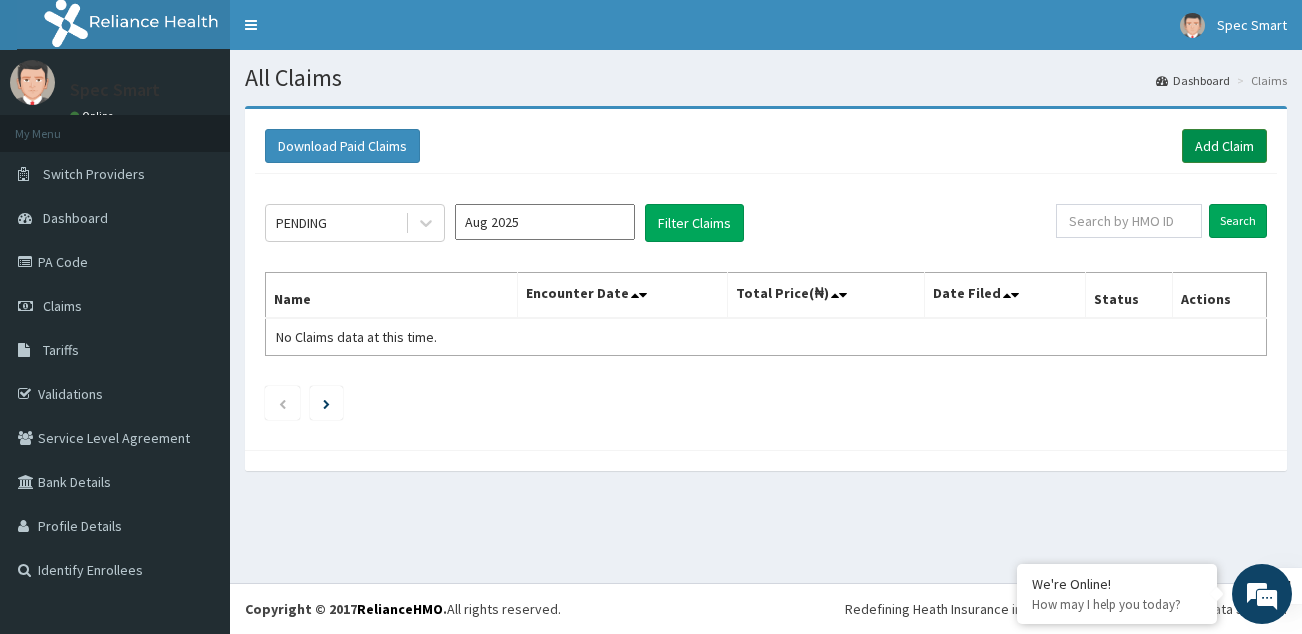 click on "Add Claim" at bounding box center (1224, 146) 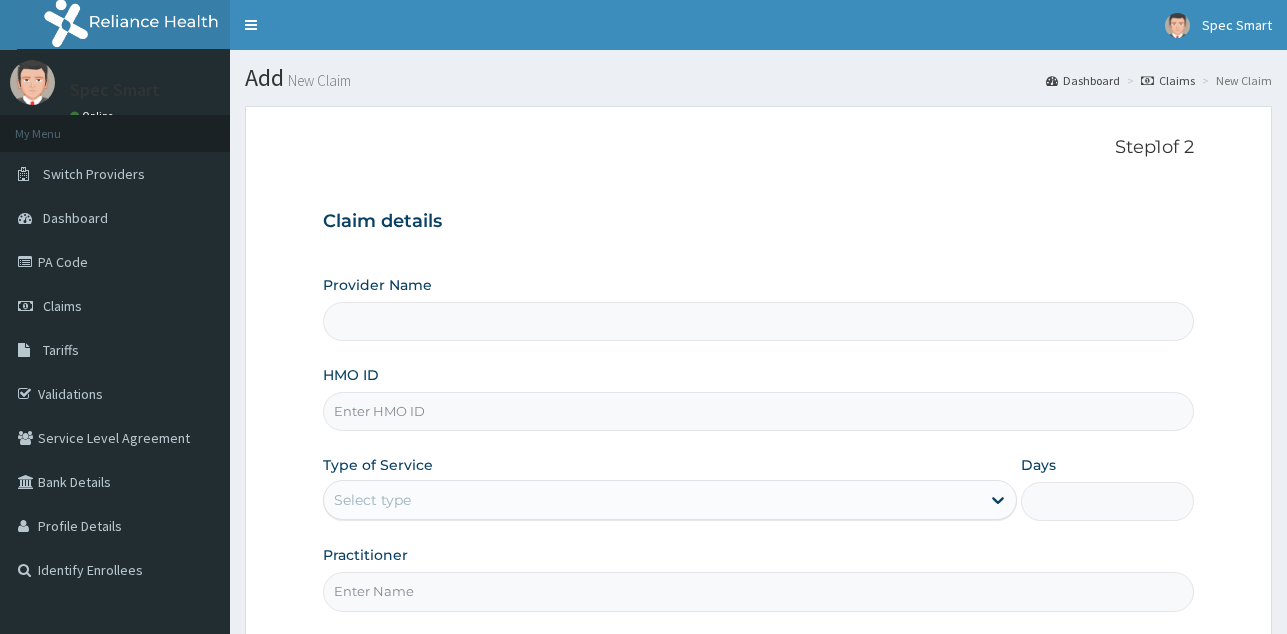 scroll, scrollTop: 0, scrollLeft: 0, axis: both 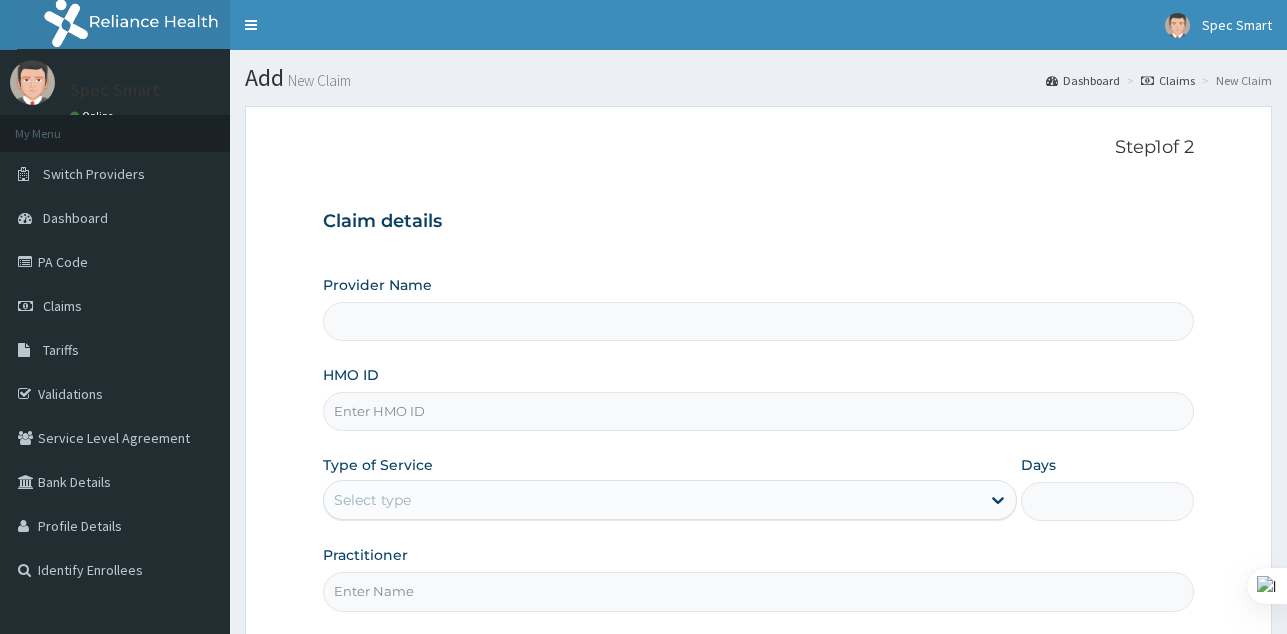 type on "SpecSmart Optical clinic - Ikeja" 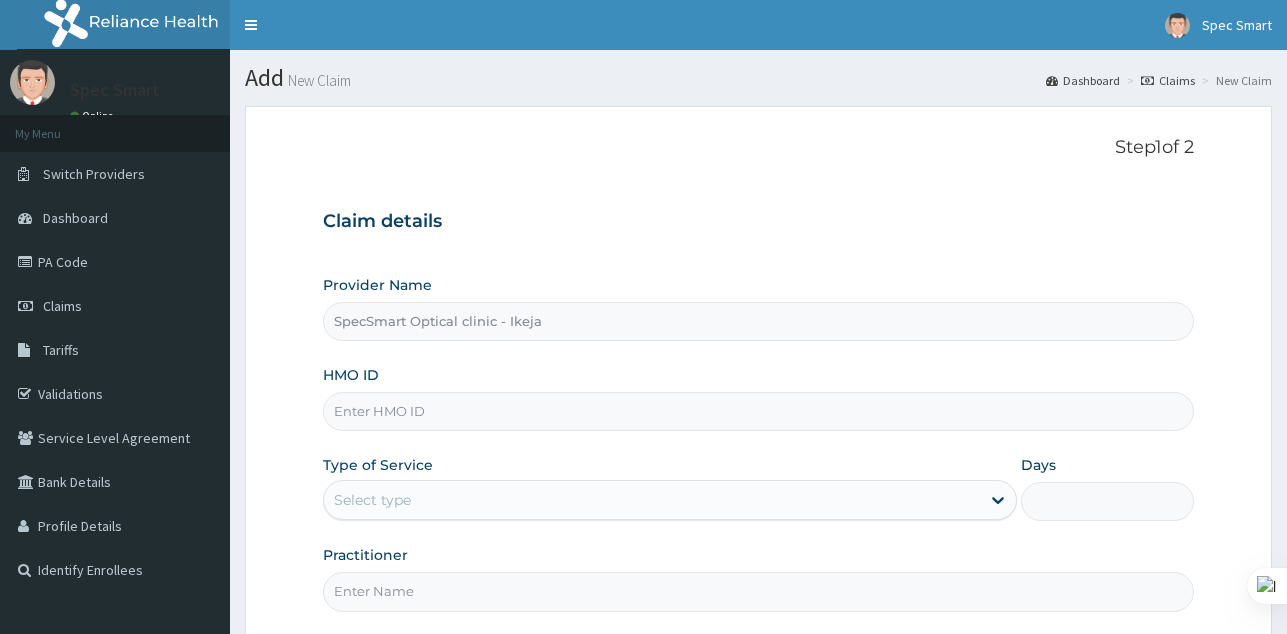 click on "HMO ID" at bounding box center [758, 411] 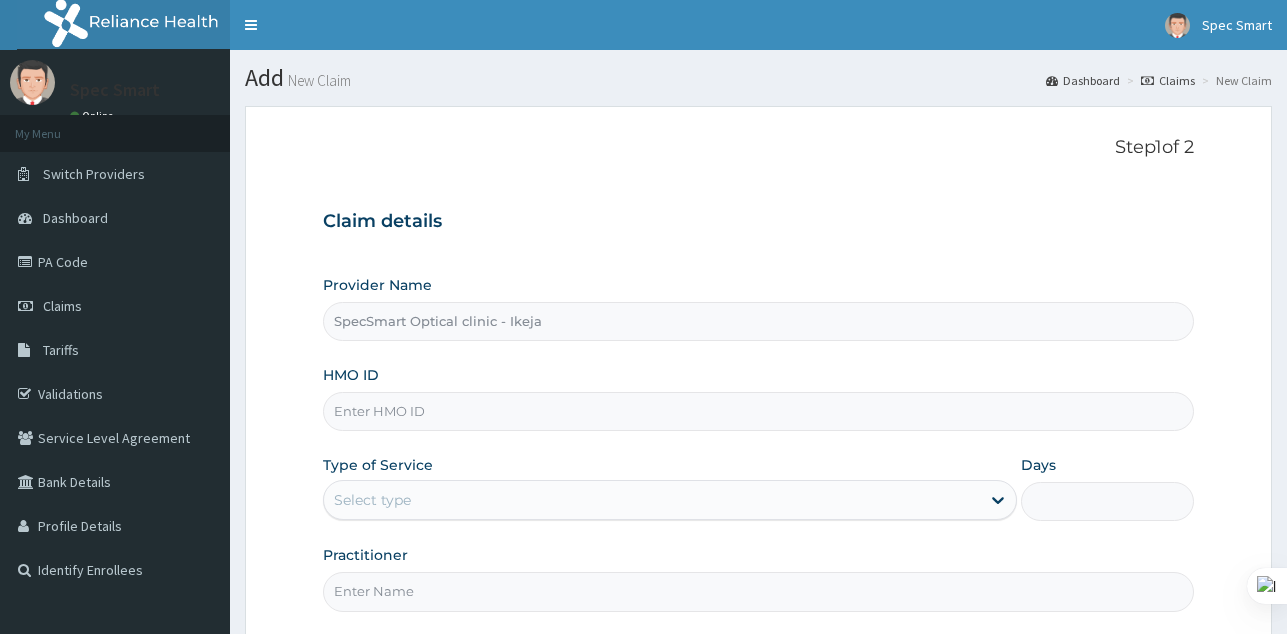paste on "DGC/10137/B" 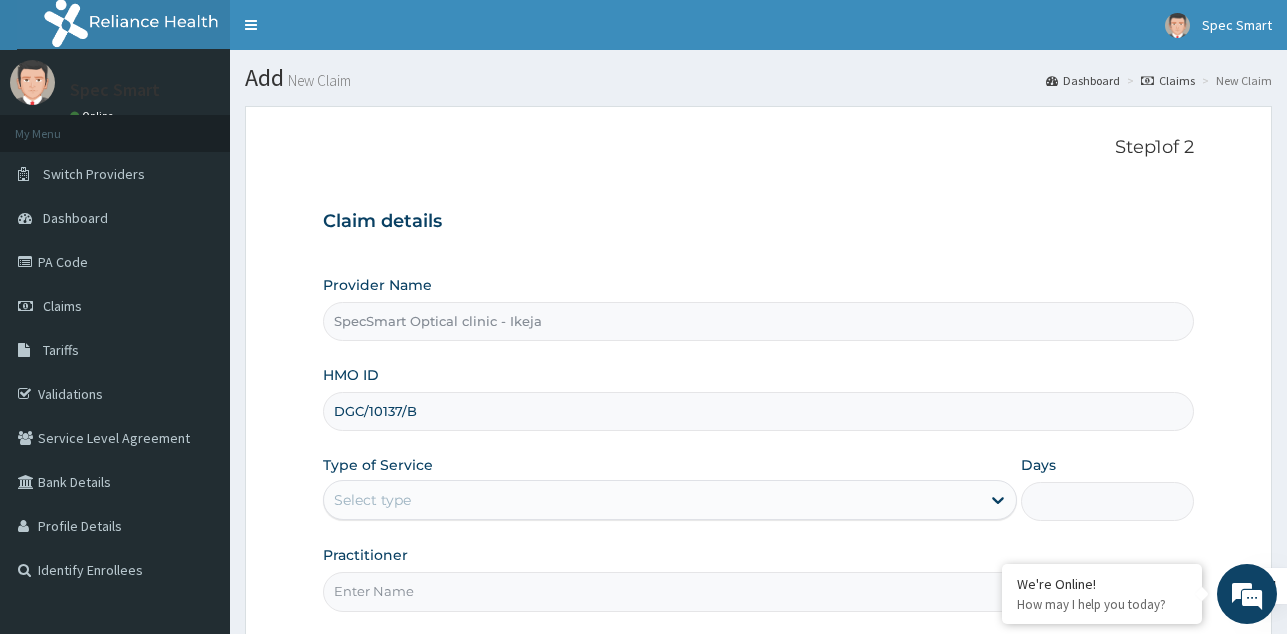 type on "DGC/10137/B" 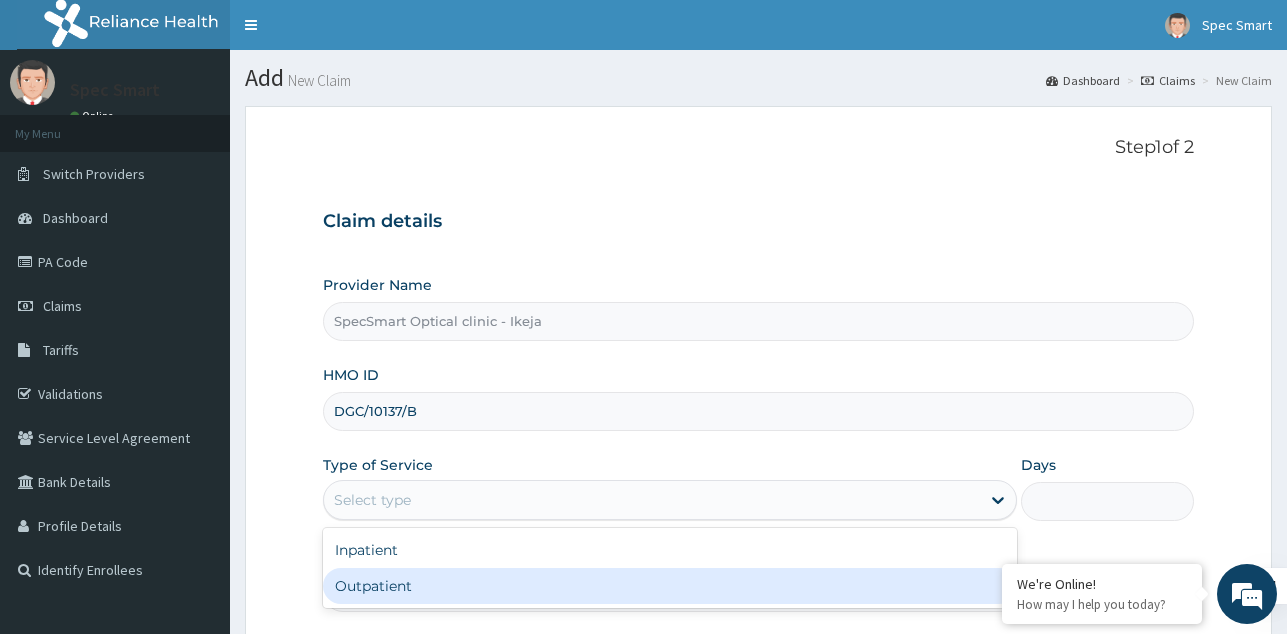click on "Outpatient" at bounding box center [670, 586] 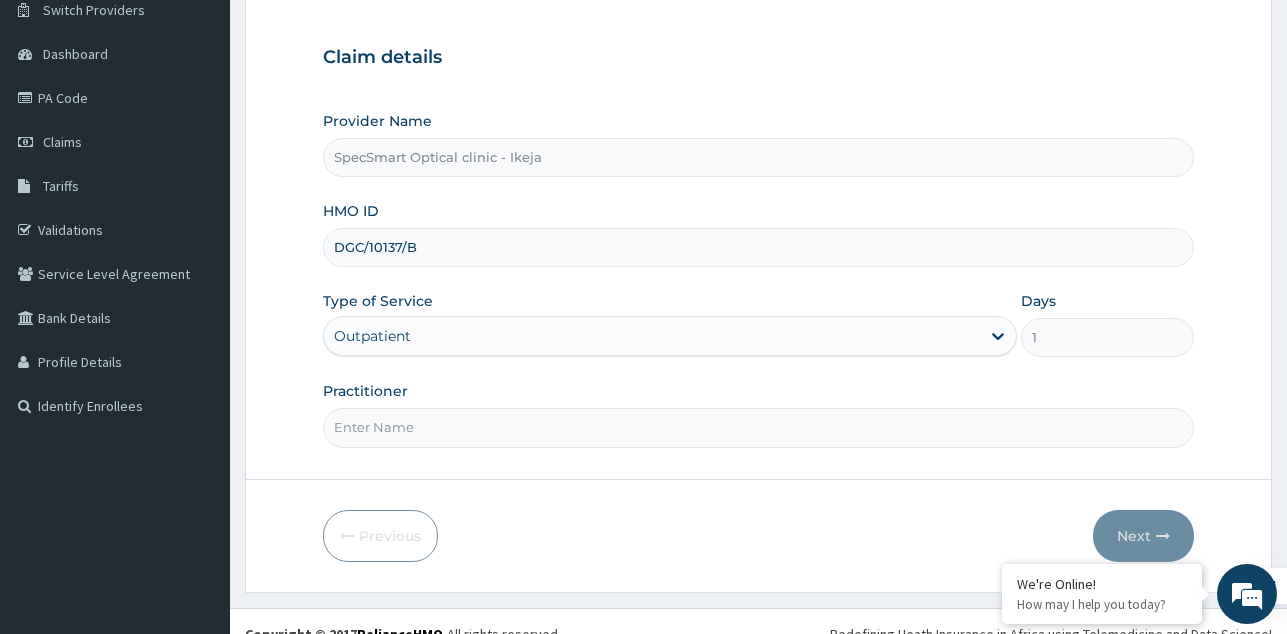 scroll, scrollTop: 189, scrollLeft: 0, axis: vertical 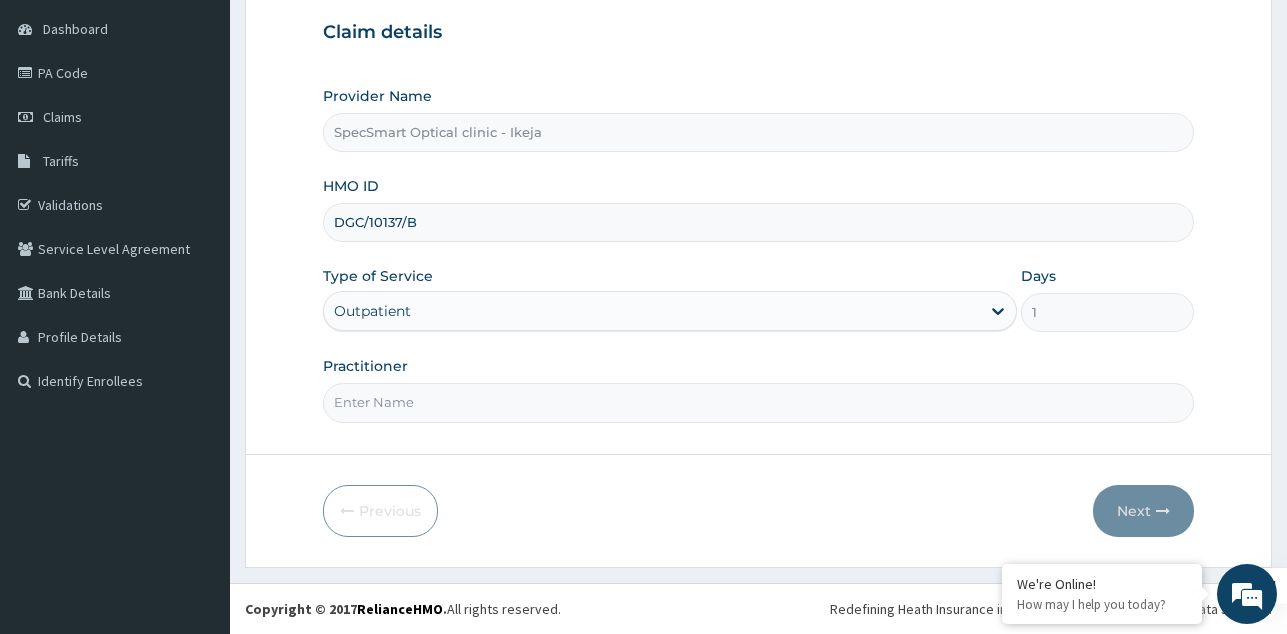 click on "Practitioner" at bounding box center (758, 402) 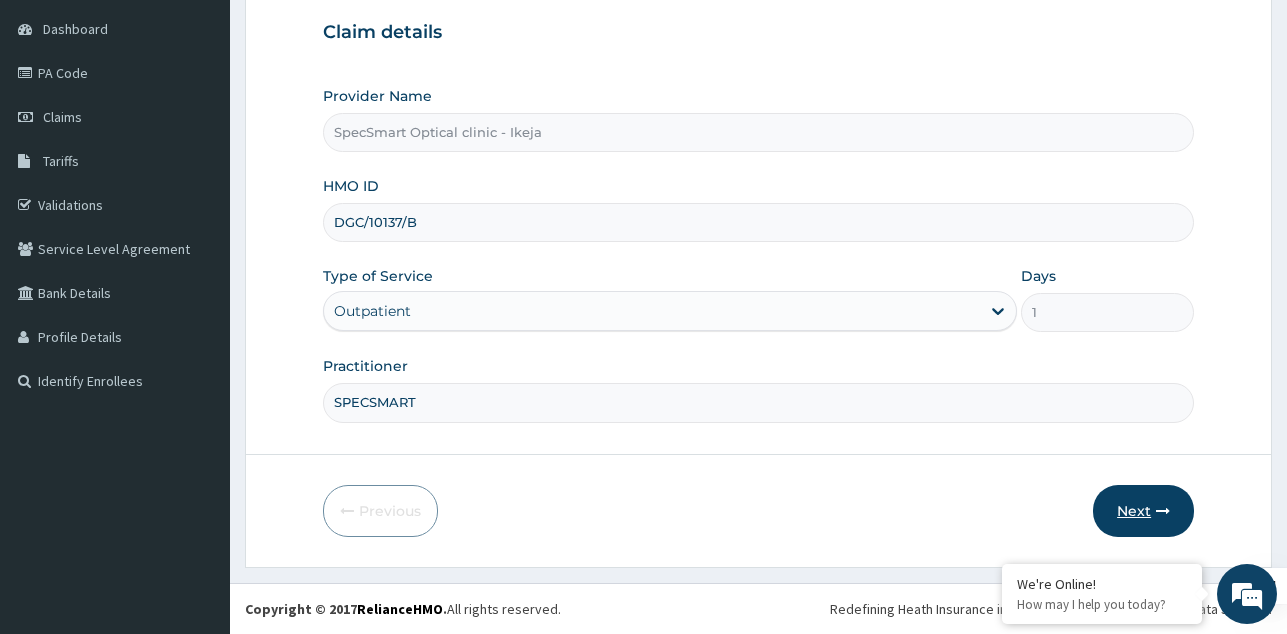 click on "Next" at bounding box center (1143, 511) 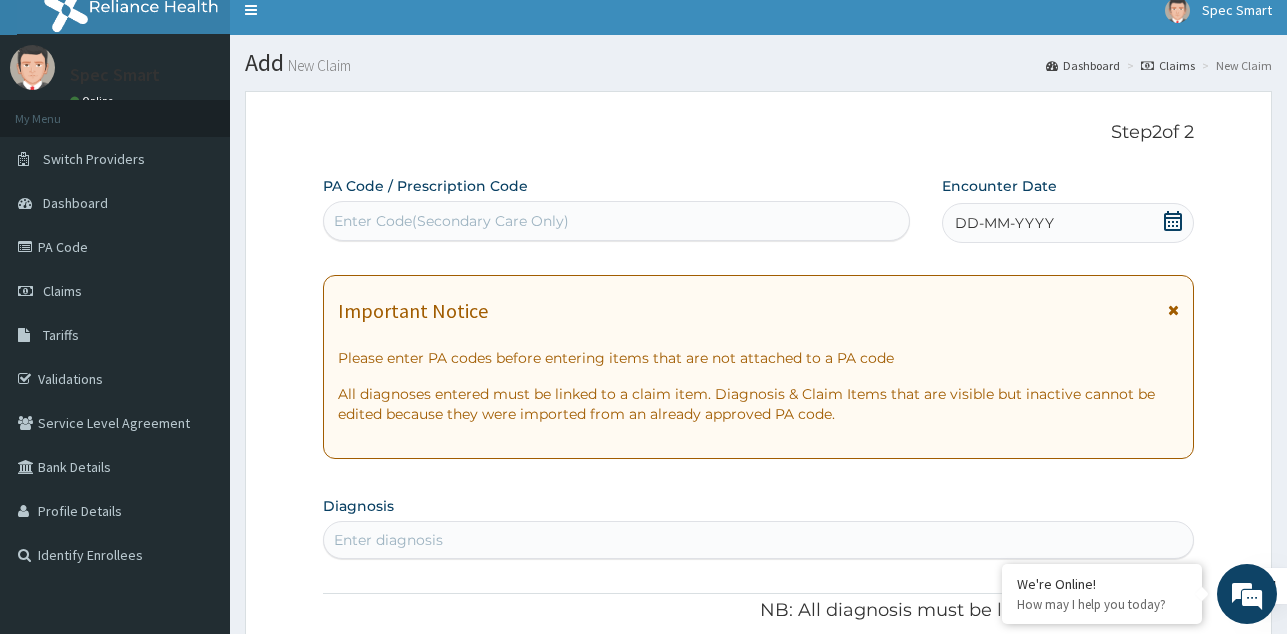 scroll, scrollTop: 0, scrollLeft: 0, axis: both 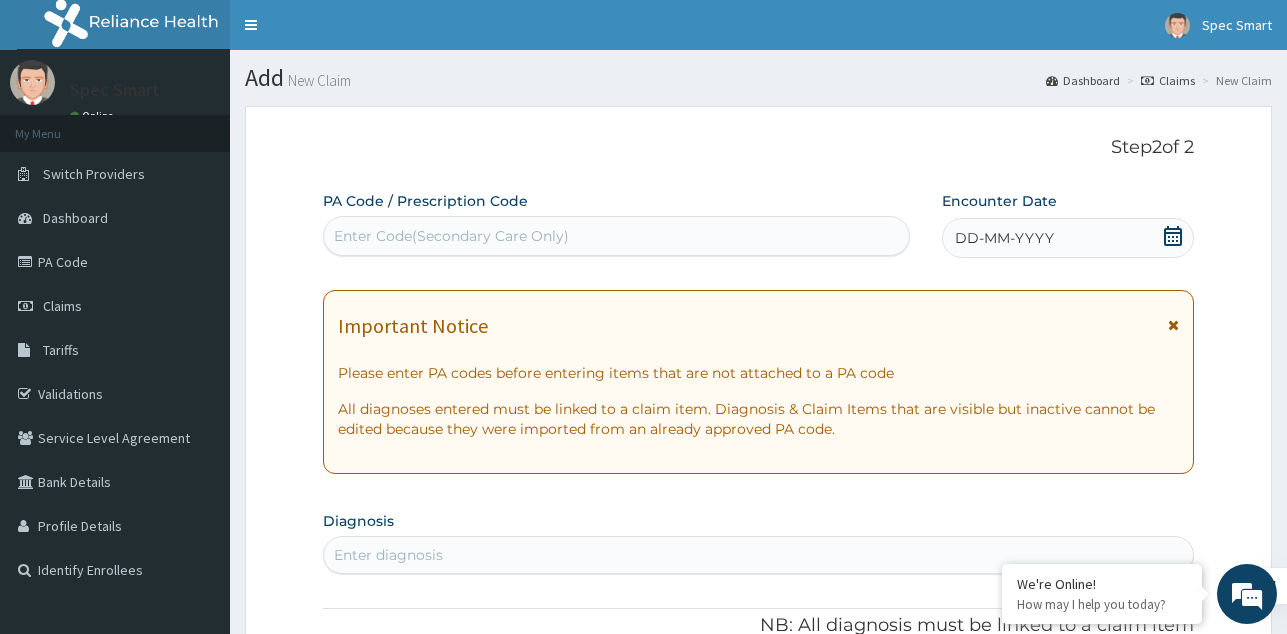 click on "Enter Code(Secondary Care Only)" at bounding box center [616, 236] 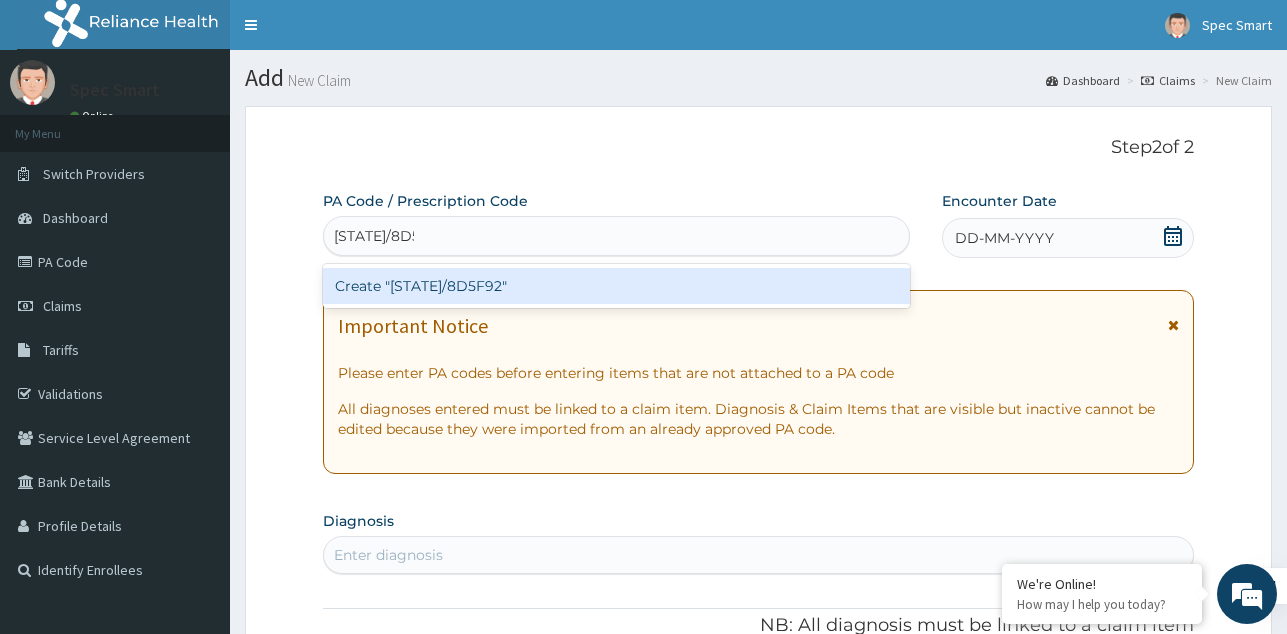 click on "Create "PA/8D5F92"" at bounding box center (616, 286) 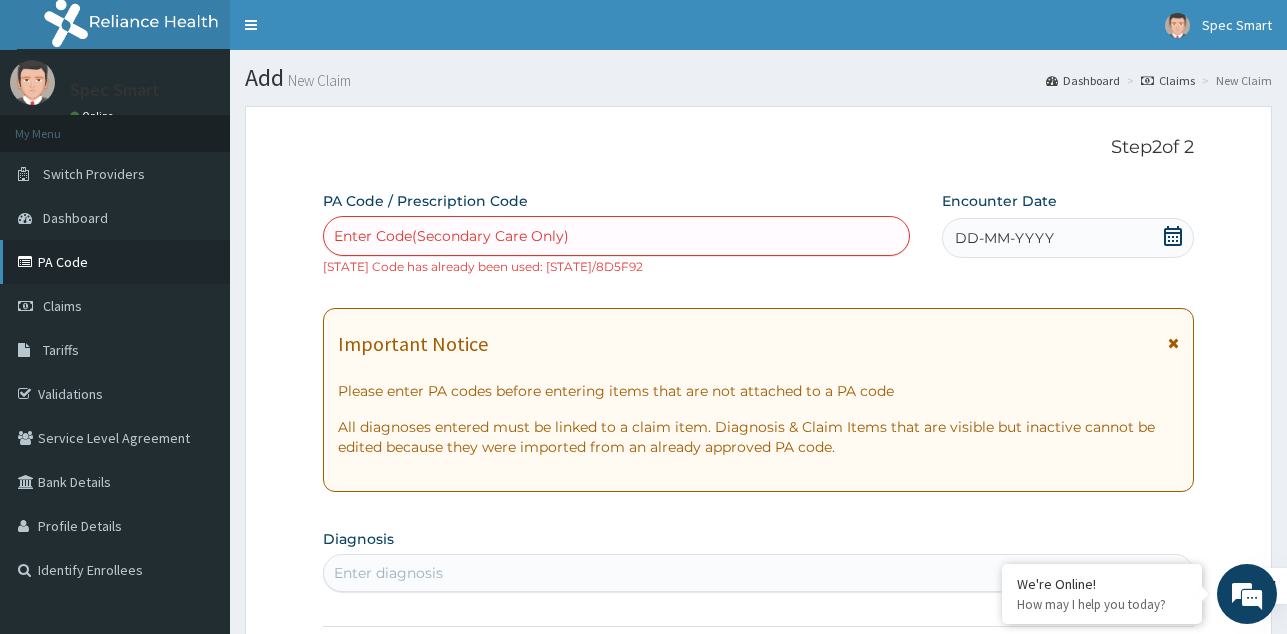 click on "PA Code" at bounding box center [115, 262] 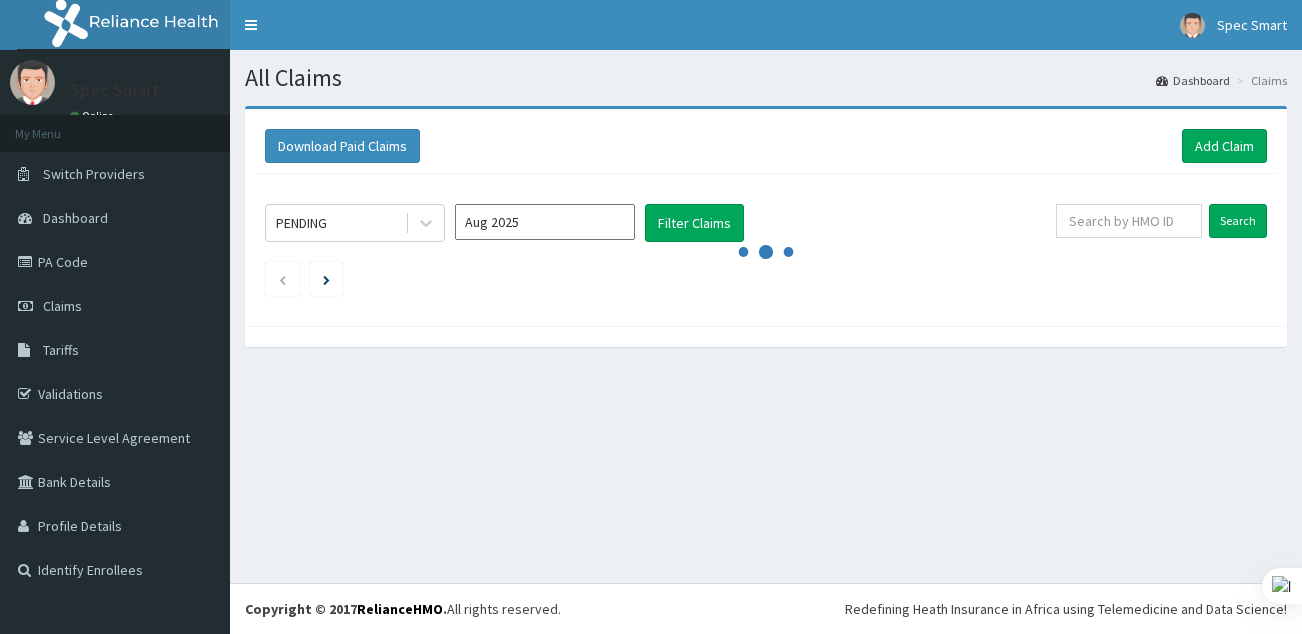 scroll, scrollTop: 0, scrollLeft: 0, axis: both 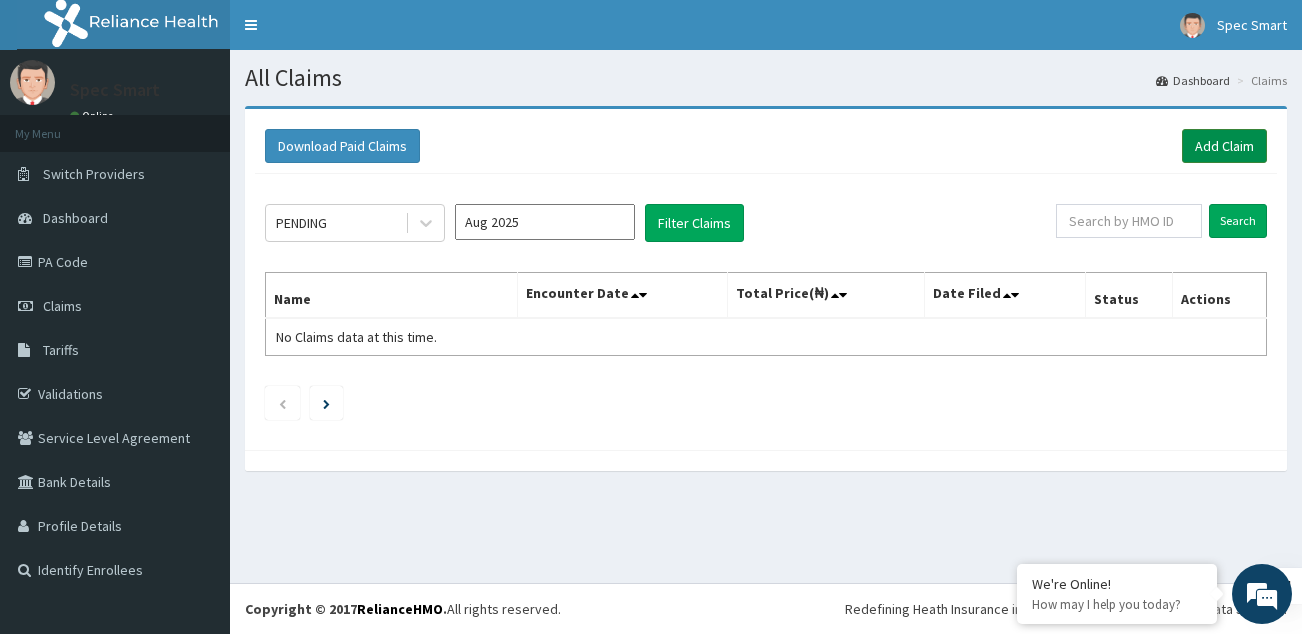 click on "Add Claim" at bounding box center (1224, 146) 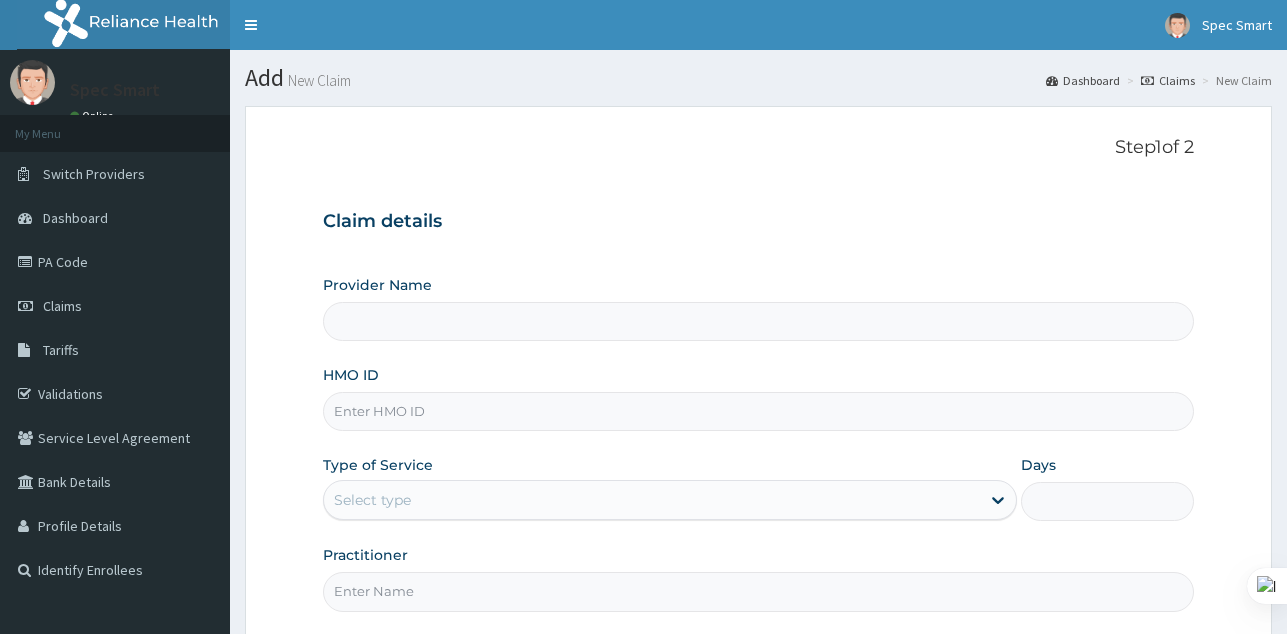 scroll, scrollTop: 0, scrollLeft: 0, axis: both 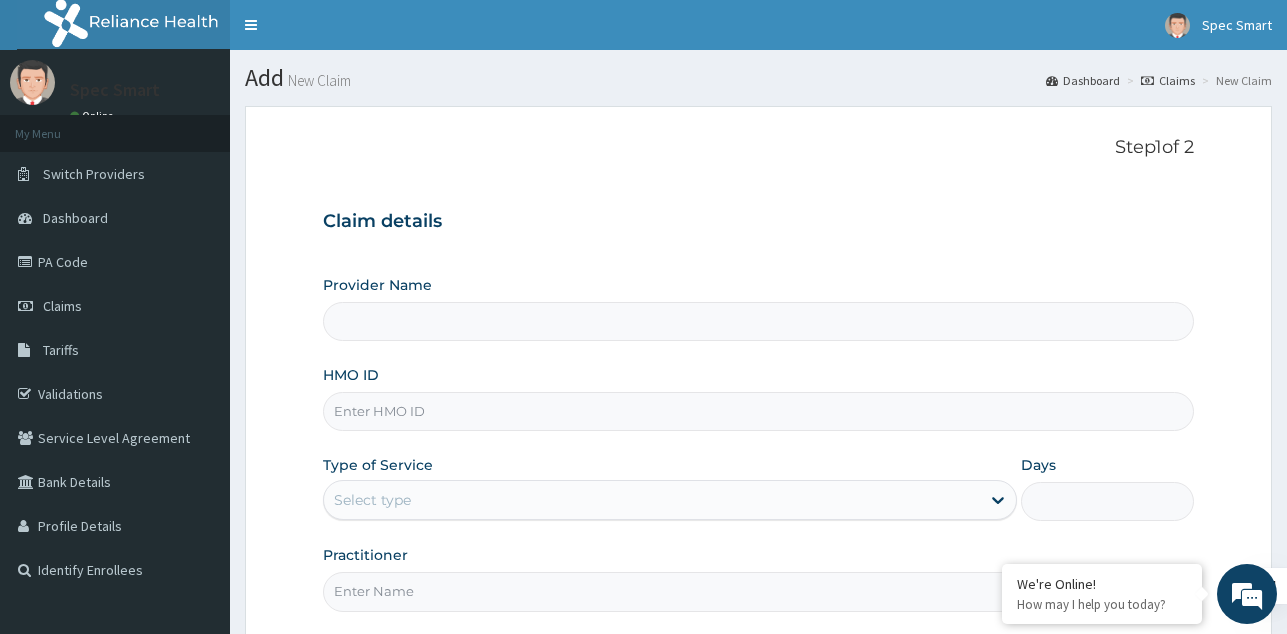 type on "SpecSmart Optical clinic - Ikeja" 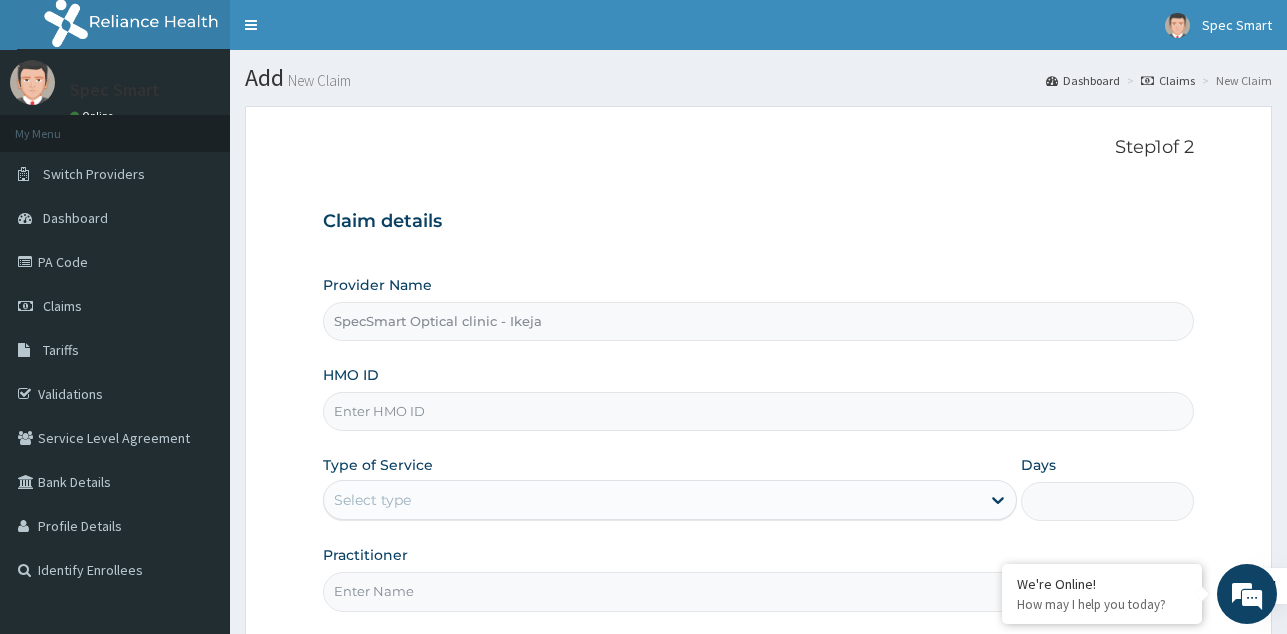 scroll, scrollTop: 0, scrollLeft: 0, axis: both 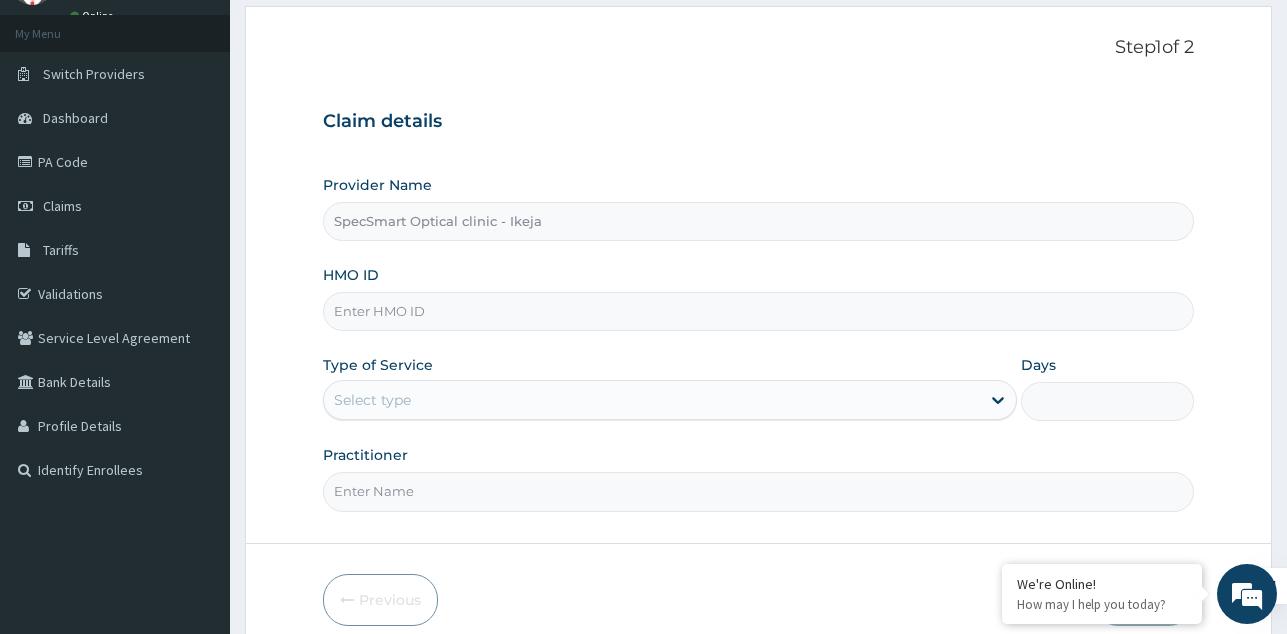 click on "Step  1  of 2 Claim details Provider Name SpecSmart Optical clinic - Ikeja HMO ID Type of Service Select type Days Practitioner" at bounding box center (758, 275) 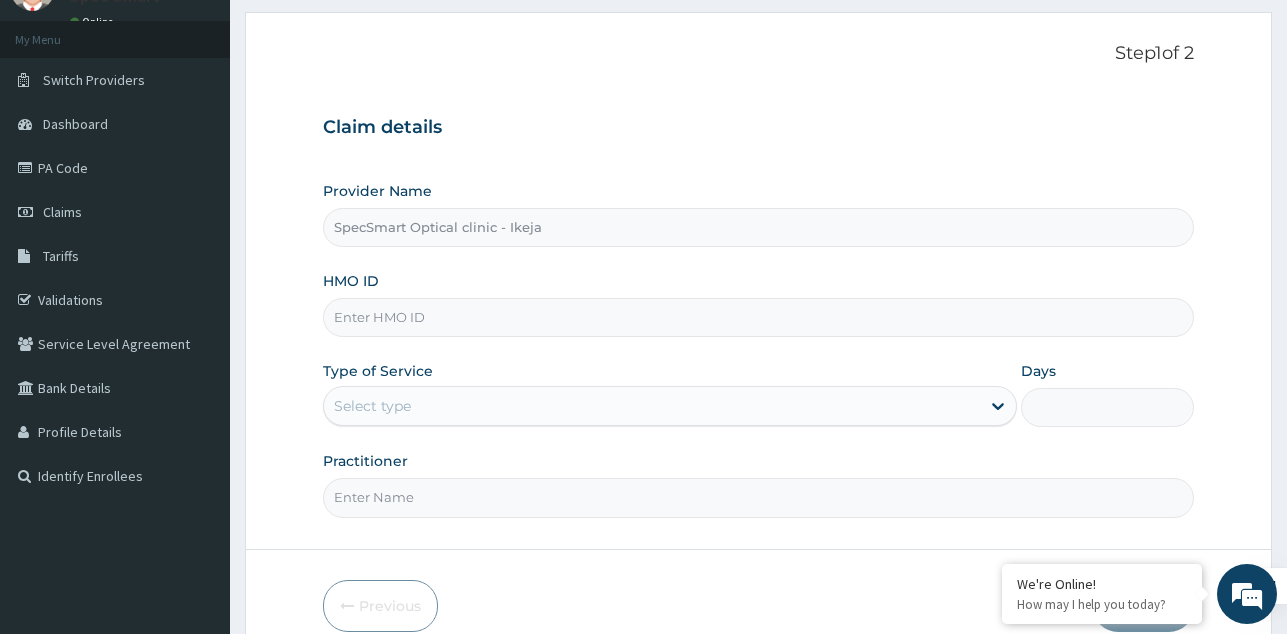 scroll, scrollTop: 0, scrollLeft: 0, axis: both 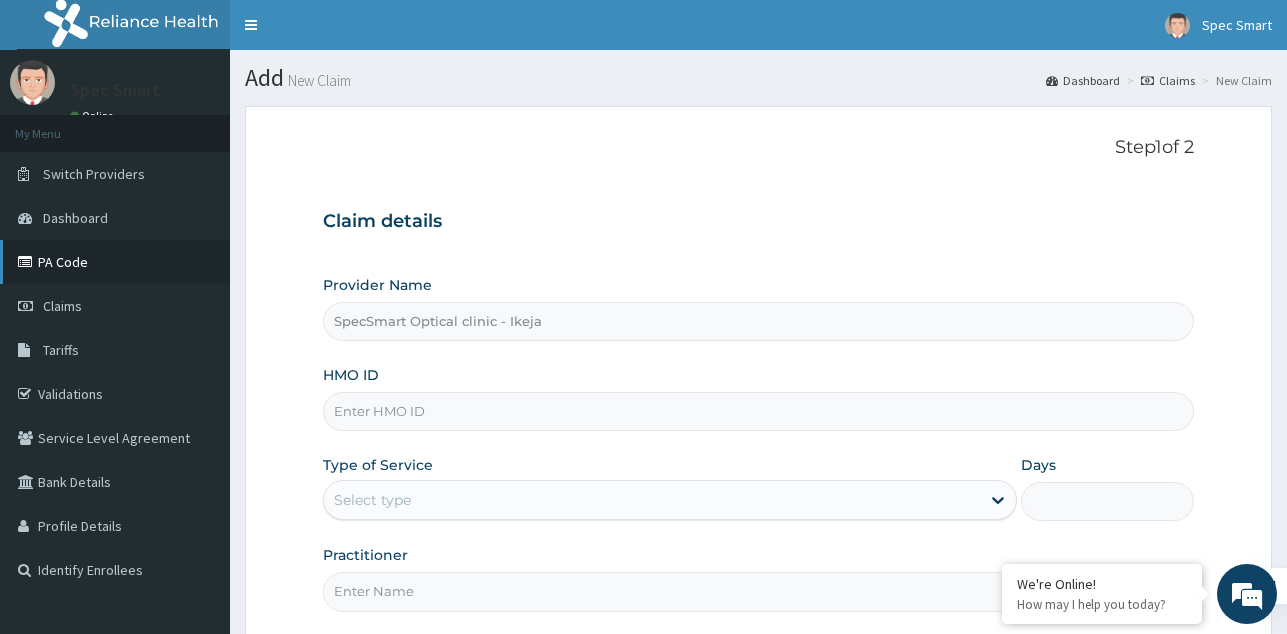click on "PA Code" at bounding box center [115, 262] 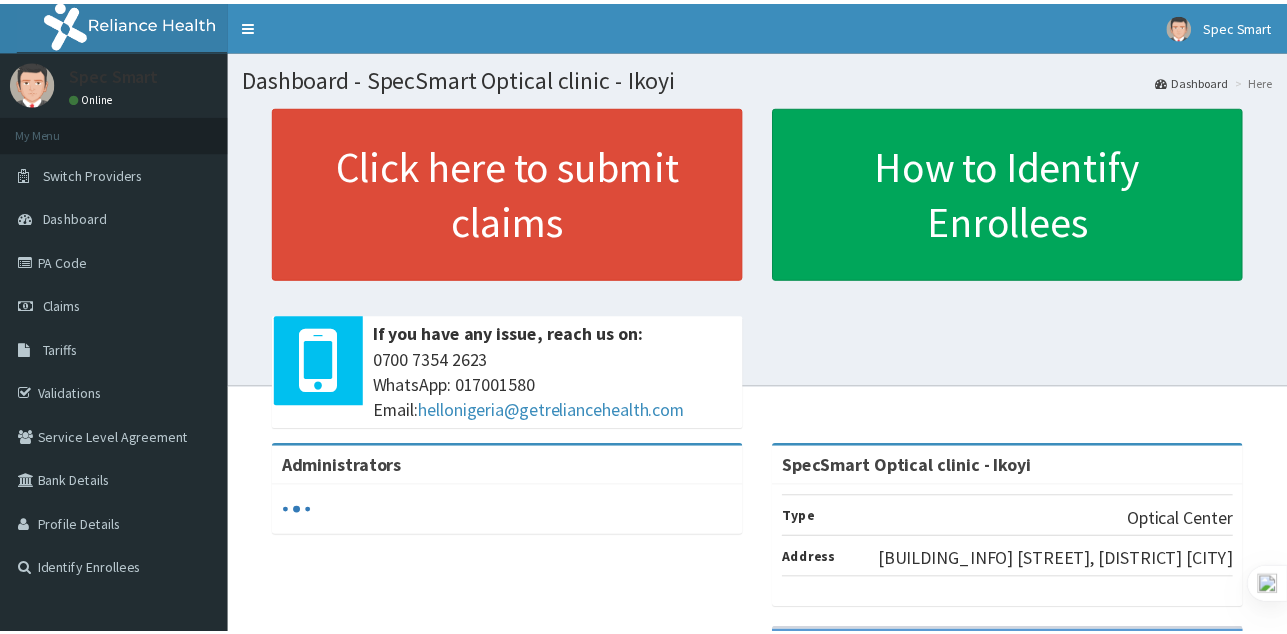 scroll, scrollTop: 0, scrollLeft: 0, axis: both 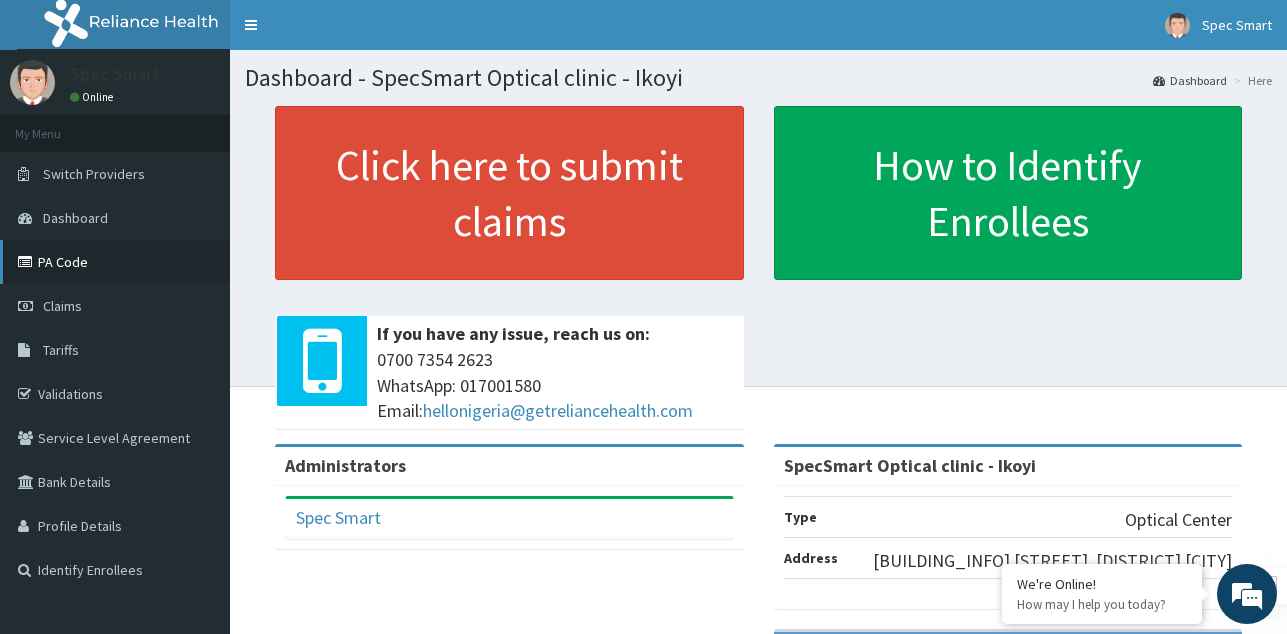 click on "PA Code" at bounding box center [115, 262] 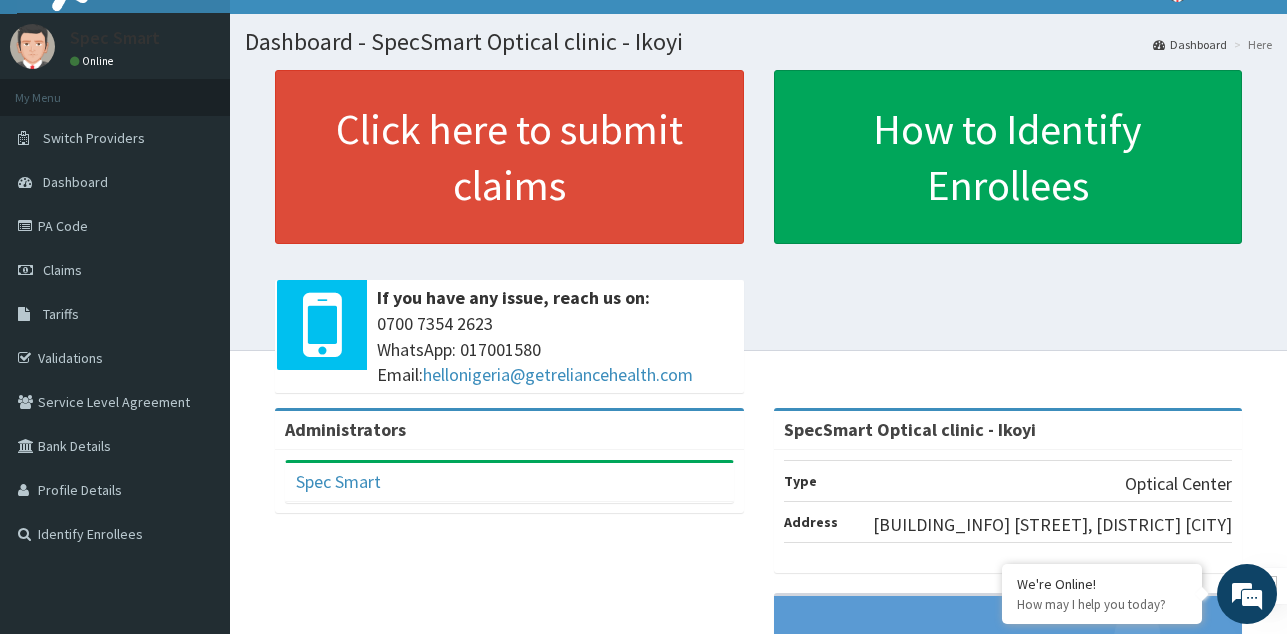 scroll, scrollTop: 0, scrollLeft: 0, axis: both 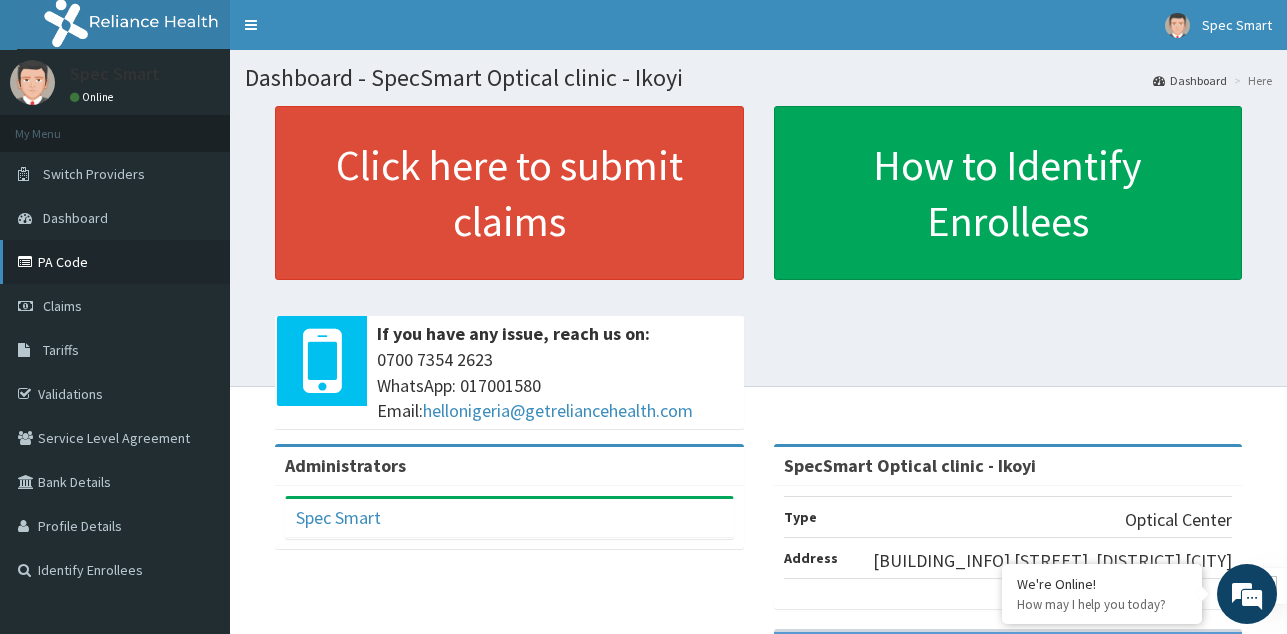 click on "PA Code" at bounding box center (115, 262) 